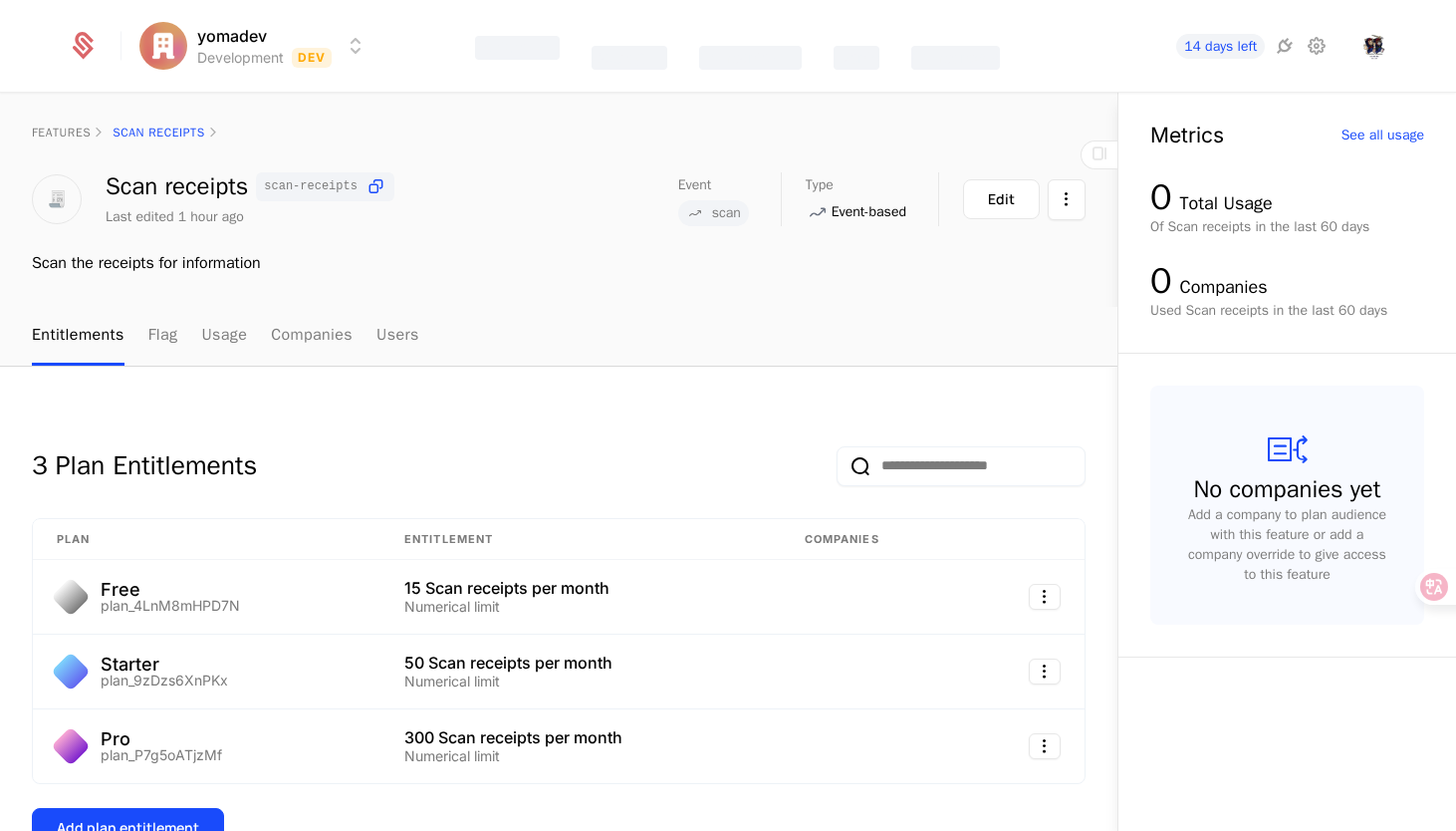 scroll, scrollTop: 0, scrollLeft: 0, axis: both 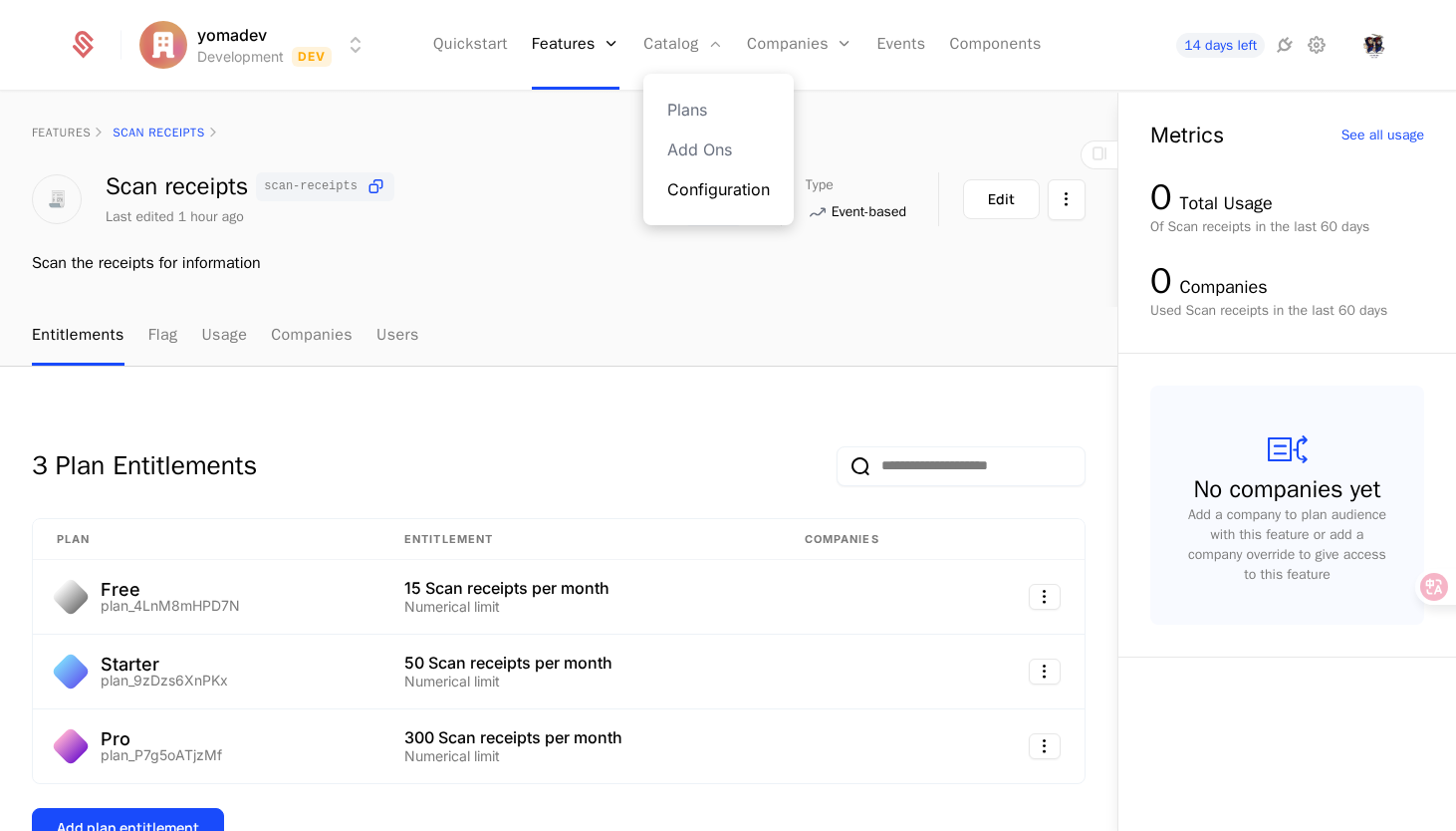 click on "Configuration" at bounding box center [718, 189] 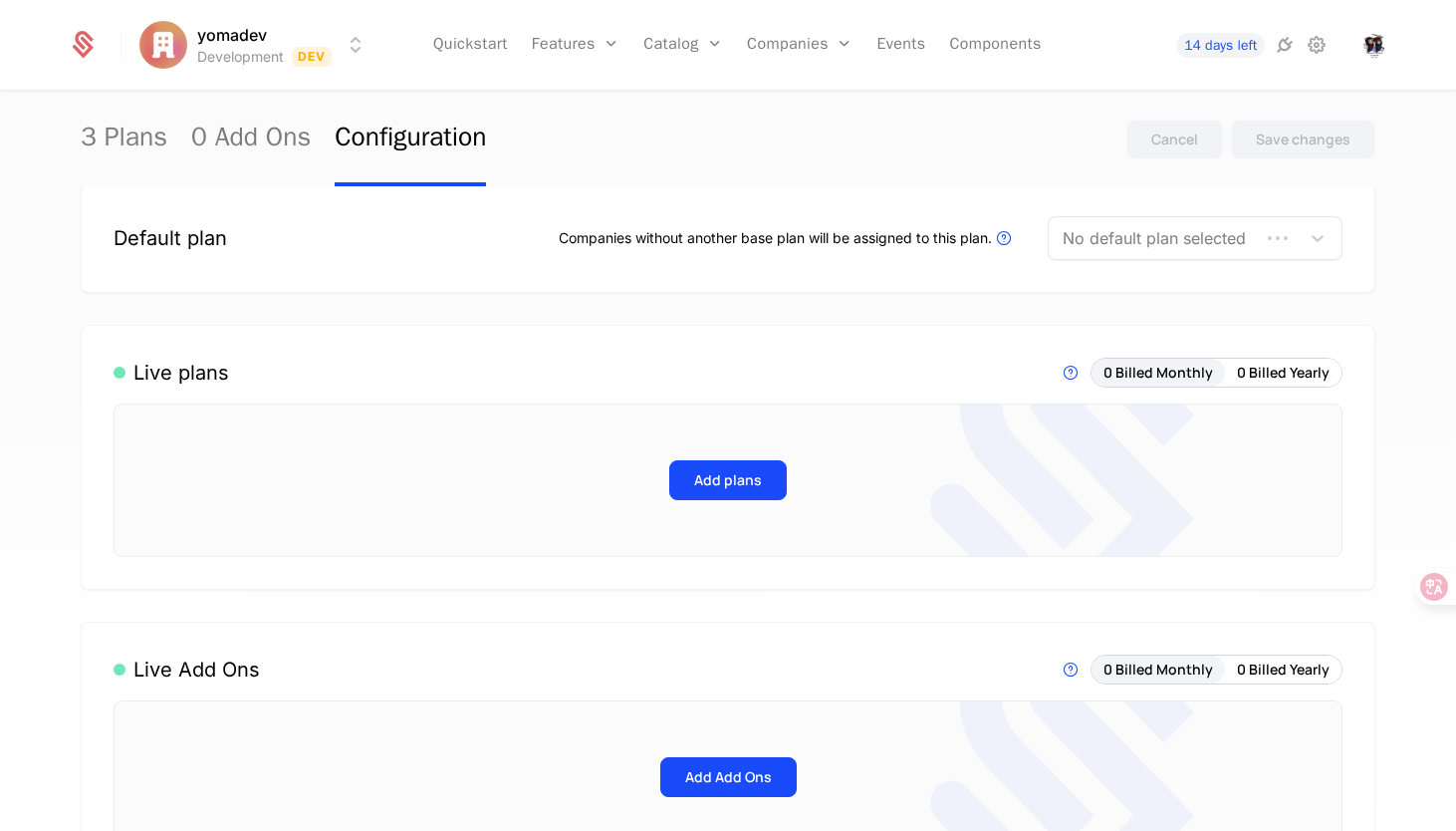 scroll, scrollTop: 52, scrollLeft: 0, axis: vertical 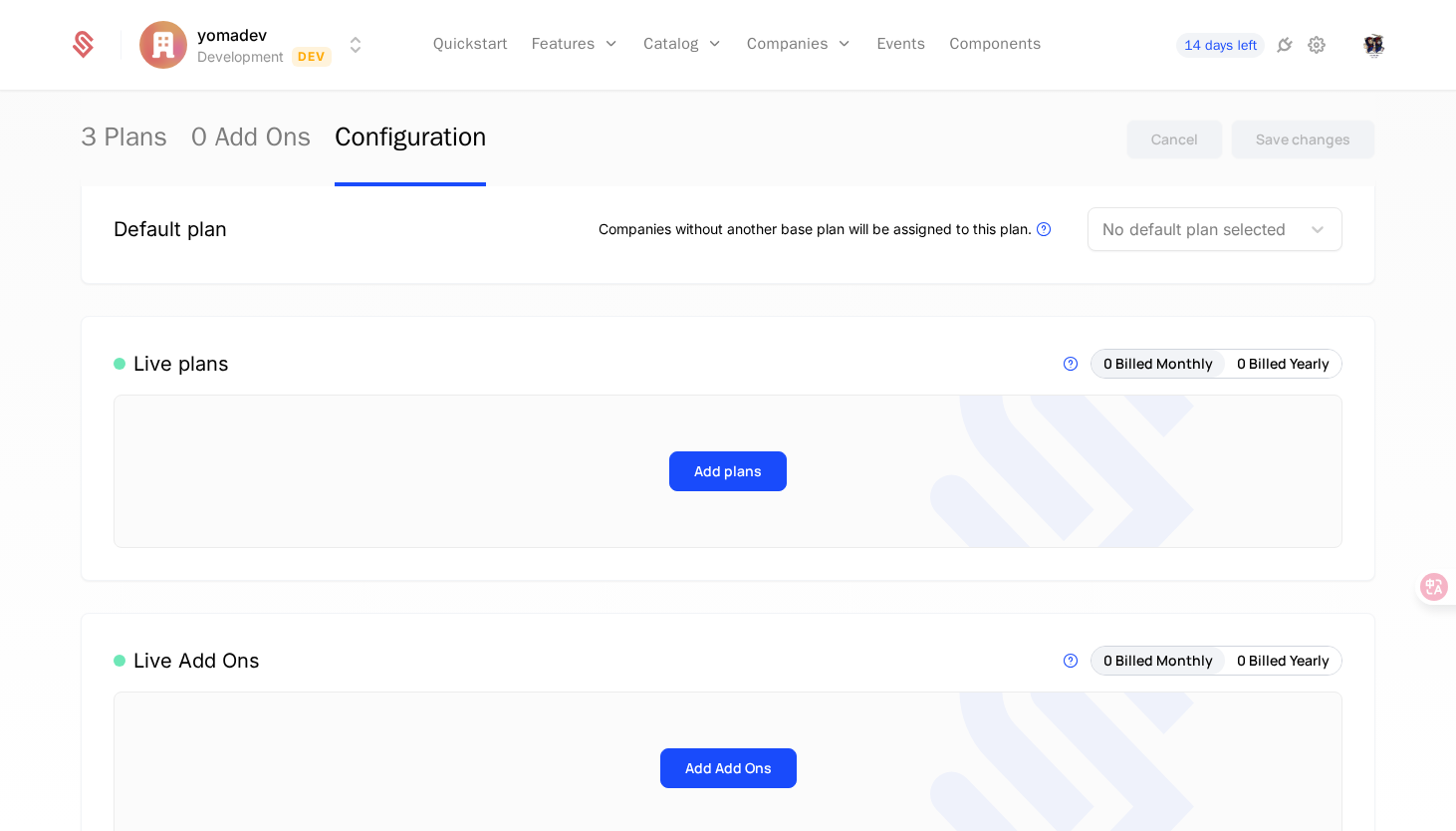 click at bounding box center (1194, 229) 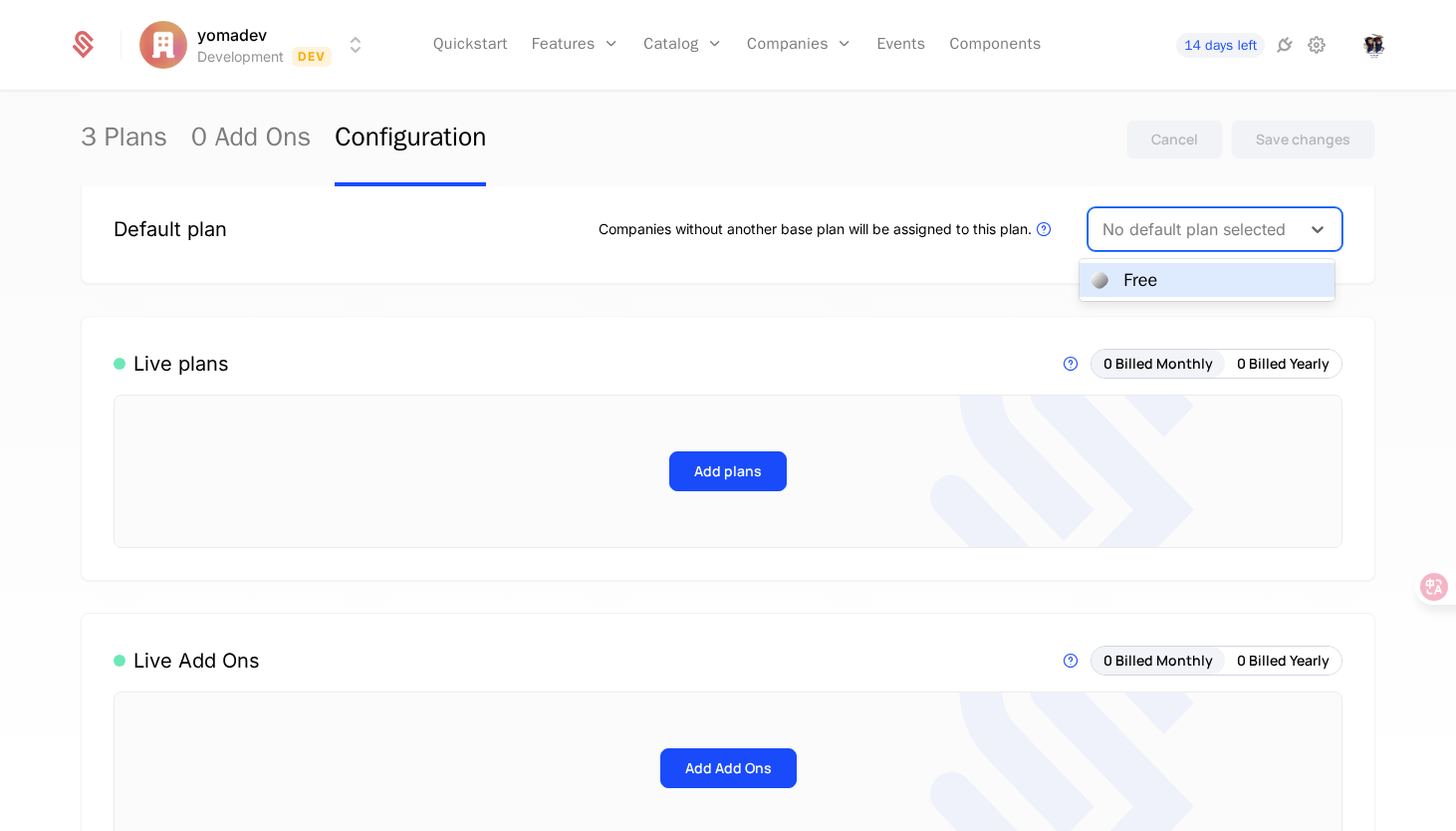 click on "Free" at bounding box center (1207, 280) 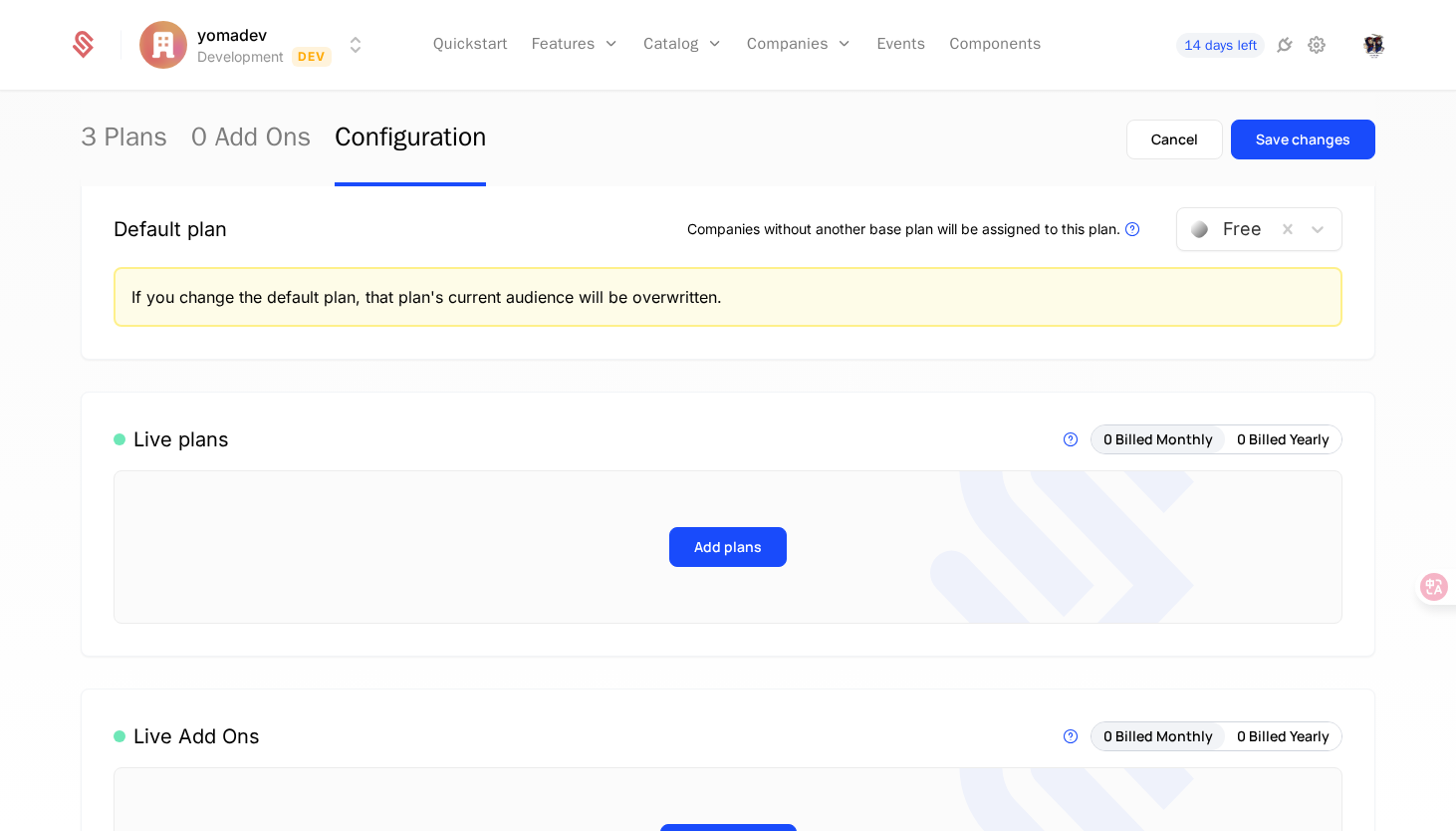 click on "Add plans" at bounding box center (728, 547) 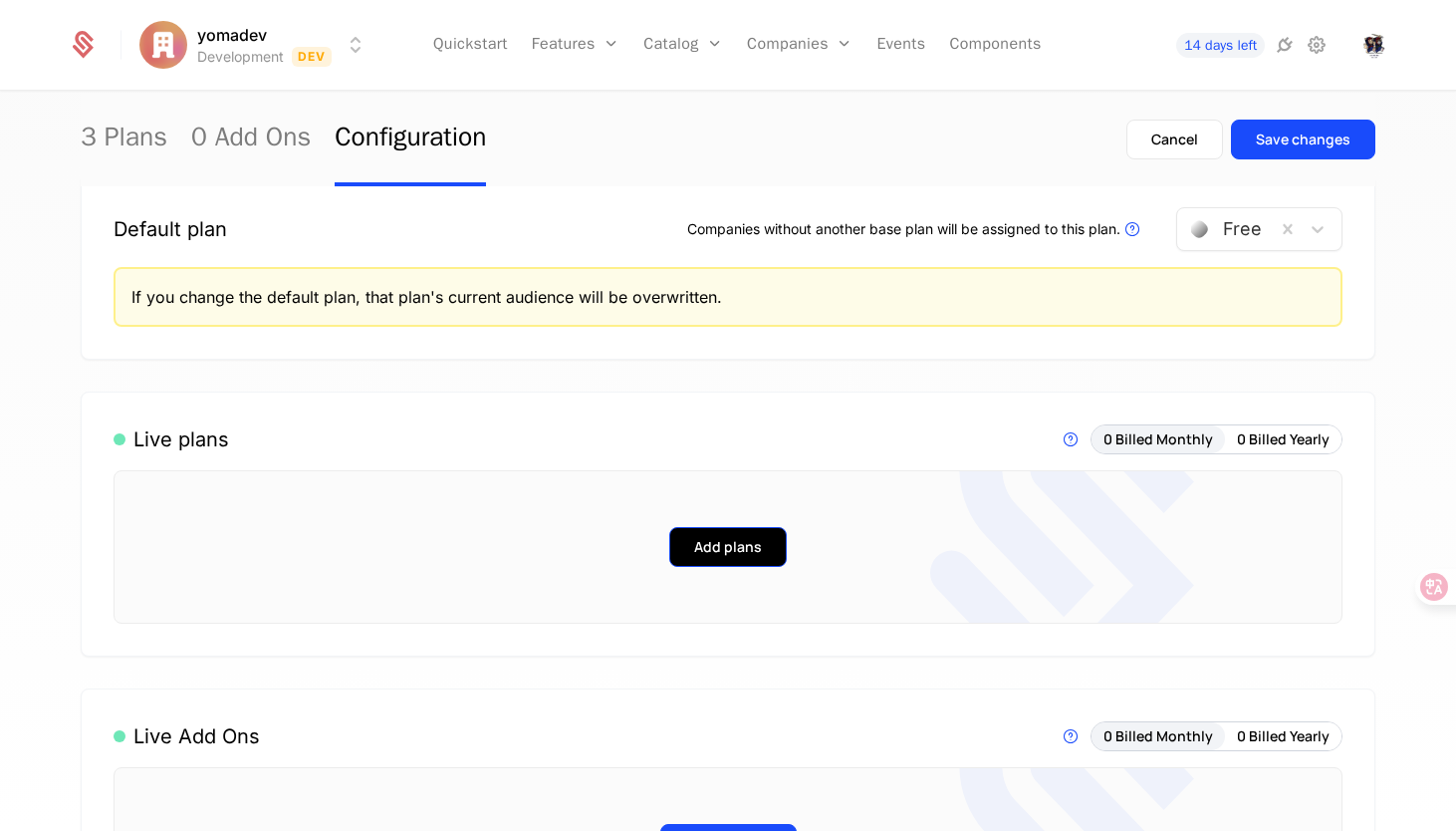 click on "Add plans" at bounding box center [728, 547] 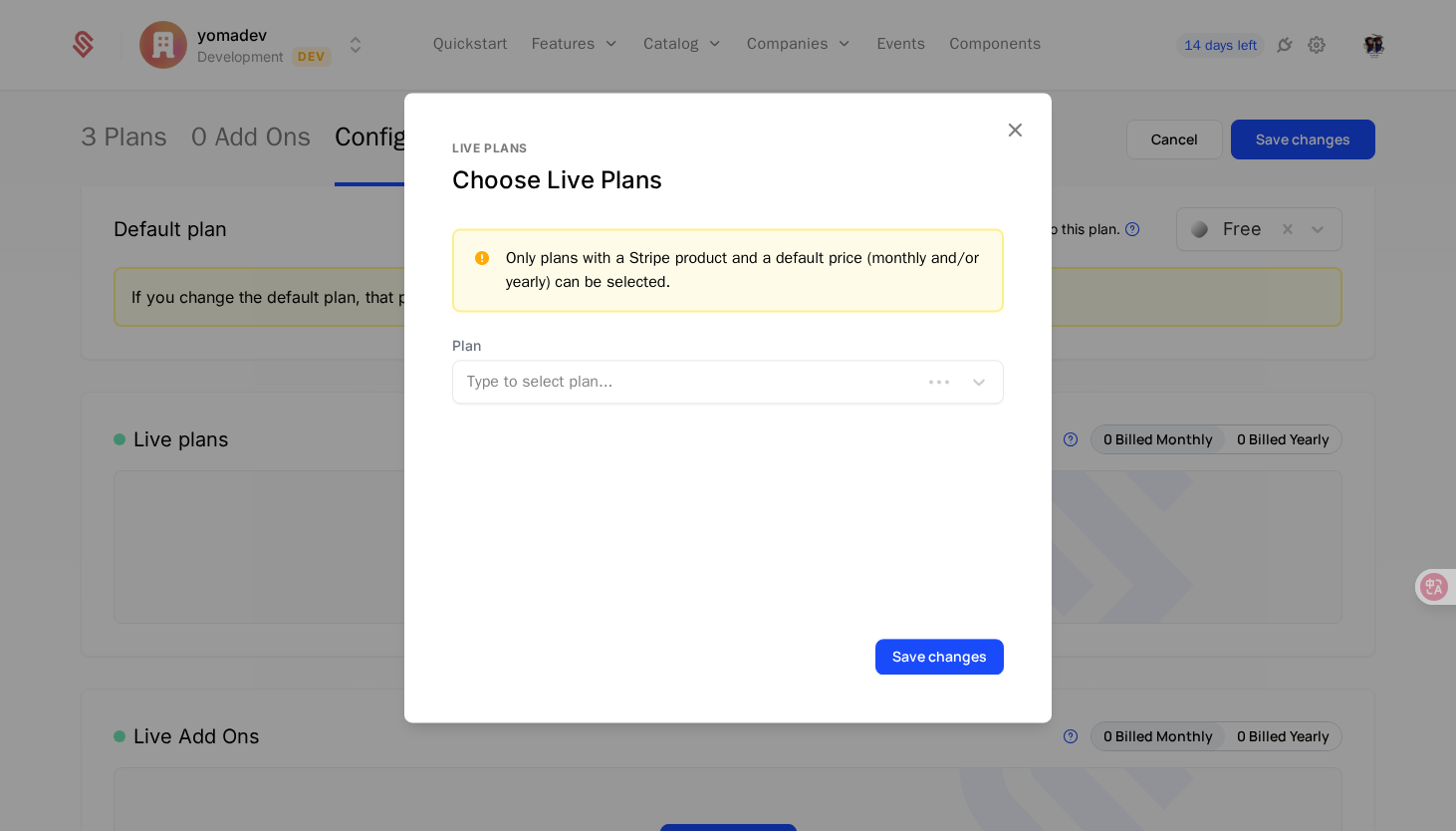 click at bounding box center (689, 382) 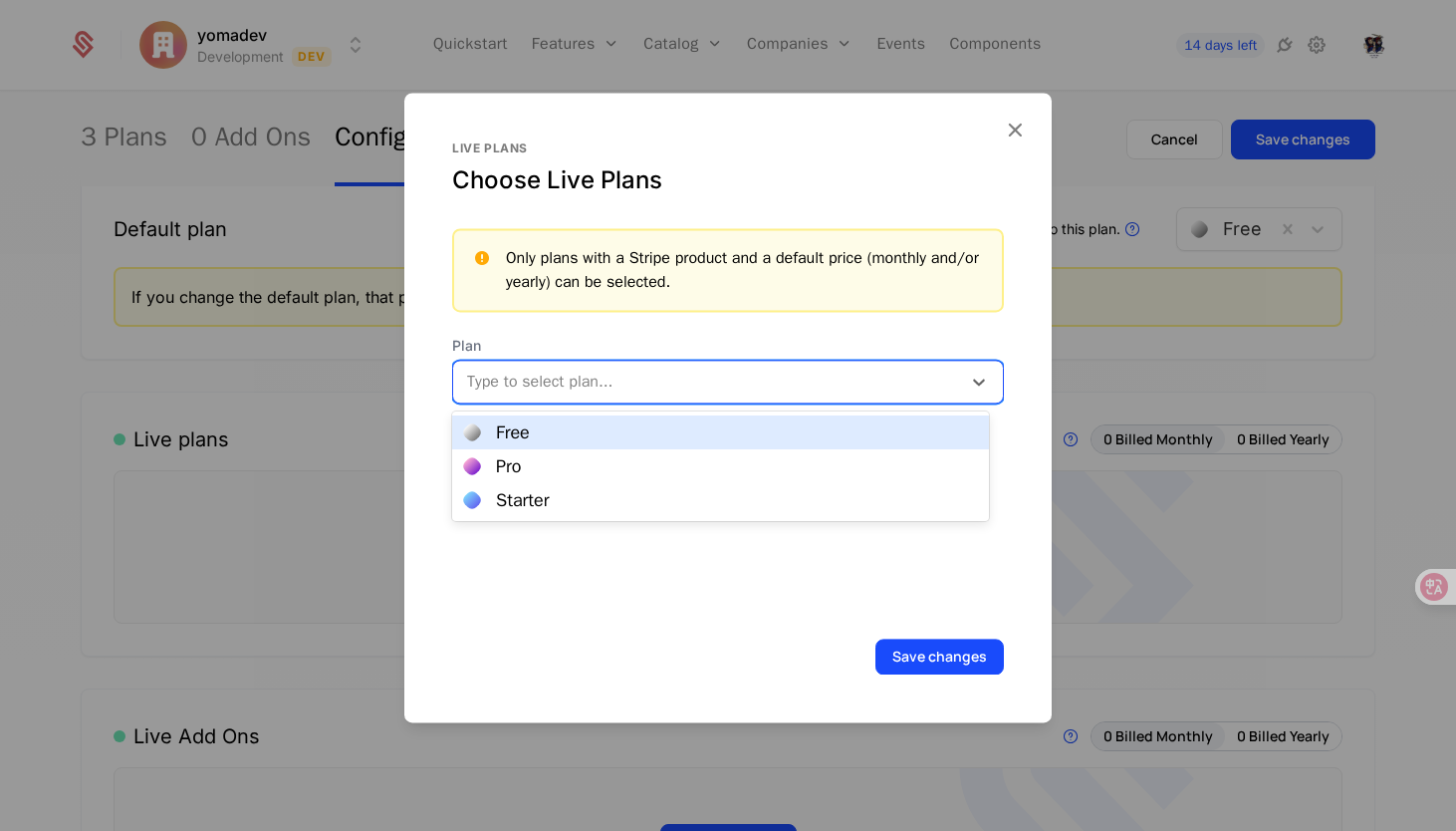 click on "Free" at bounding box center [720, 432] 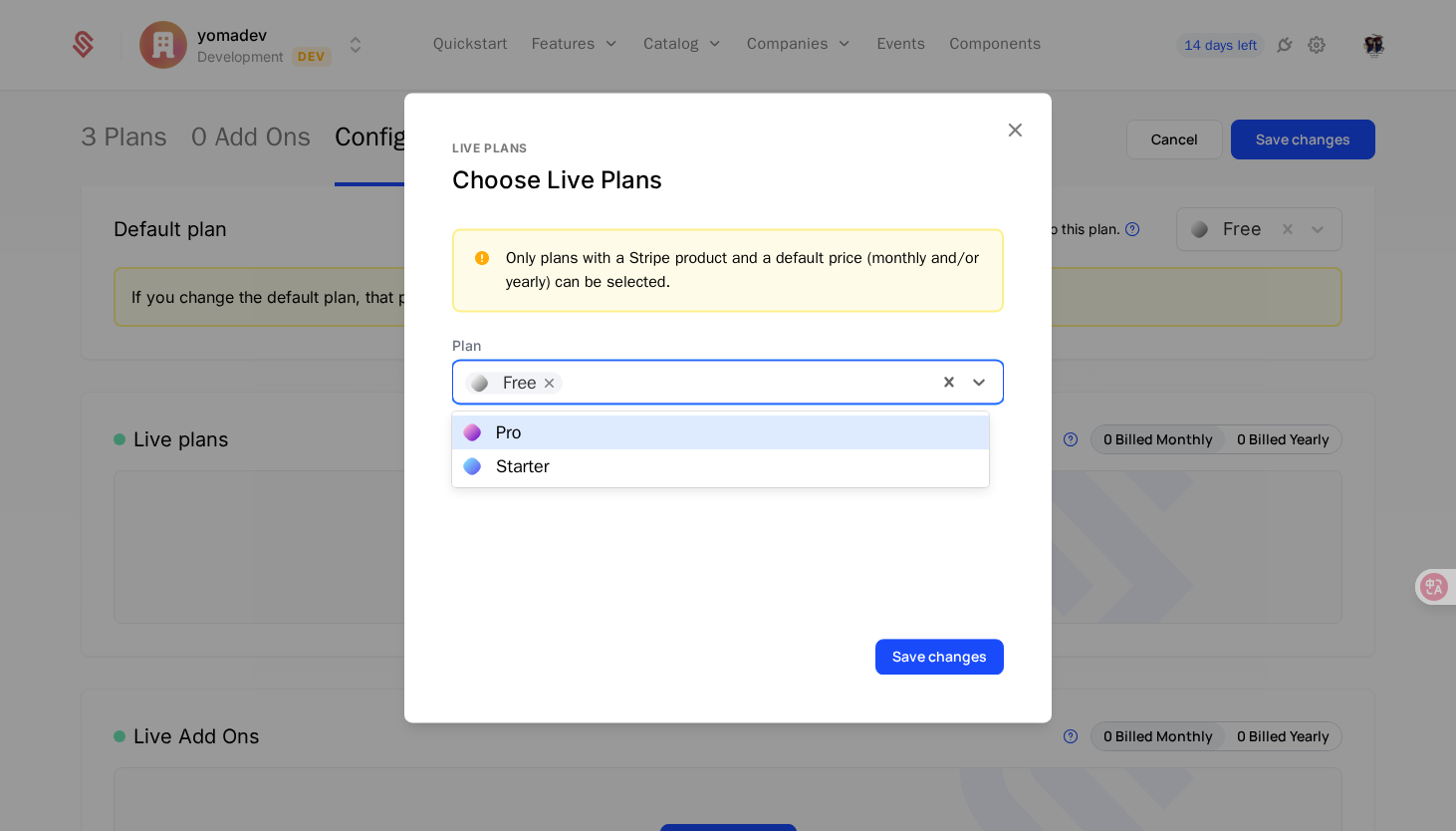 click at bounding box center (749, 380) 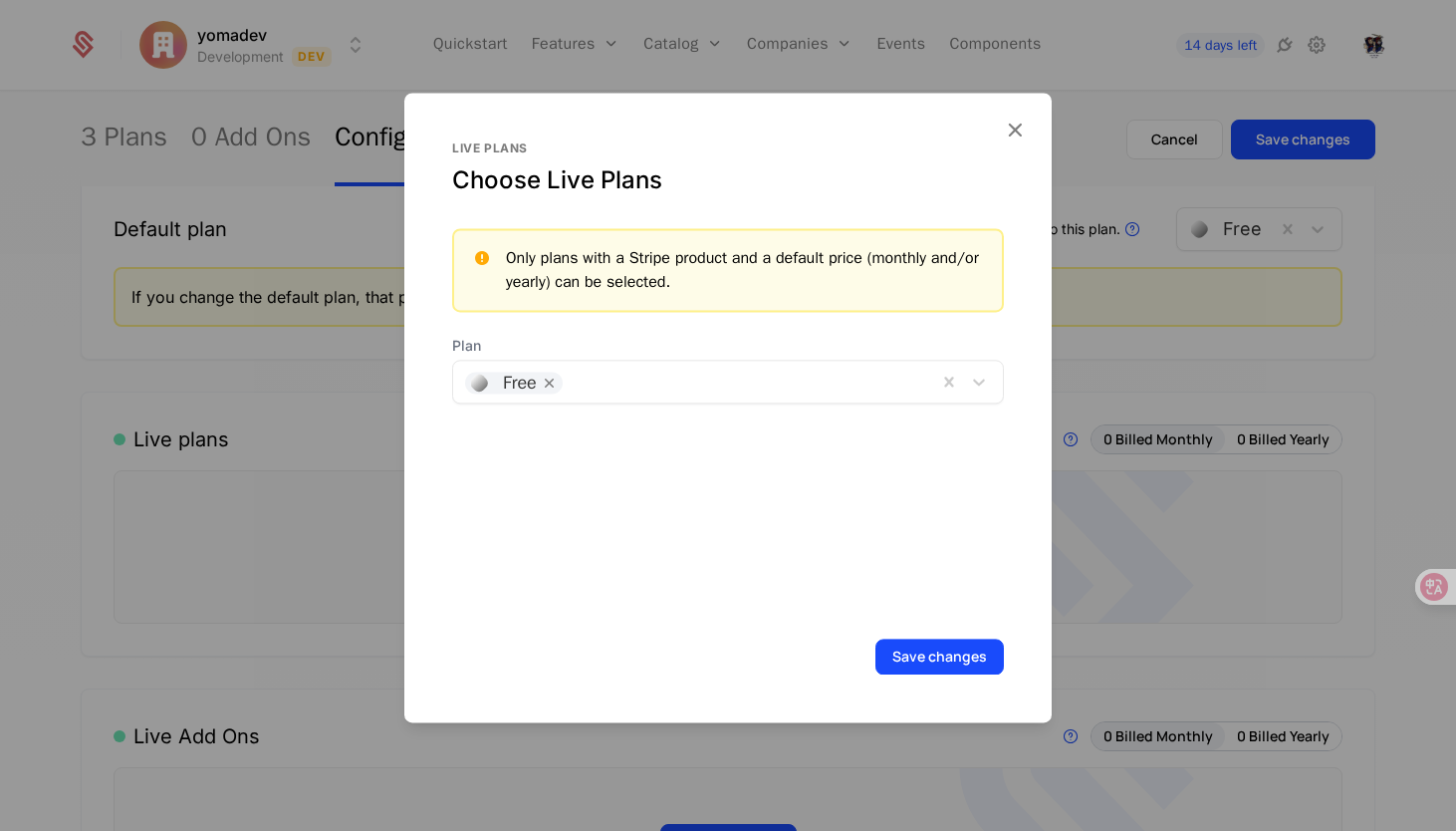 click on "Live plans Choose Live Plans Only plans with a Stripe product and a default price (monthly and/or yearly) can be selected. Plan Free" at bounding box center [728, 378] 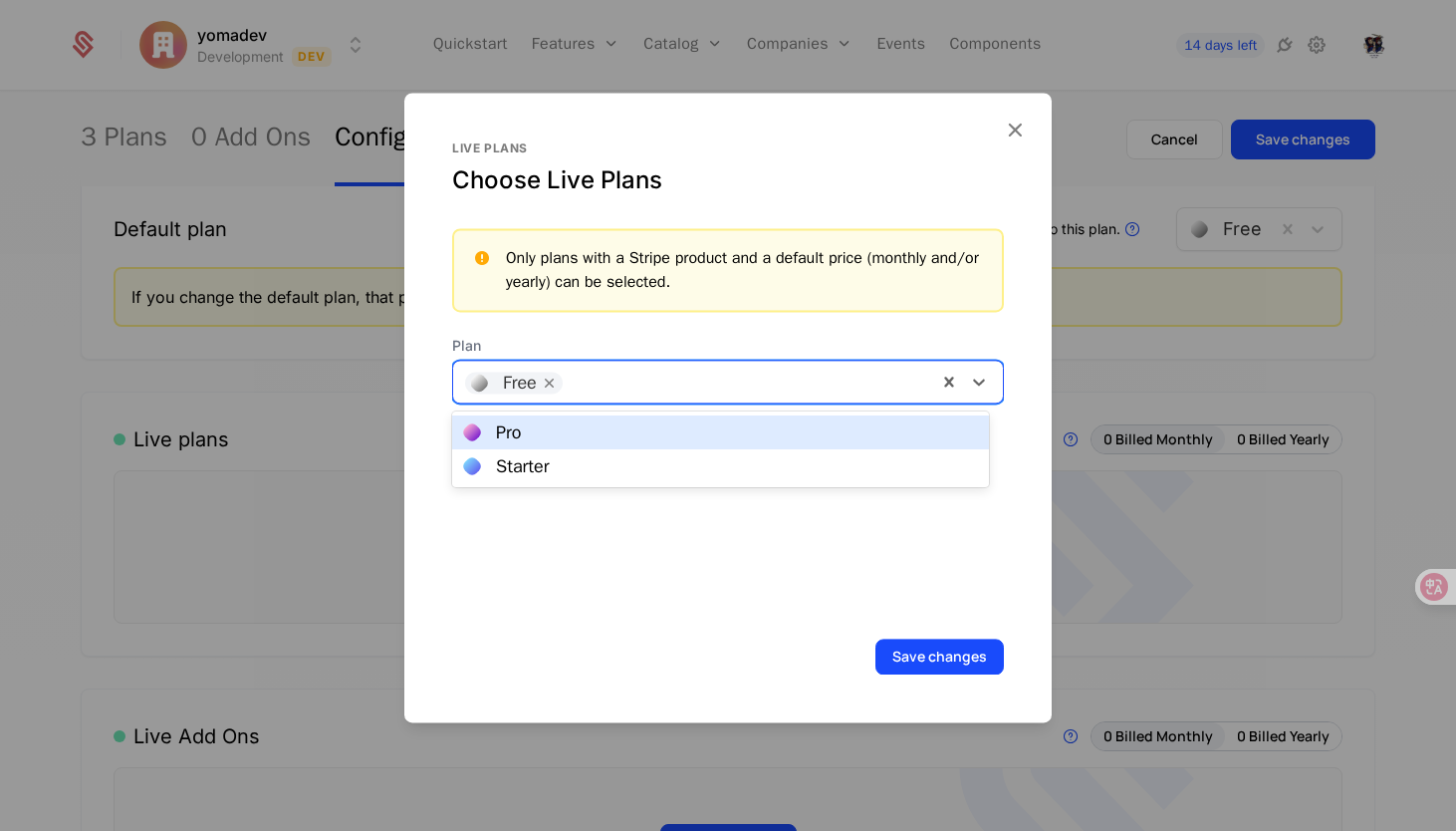 click at bounding box center (749, 380) 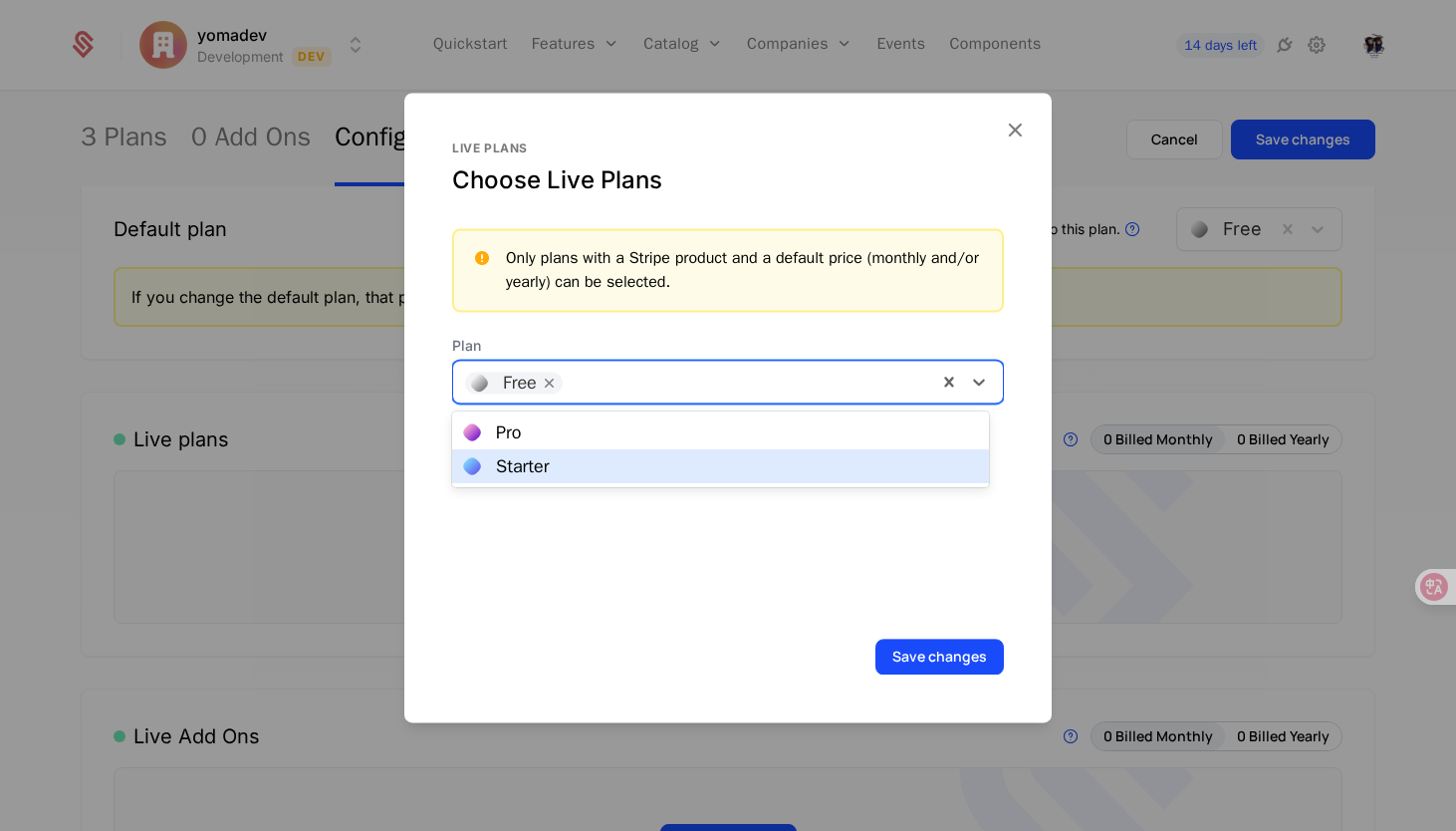 click on "Starter" at bounding box center [720, 466] 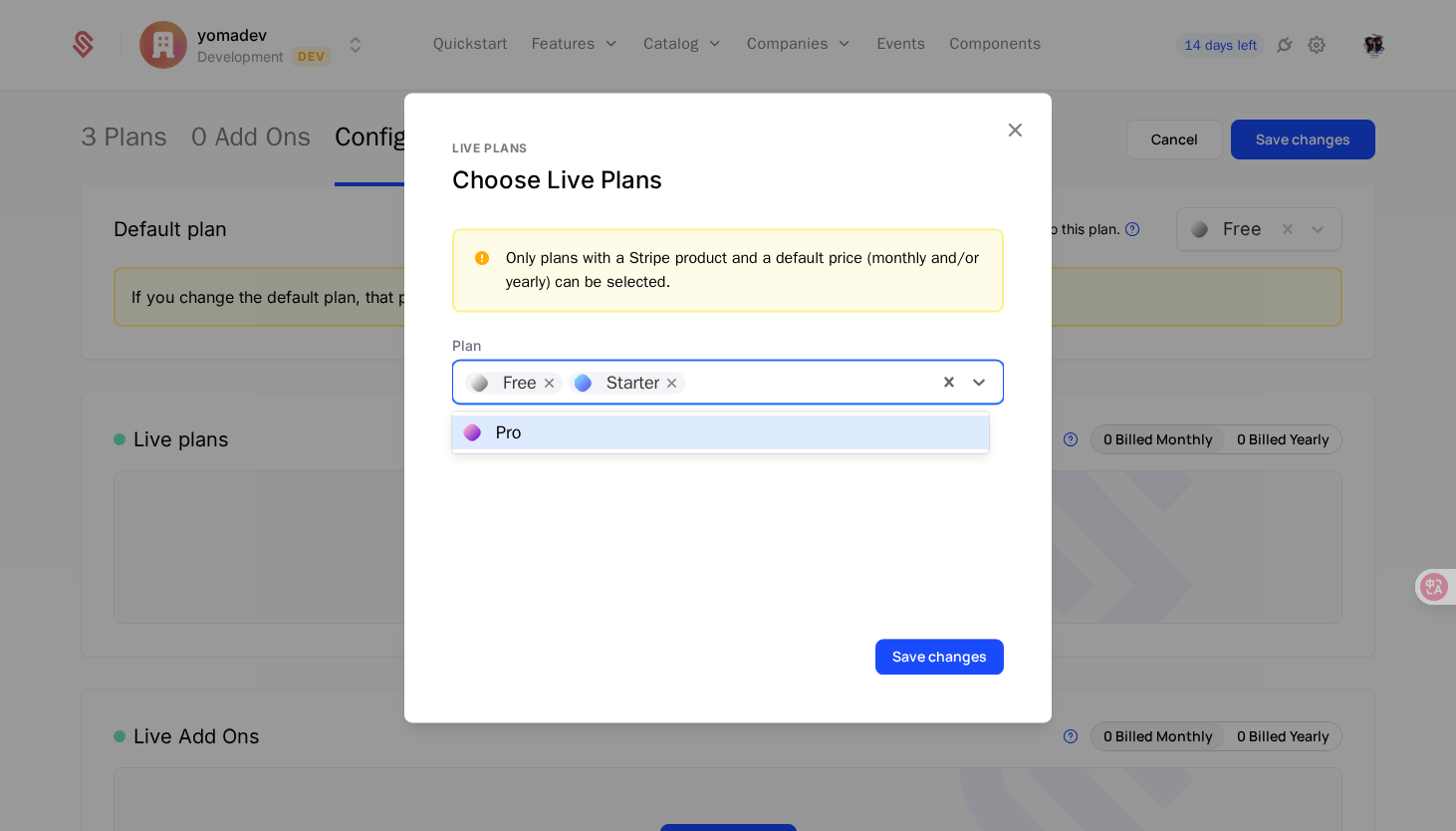 click at bounding box center [810, 380] 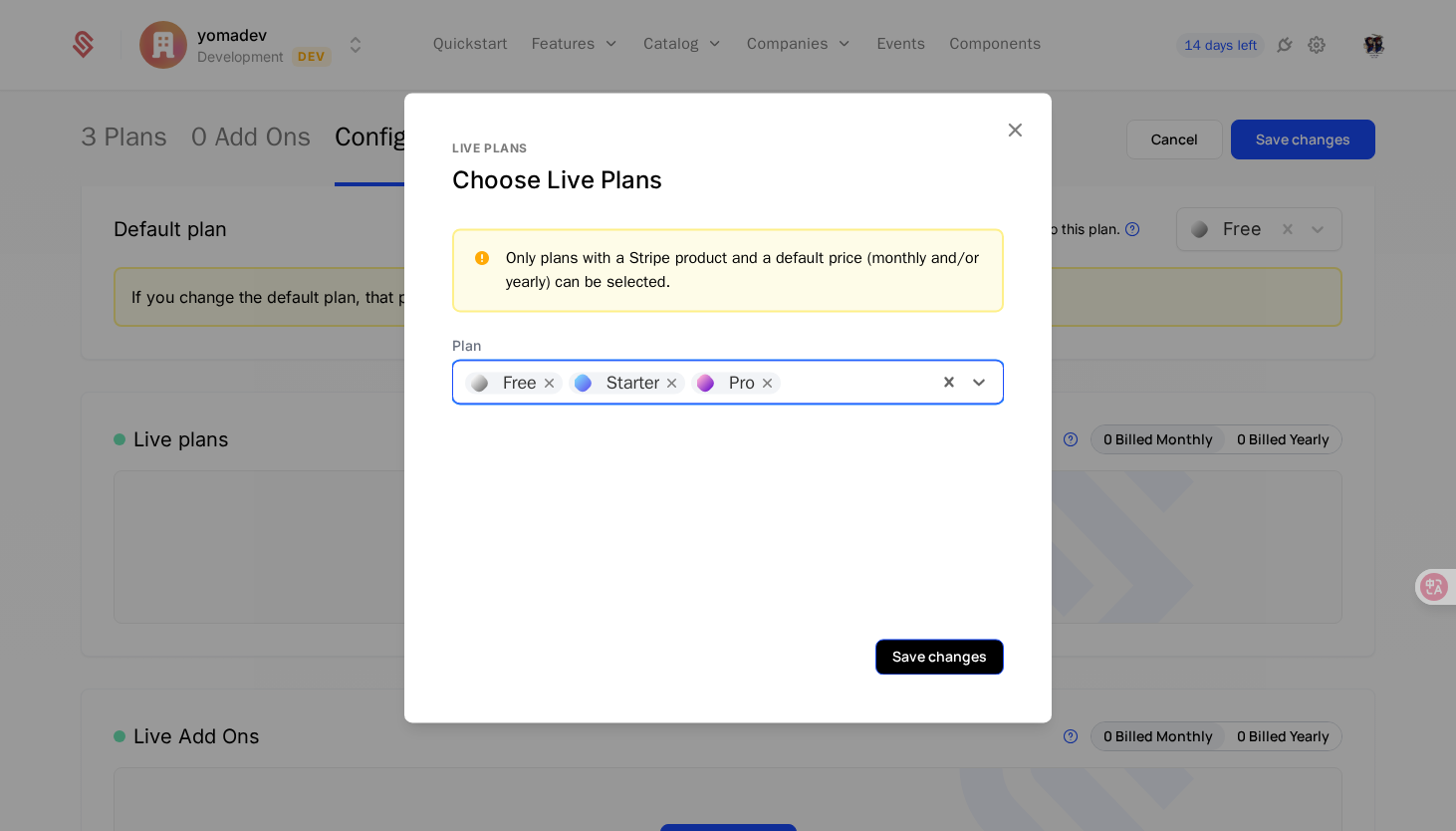 click on "Save changes" at bounding box center (939, 657) 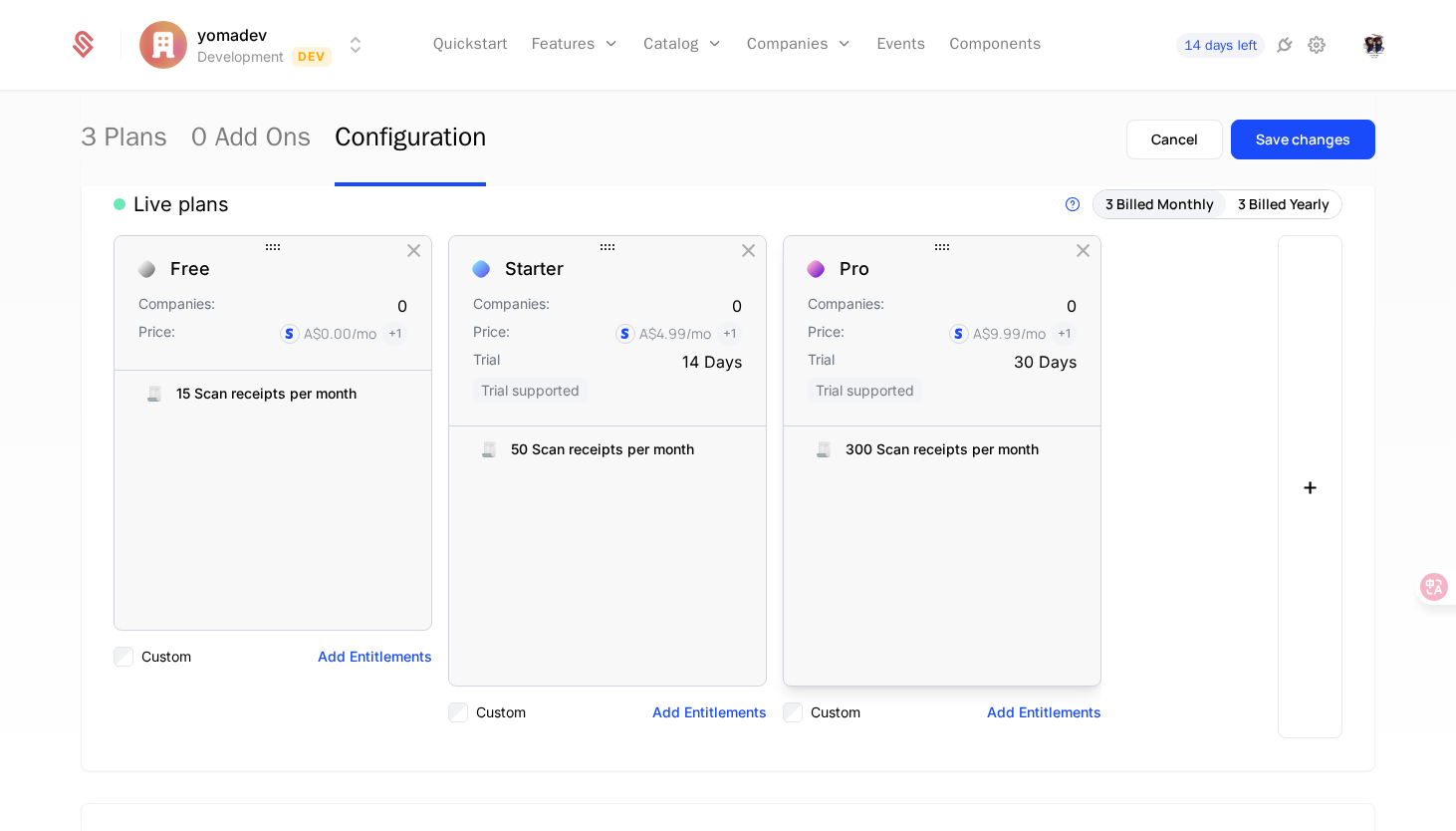 scroll, scrollTop: 223, scrollLeft: 0, axis: vertical 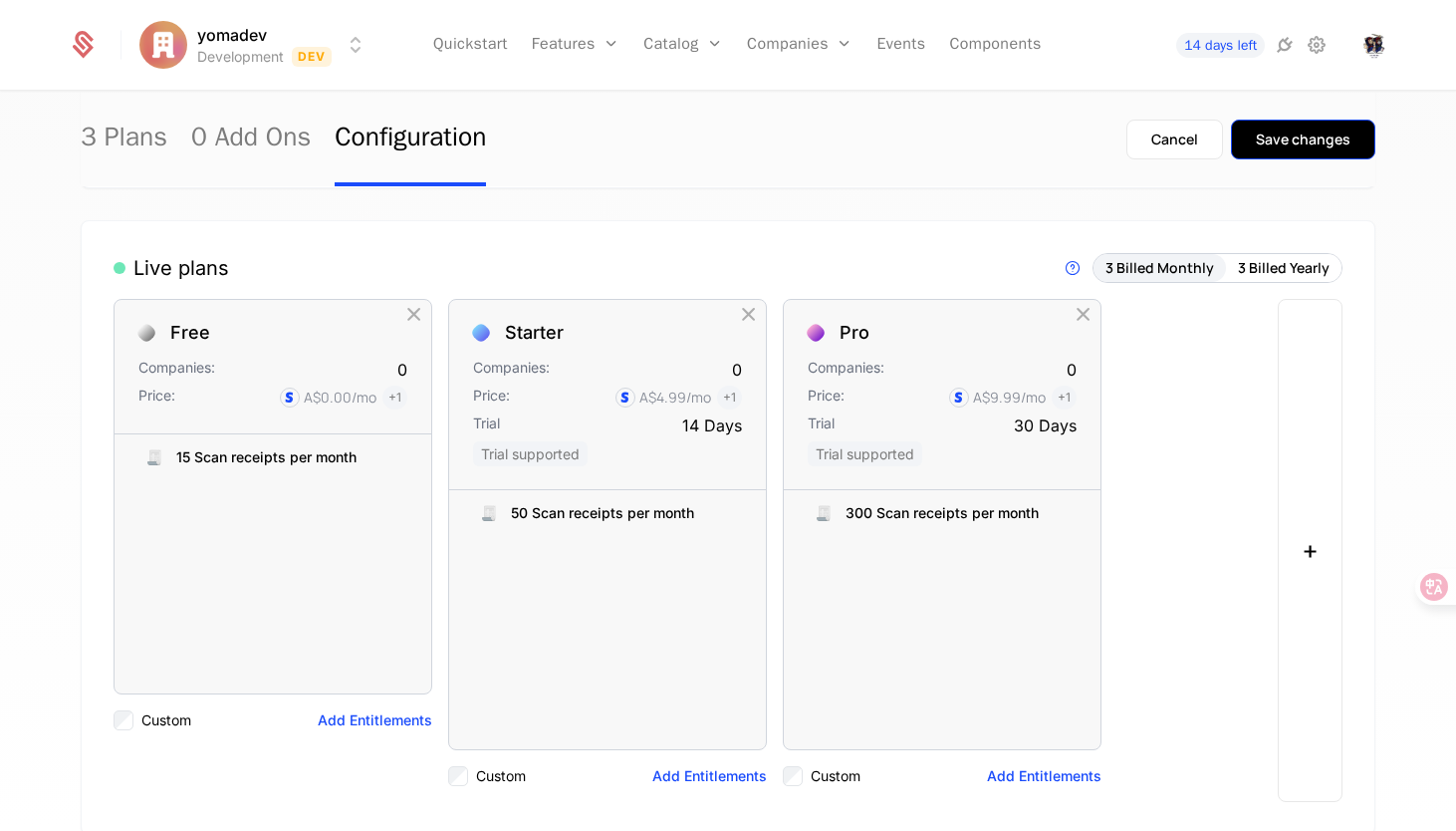 click on "Save changes" at bounding box center [1303, 139] 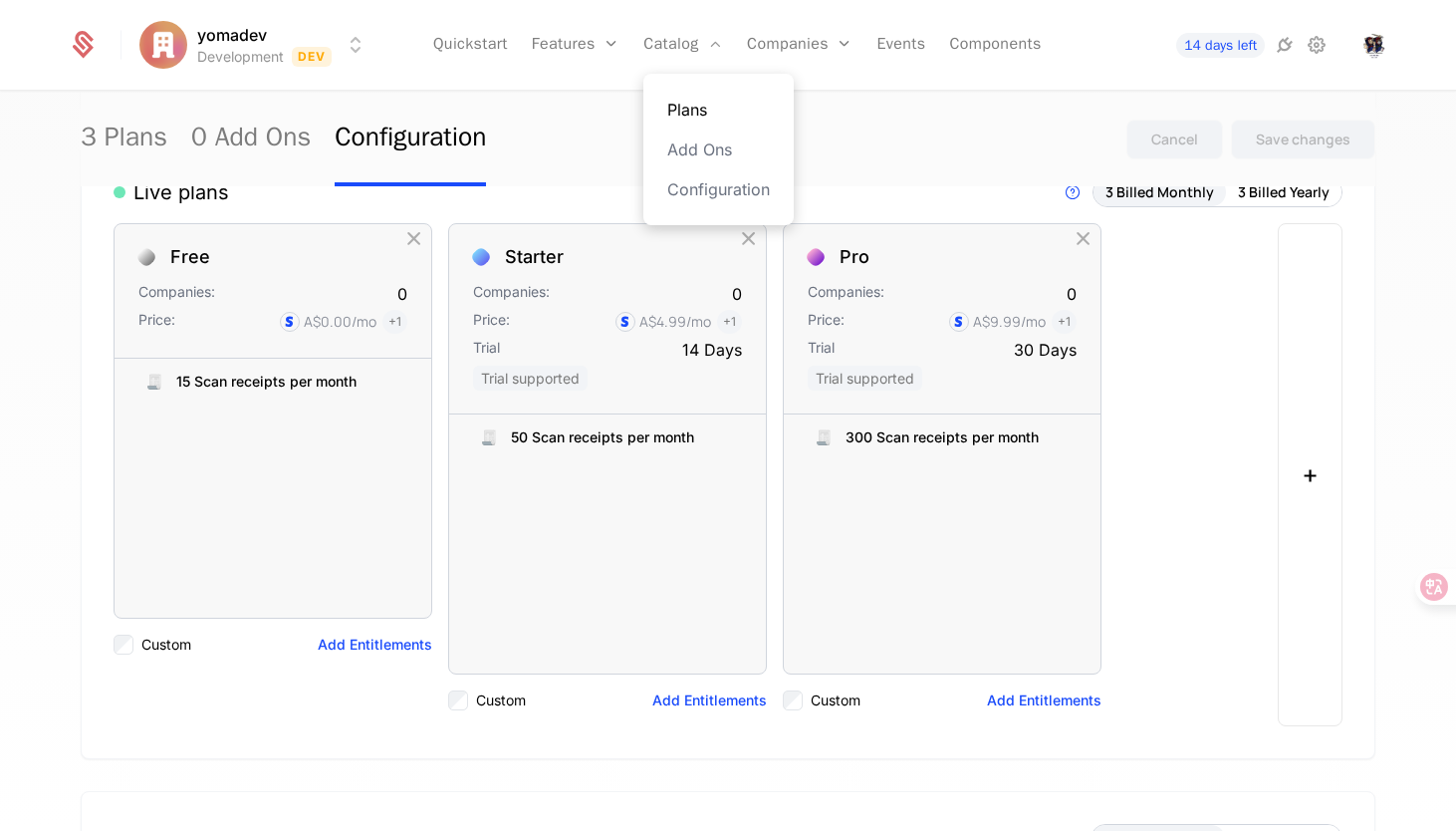 click on "Plans" at bounding box center [718, 110] 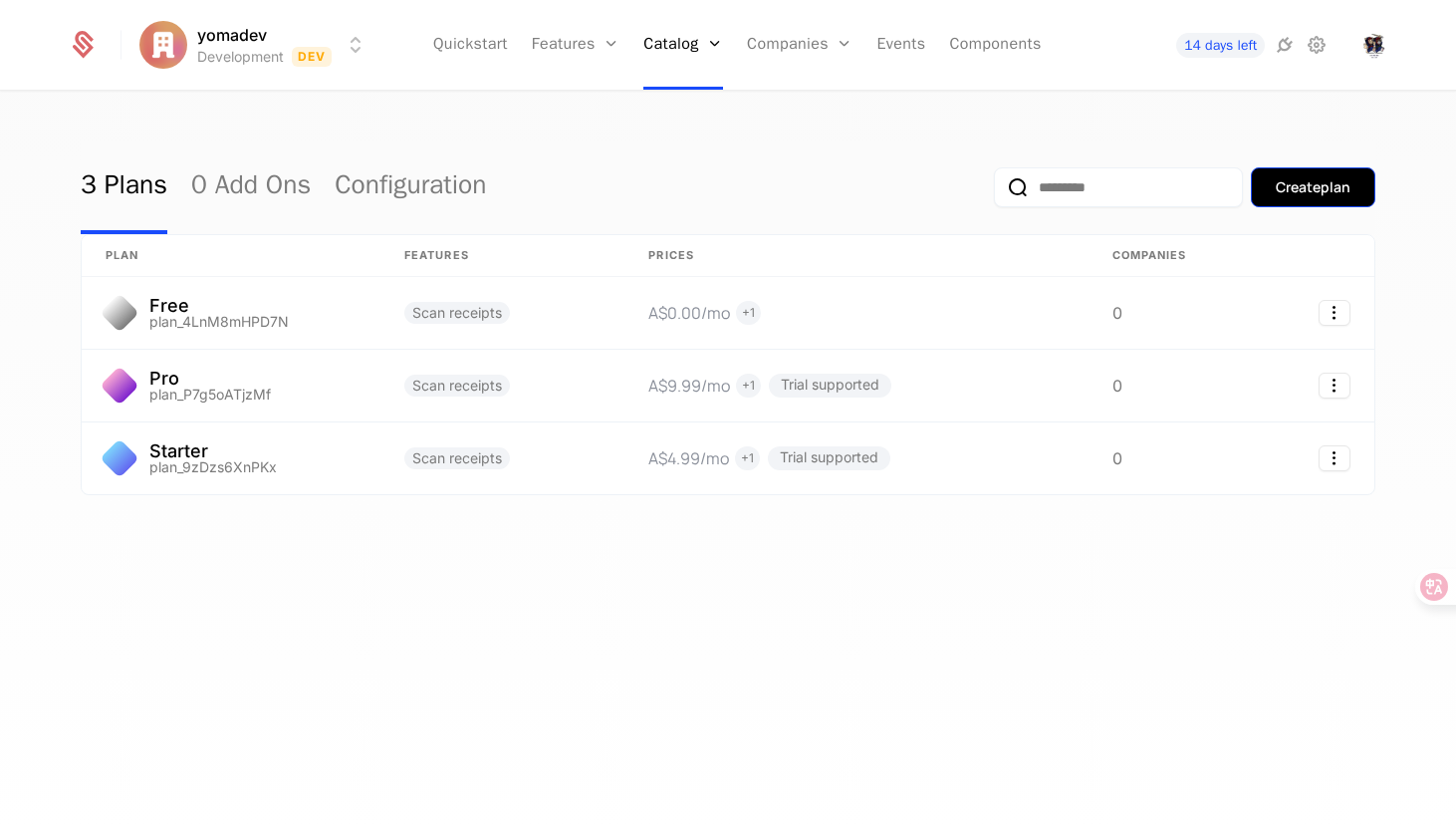 click on "Create  plan" at bounding box center (1313, 187) 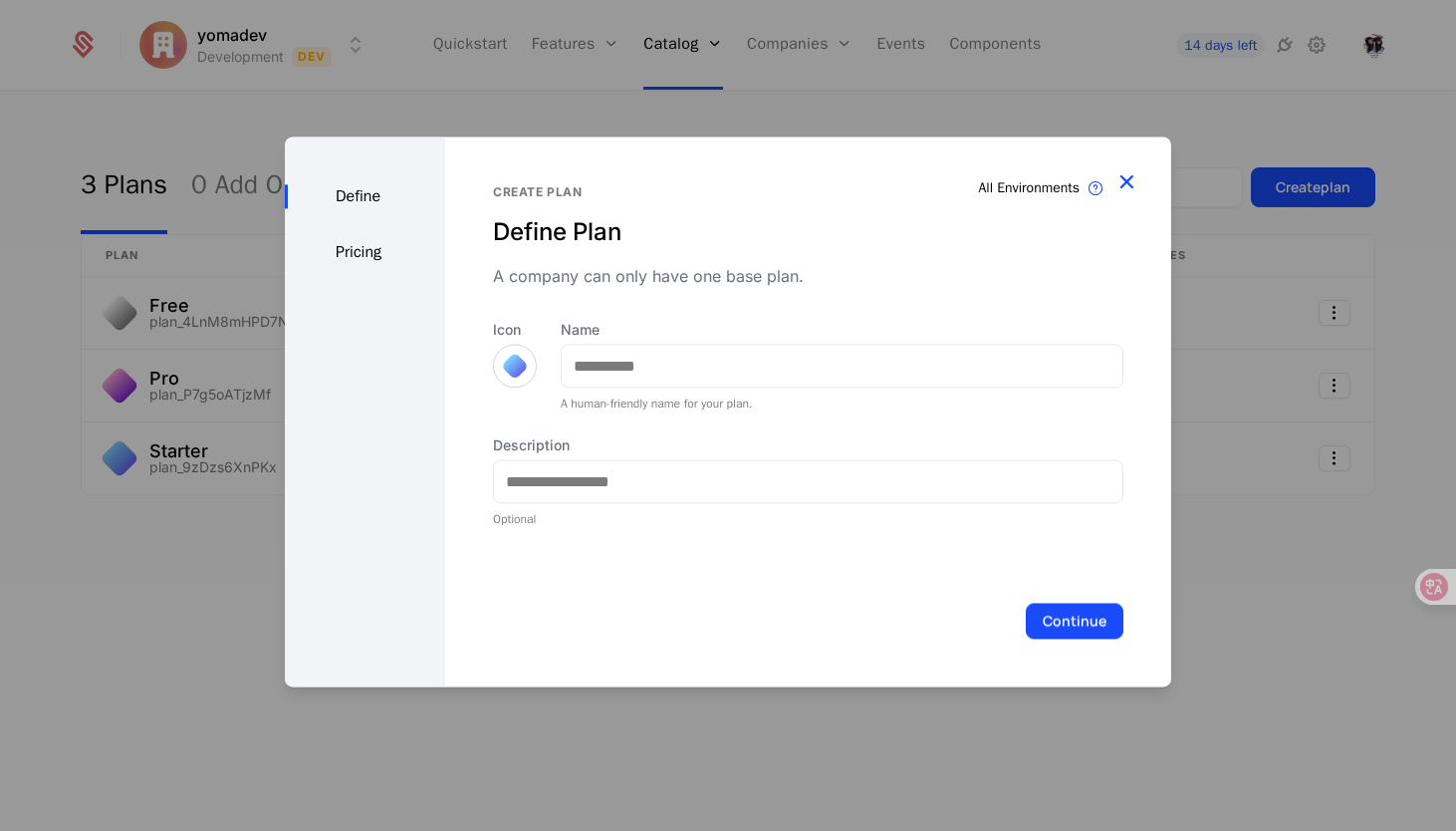 click at bounding box center [1126, 181] 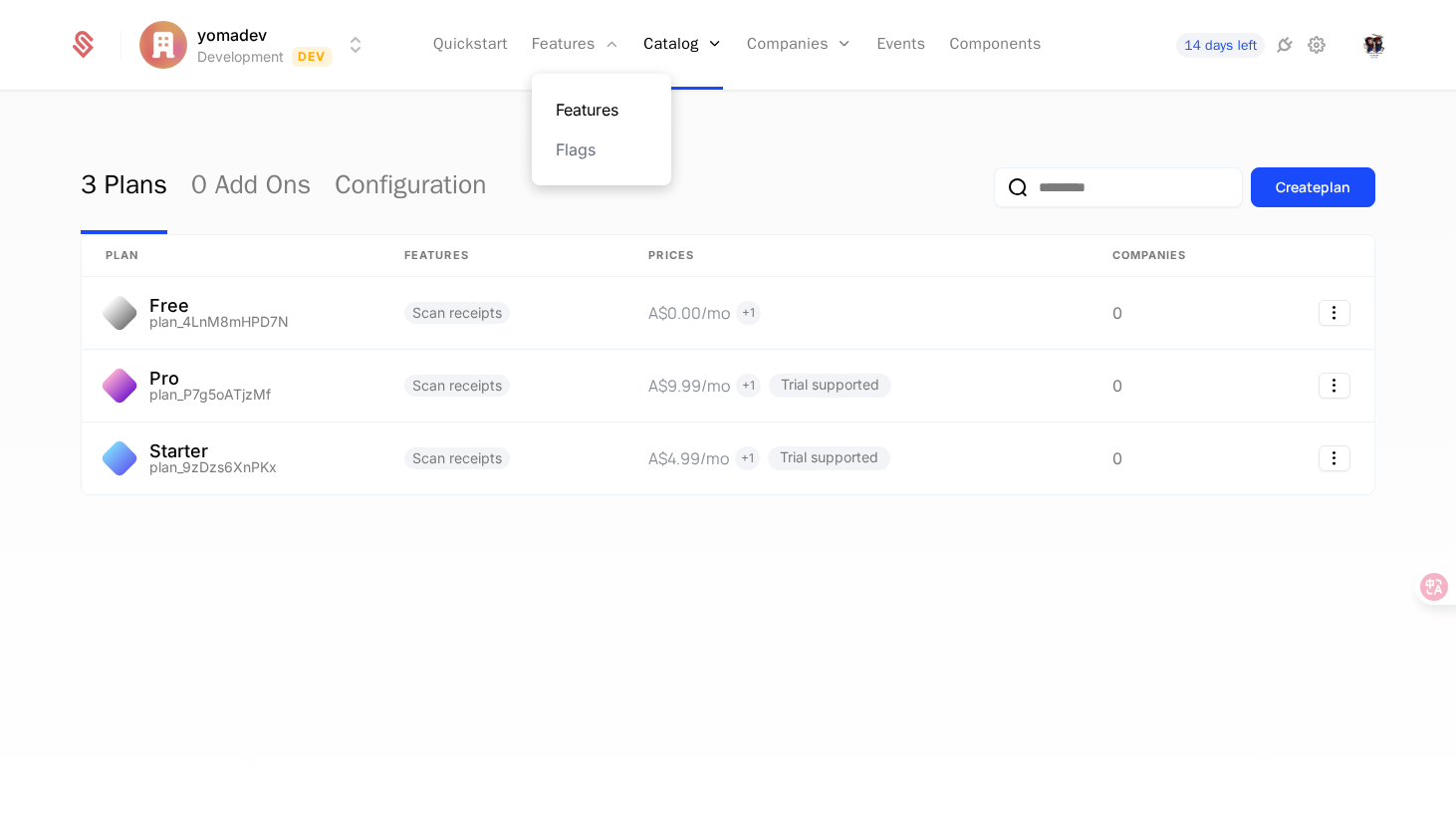 click on "Features" at bounding box center [602, 110] 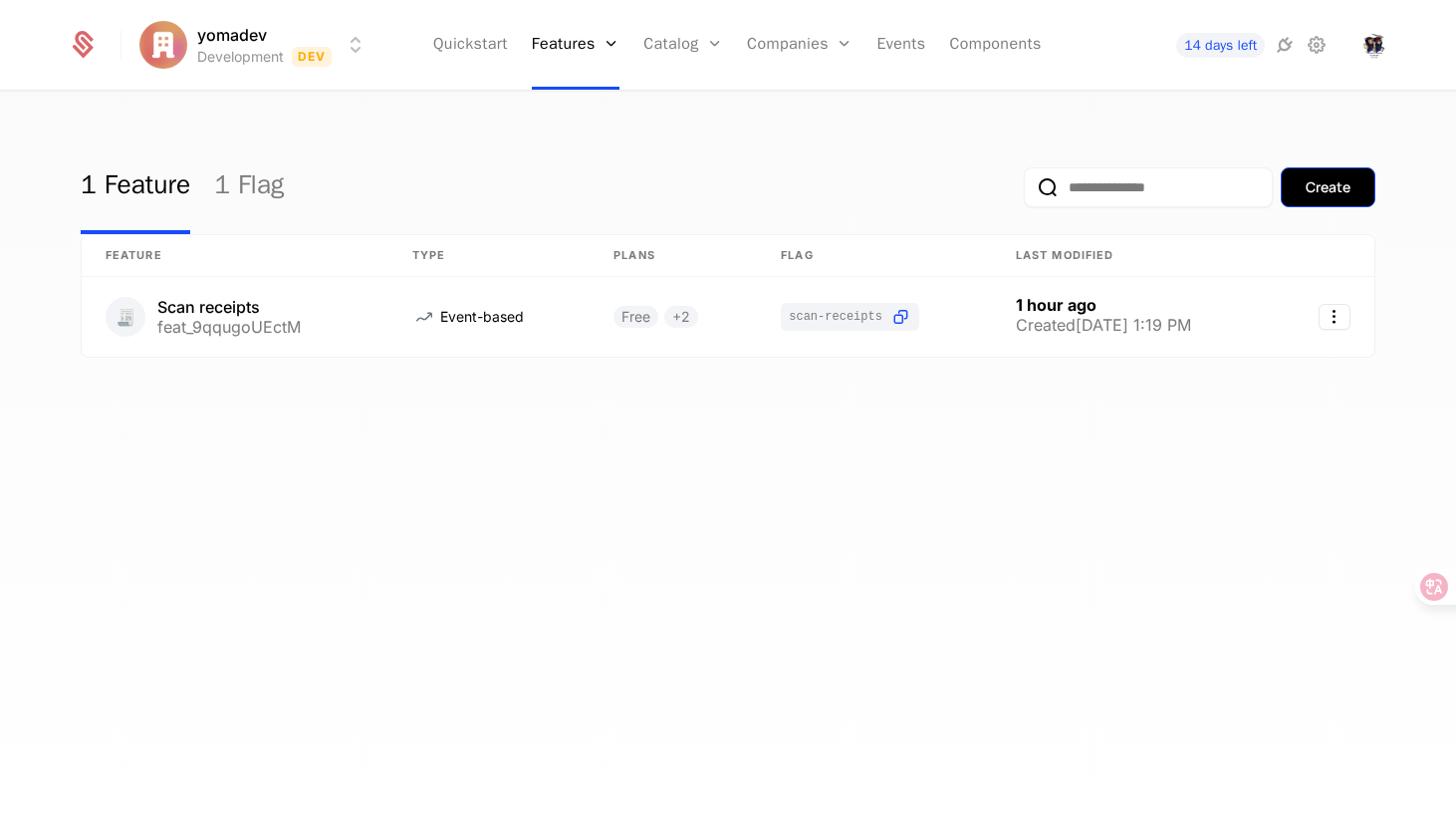 click on "Create" at bounding box center (1328, 187) 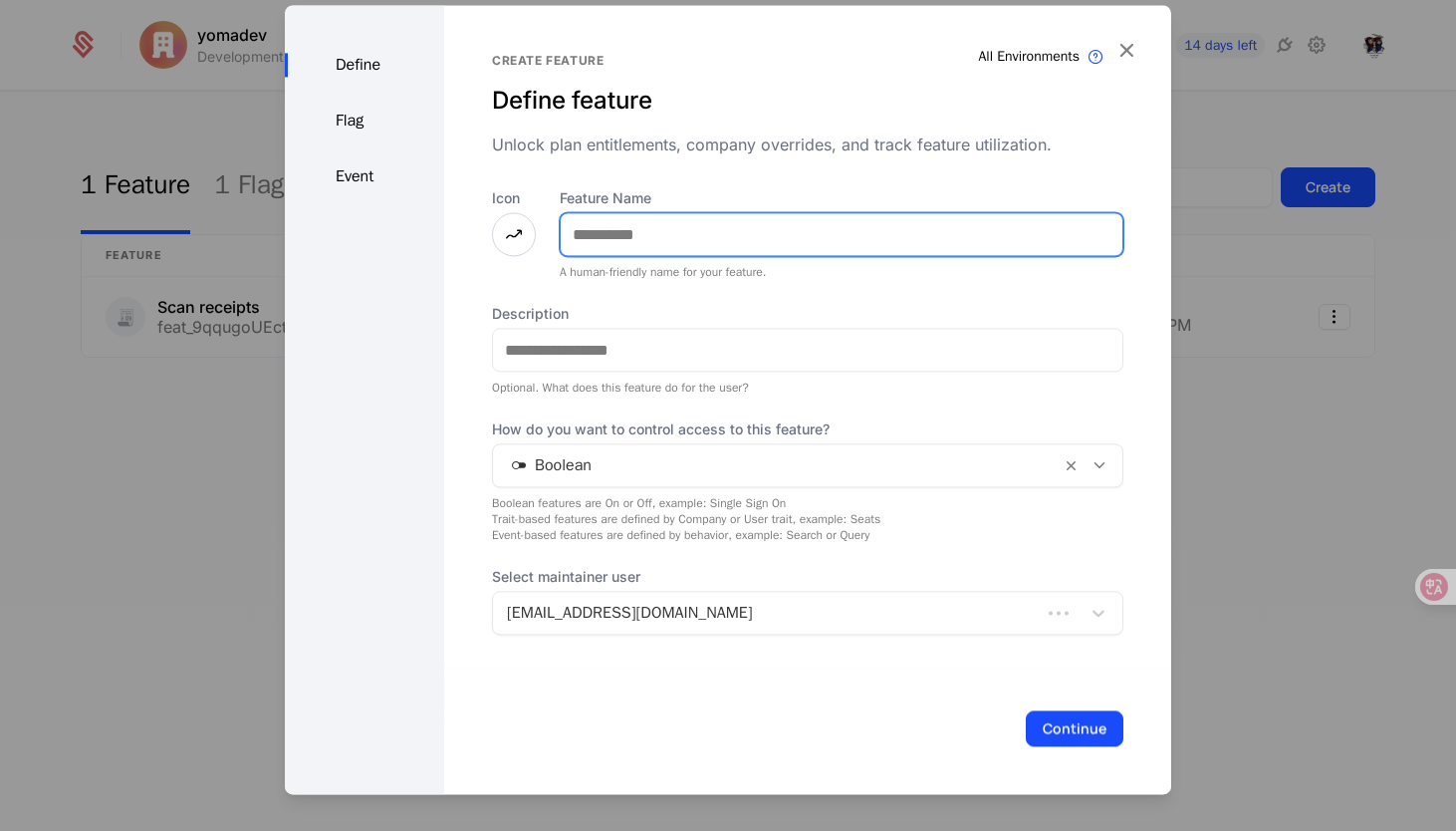 click on "Feature Name" at bounding box center [842, 234] 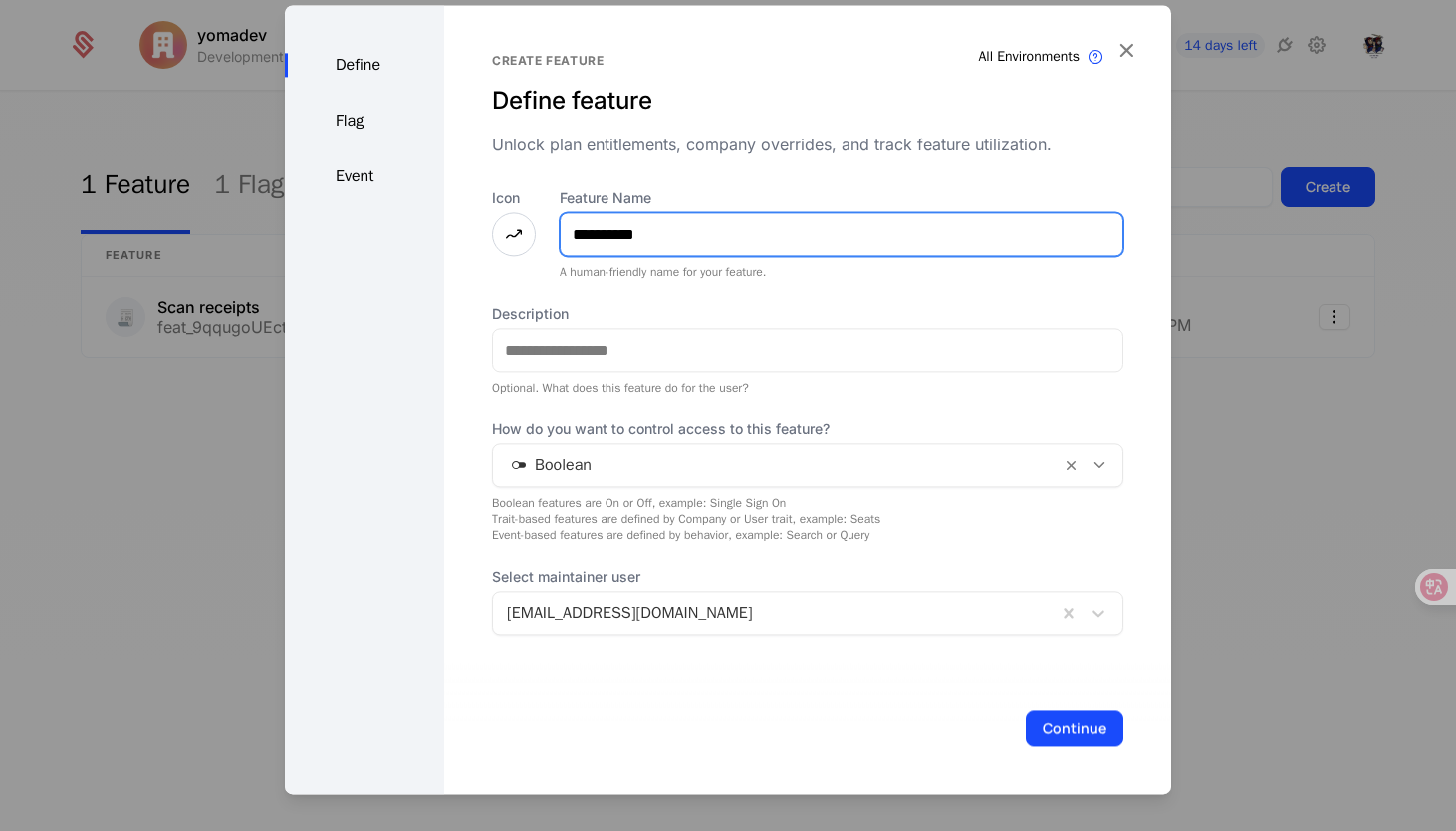 type on "**********" 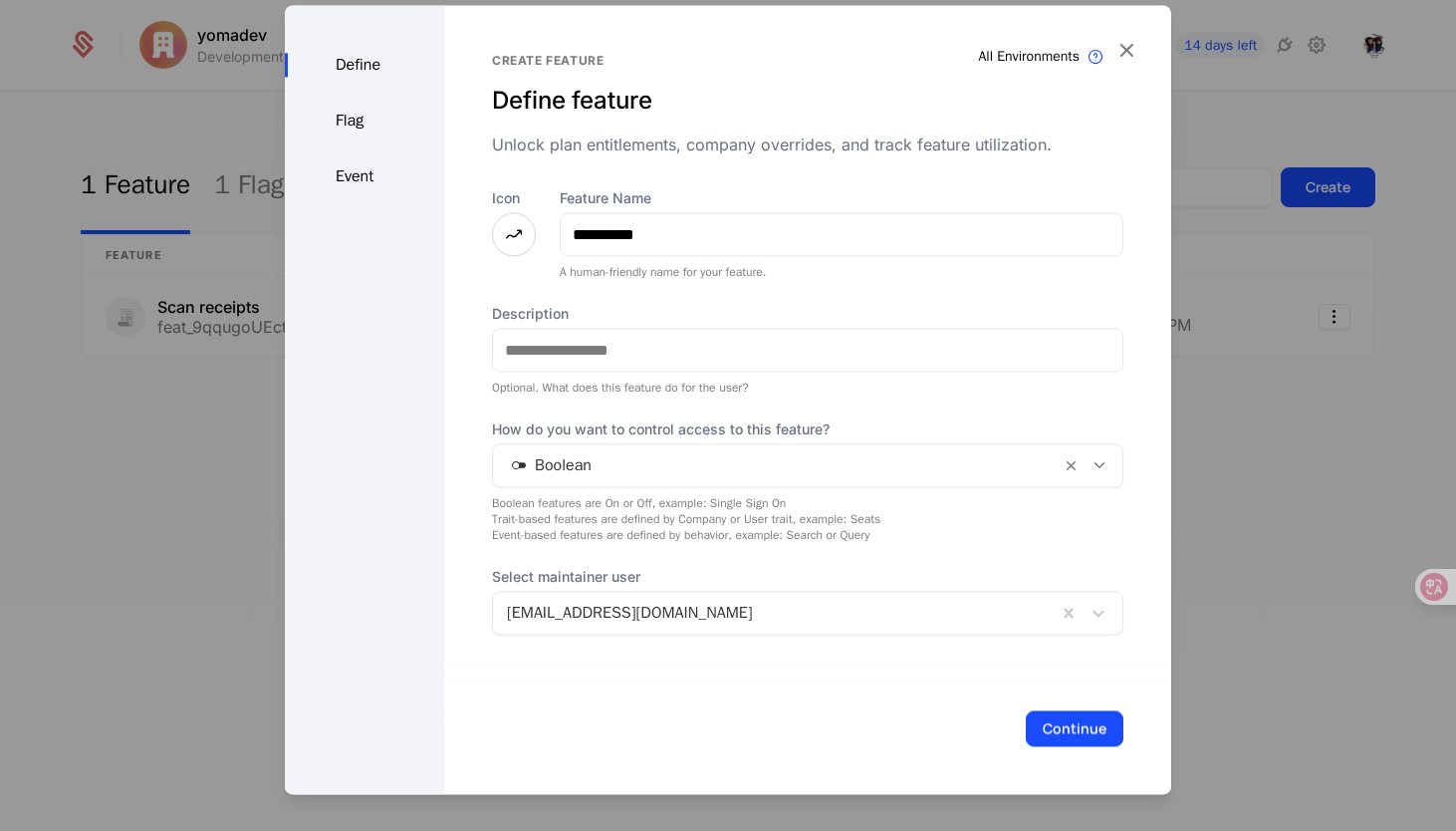 click at bounding box center [514, 234] 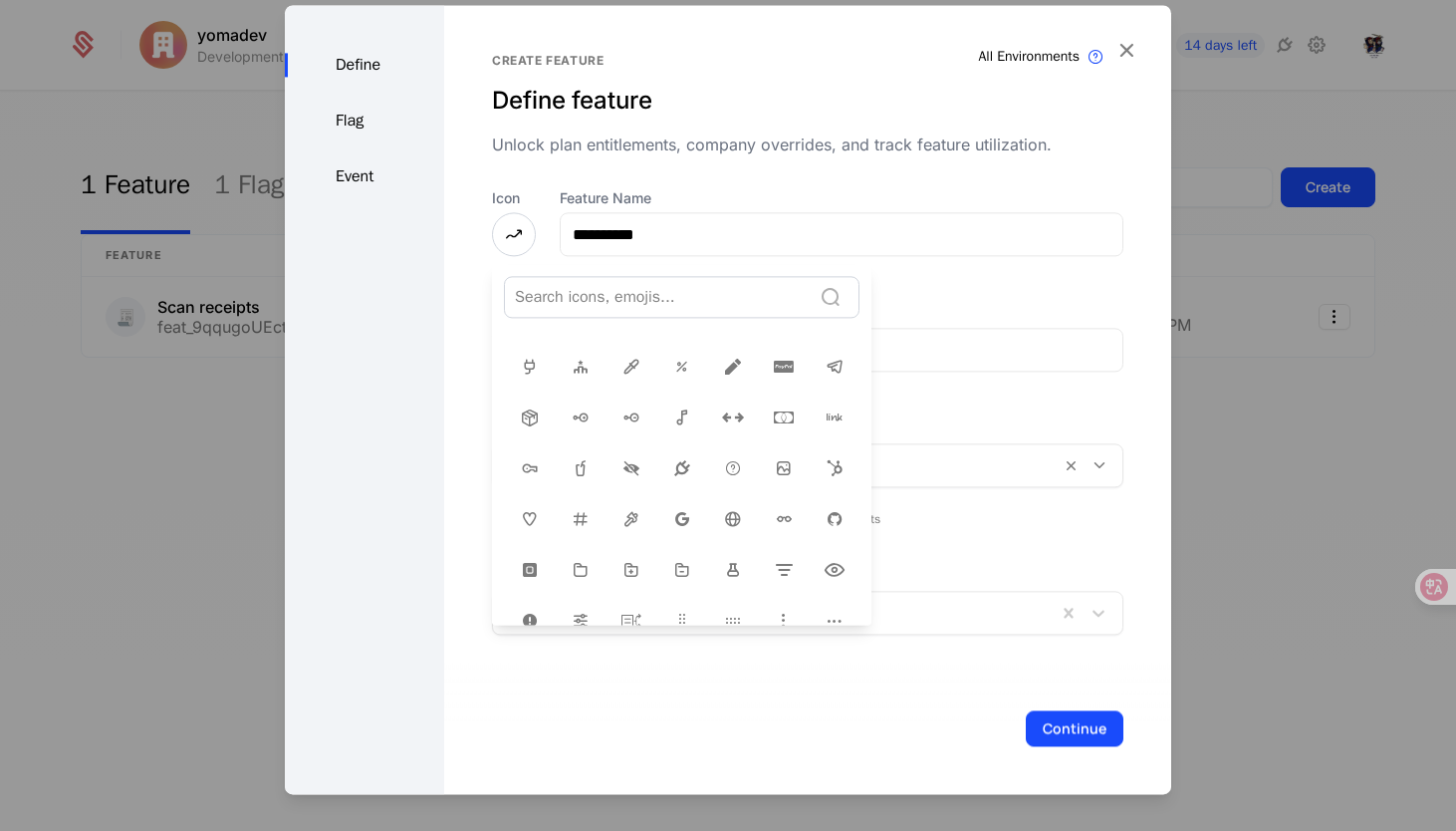 scroll, scrollTop: 0, scrollLeft: 0, axis: both 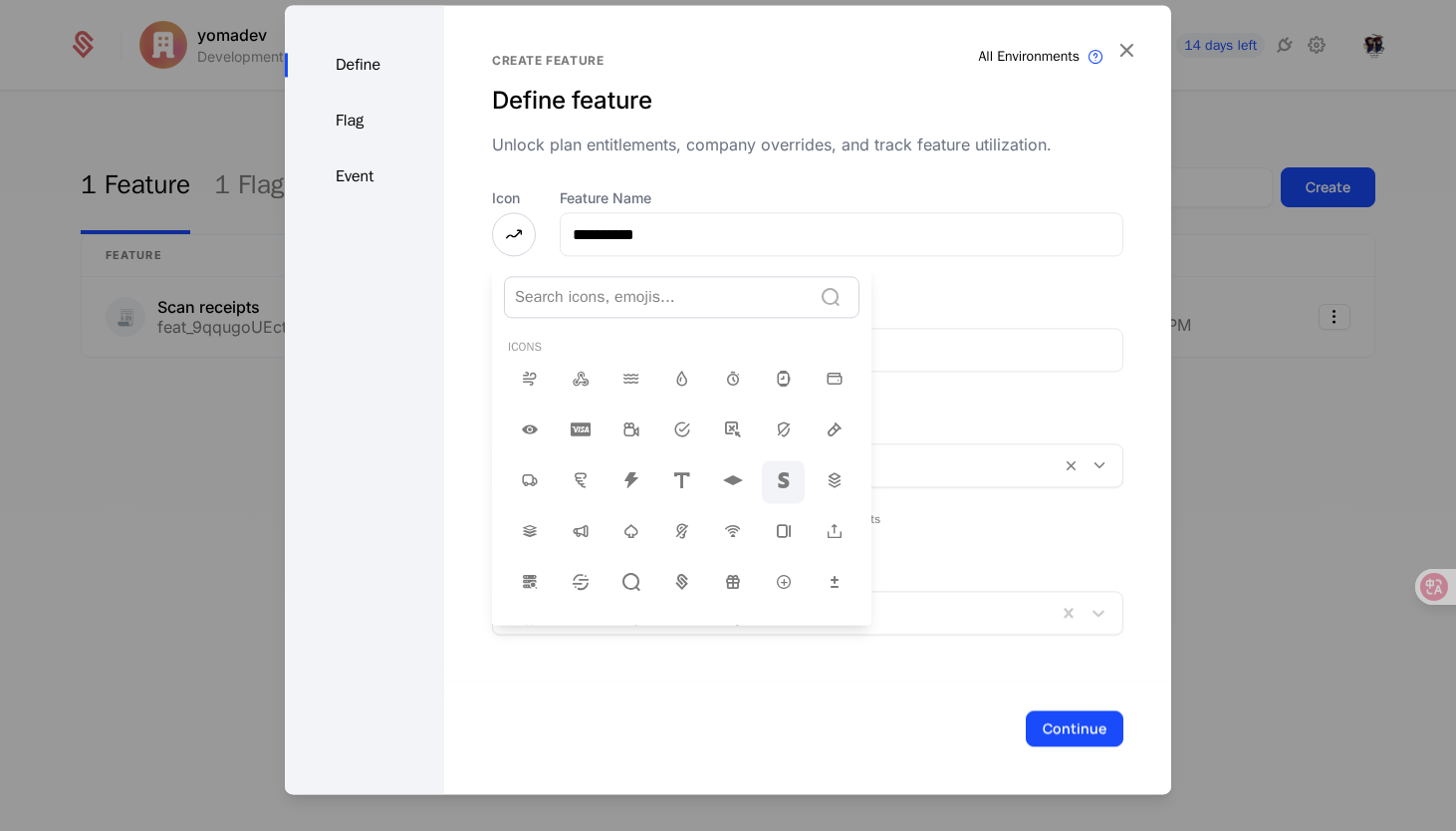 click at bounding box center [784, 480] 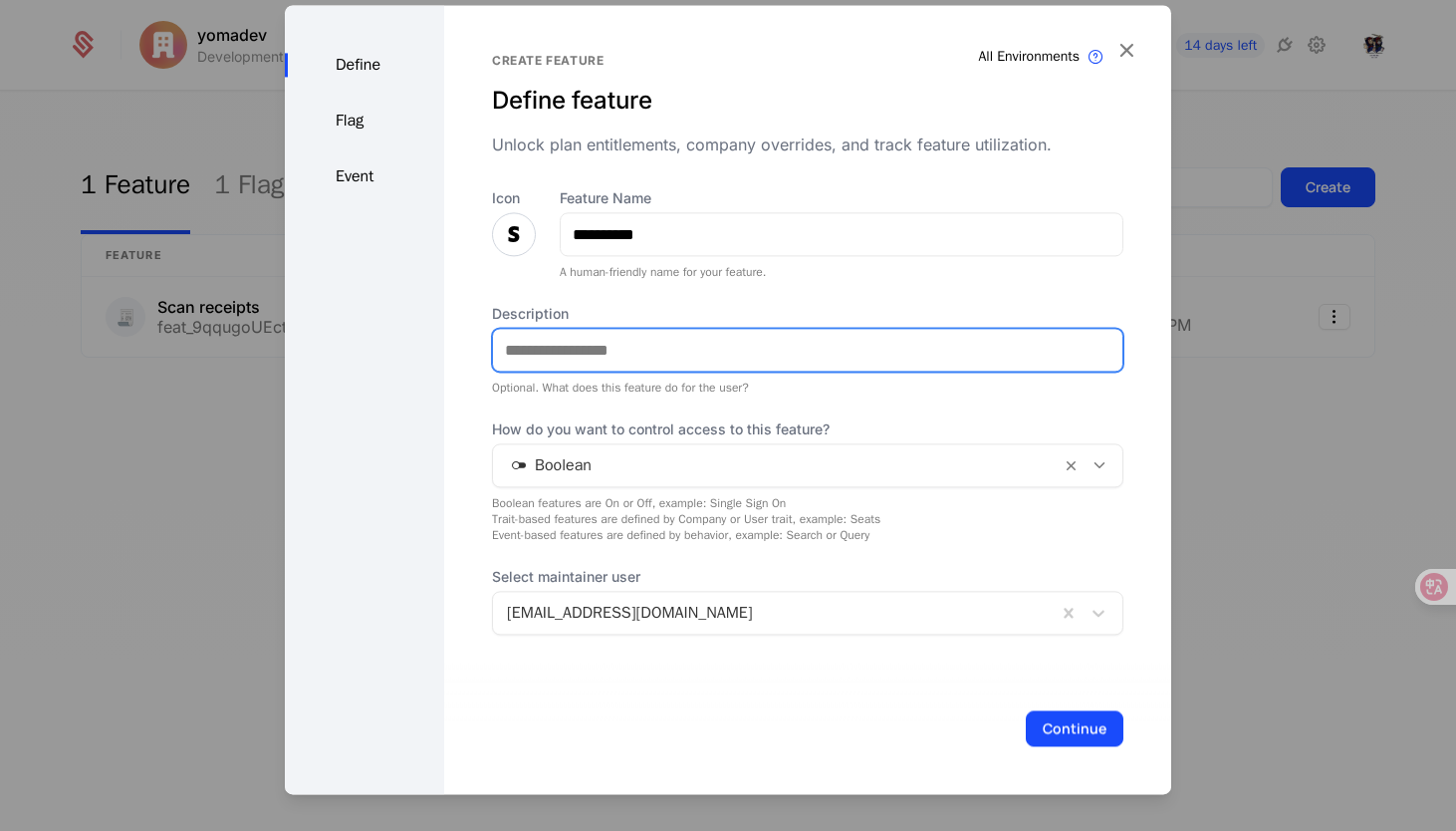 click on "Description" at bounding box center [808, 350] 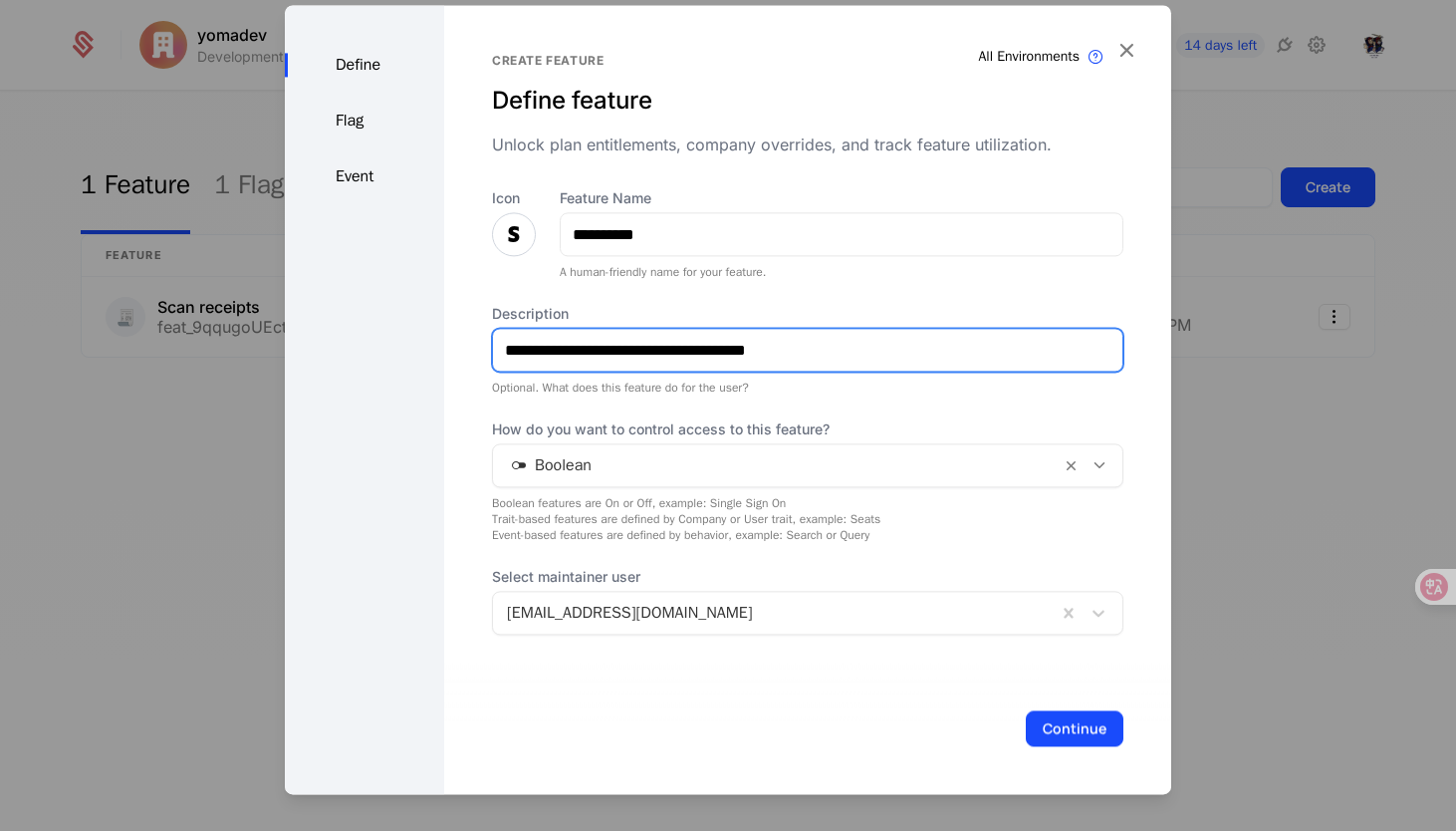 type on "**********" 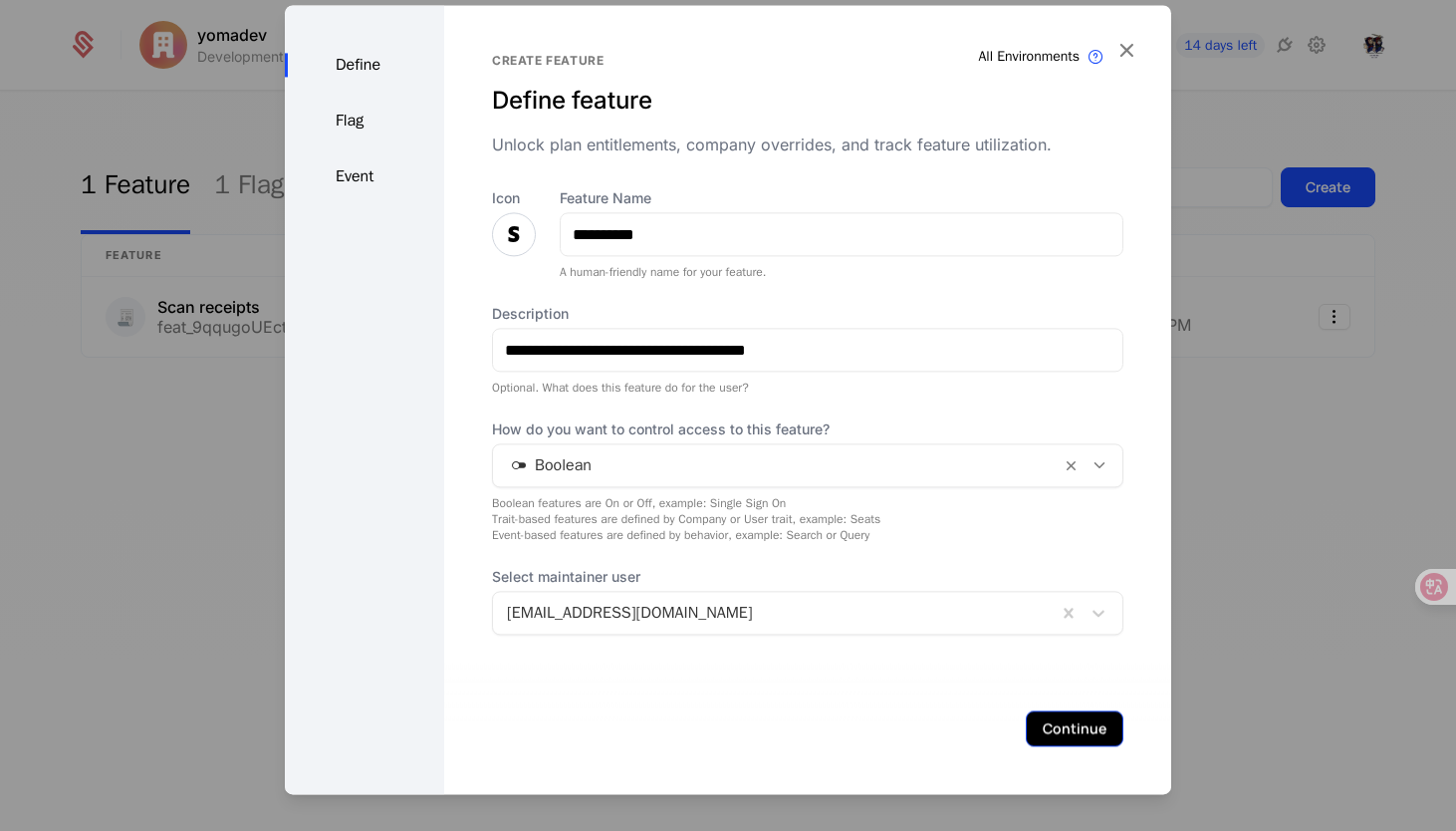 click on "Continue" at bounding box center (1075, 728) 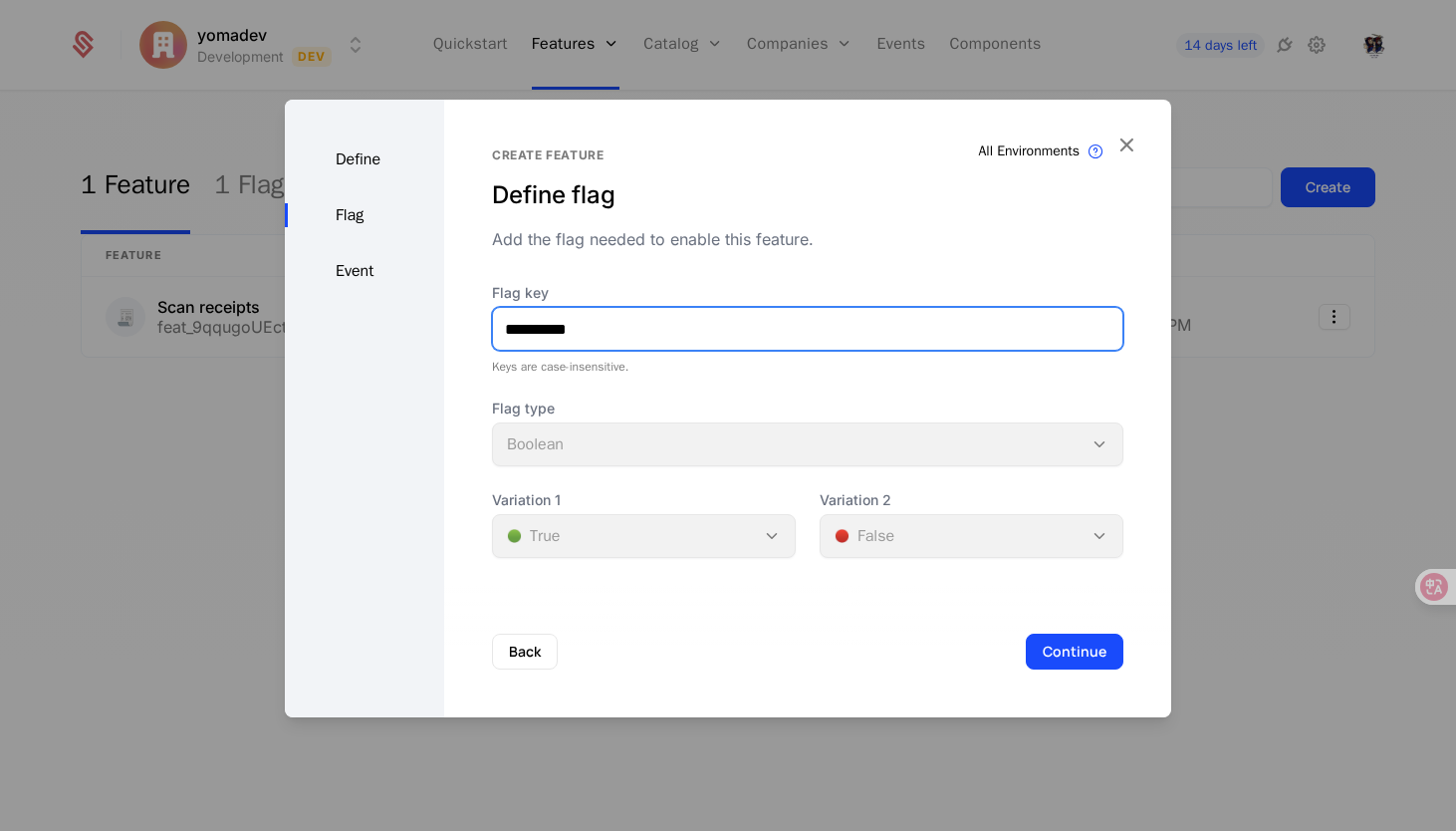 drag, startPoint x: 529, startPoint y: 332, endPoint x: 495, endPoint y: 332, distance: 34 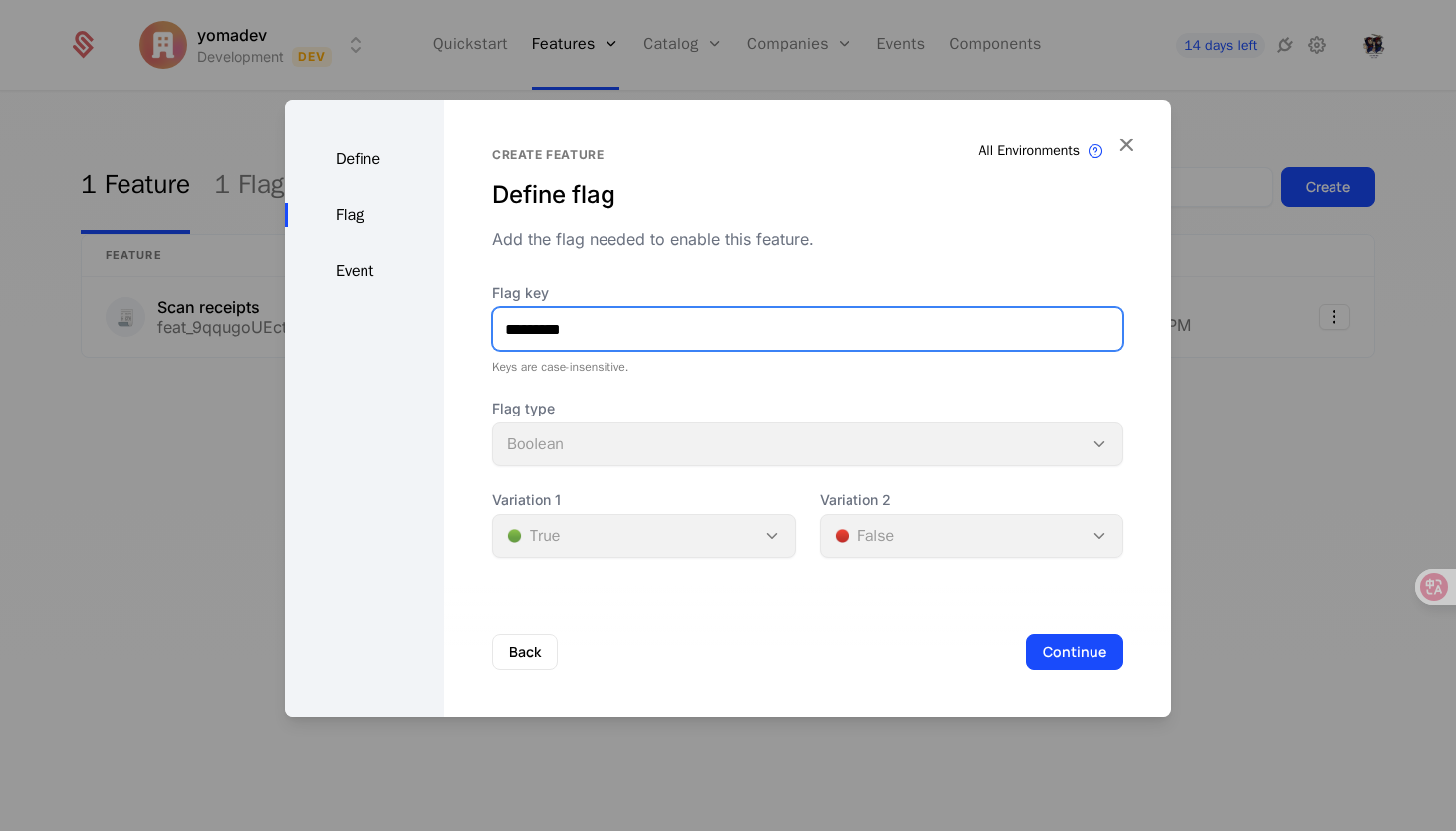type on "**********" 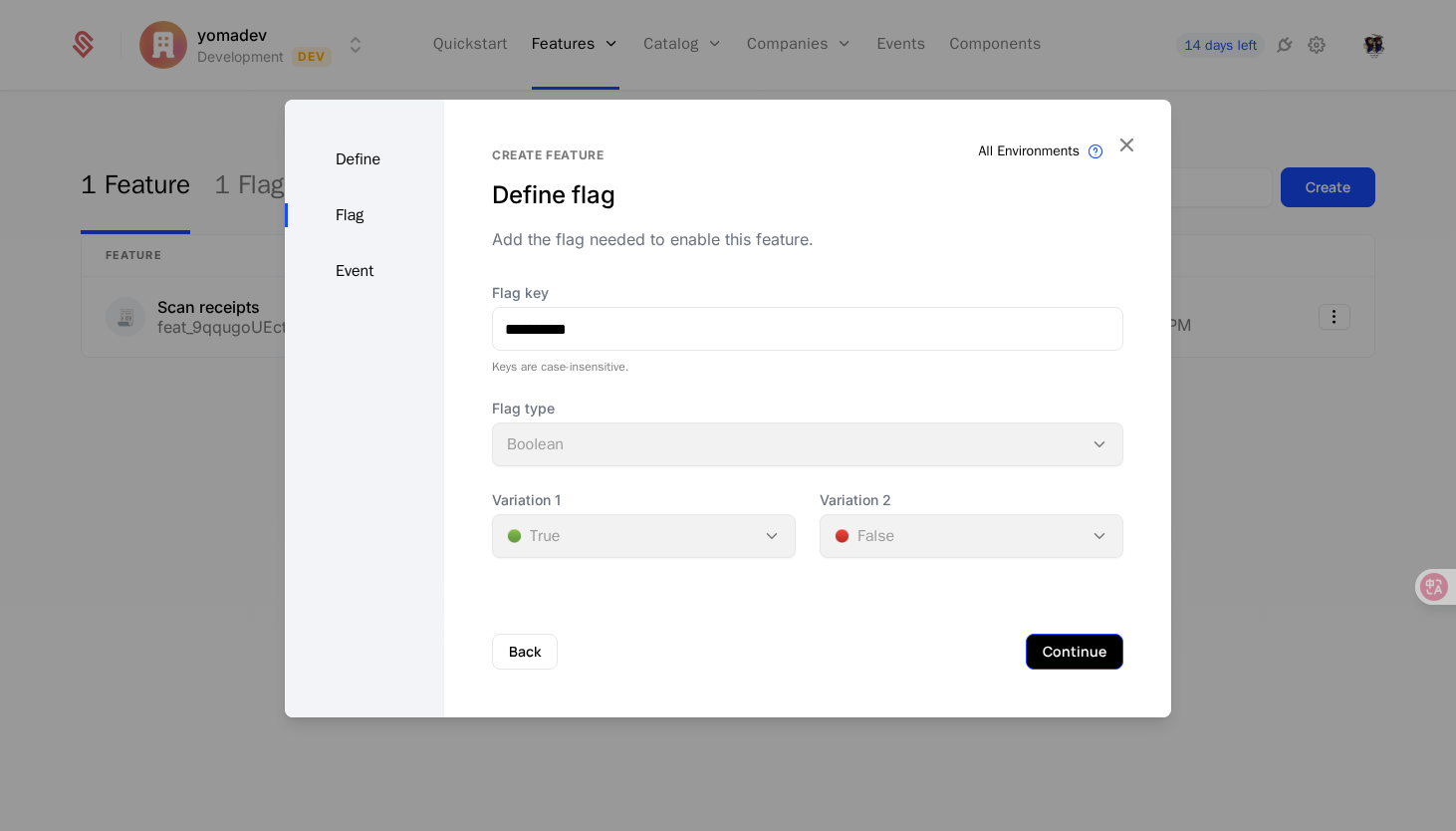 click on "Continue" at bounding box center [1075, 652] 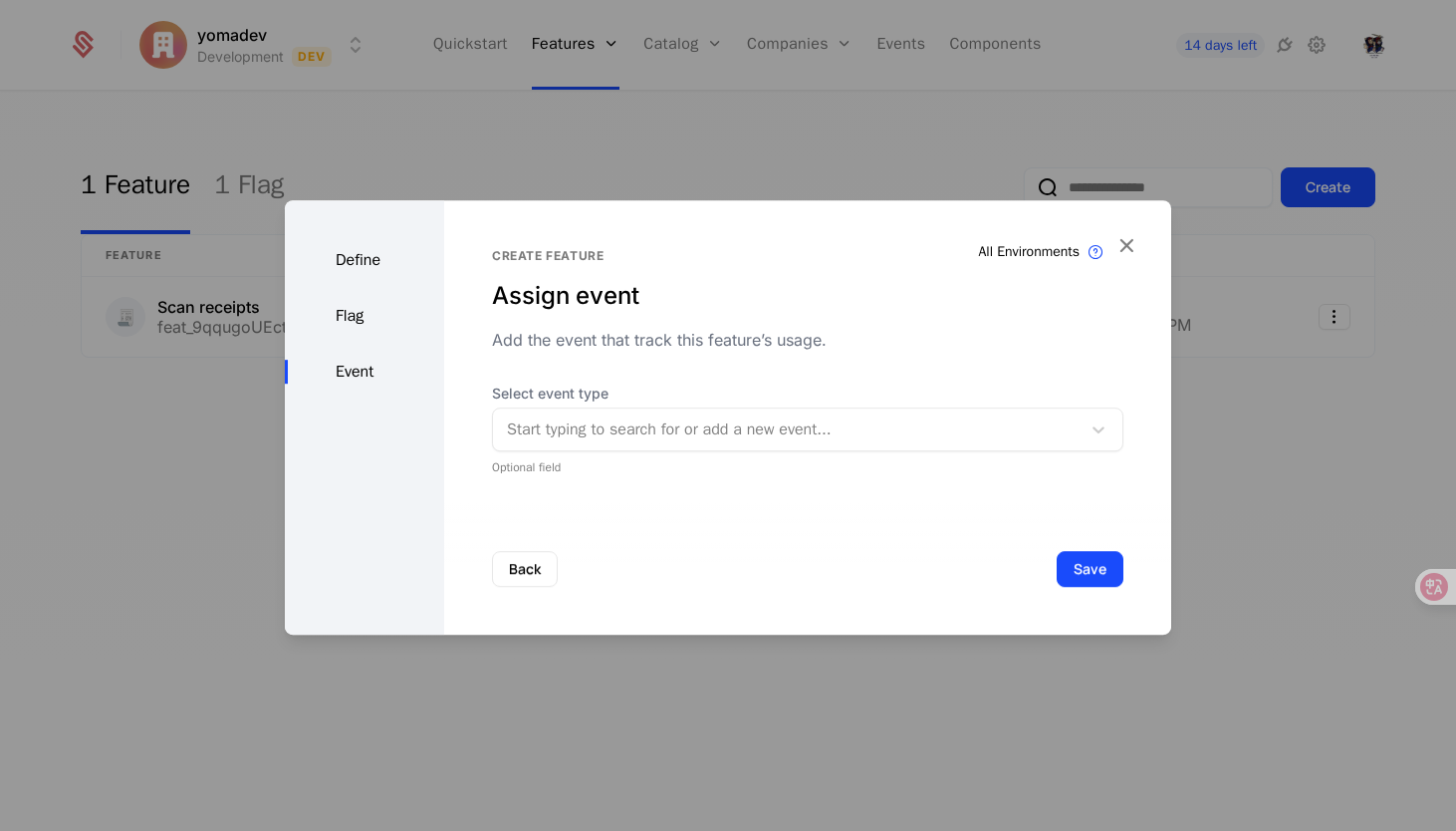 click at bounding box center [787, 429] 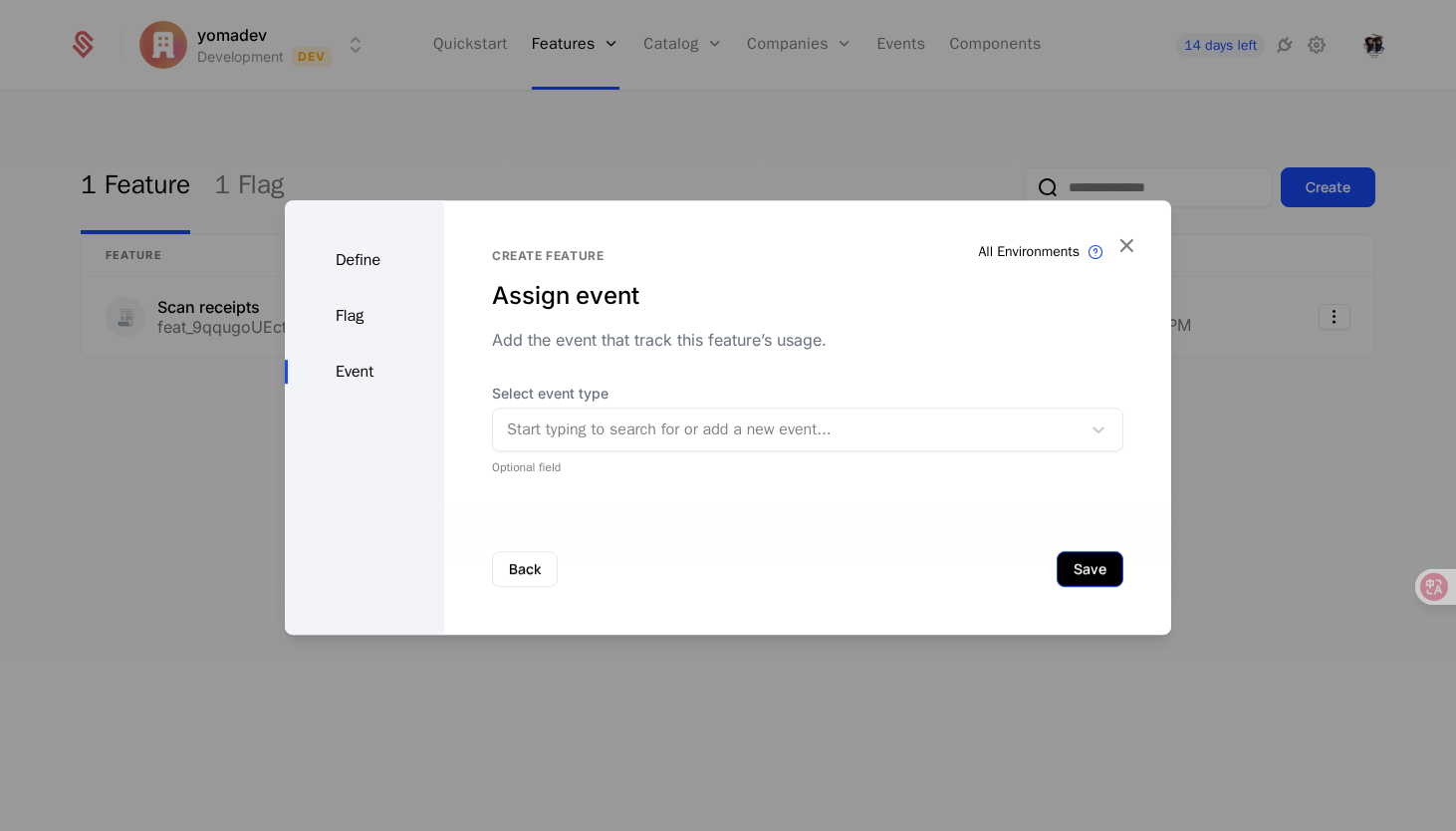 click on "Save" at bounding box center [1090, 569] 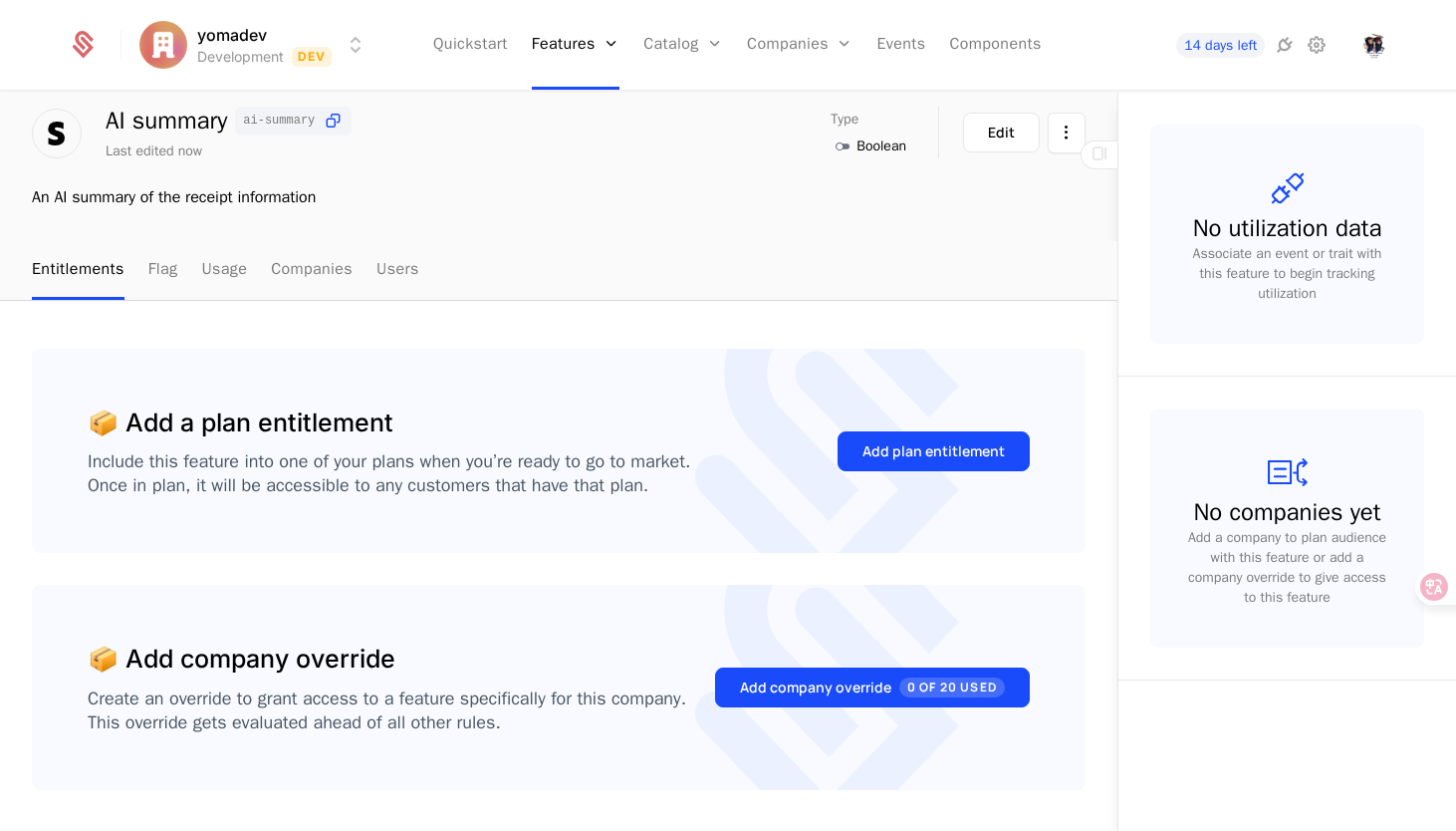 scroll, scrollTop: 70, scrollLeft: 0, axis: vertical 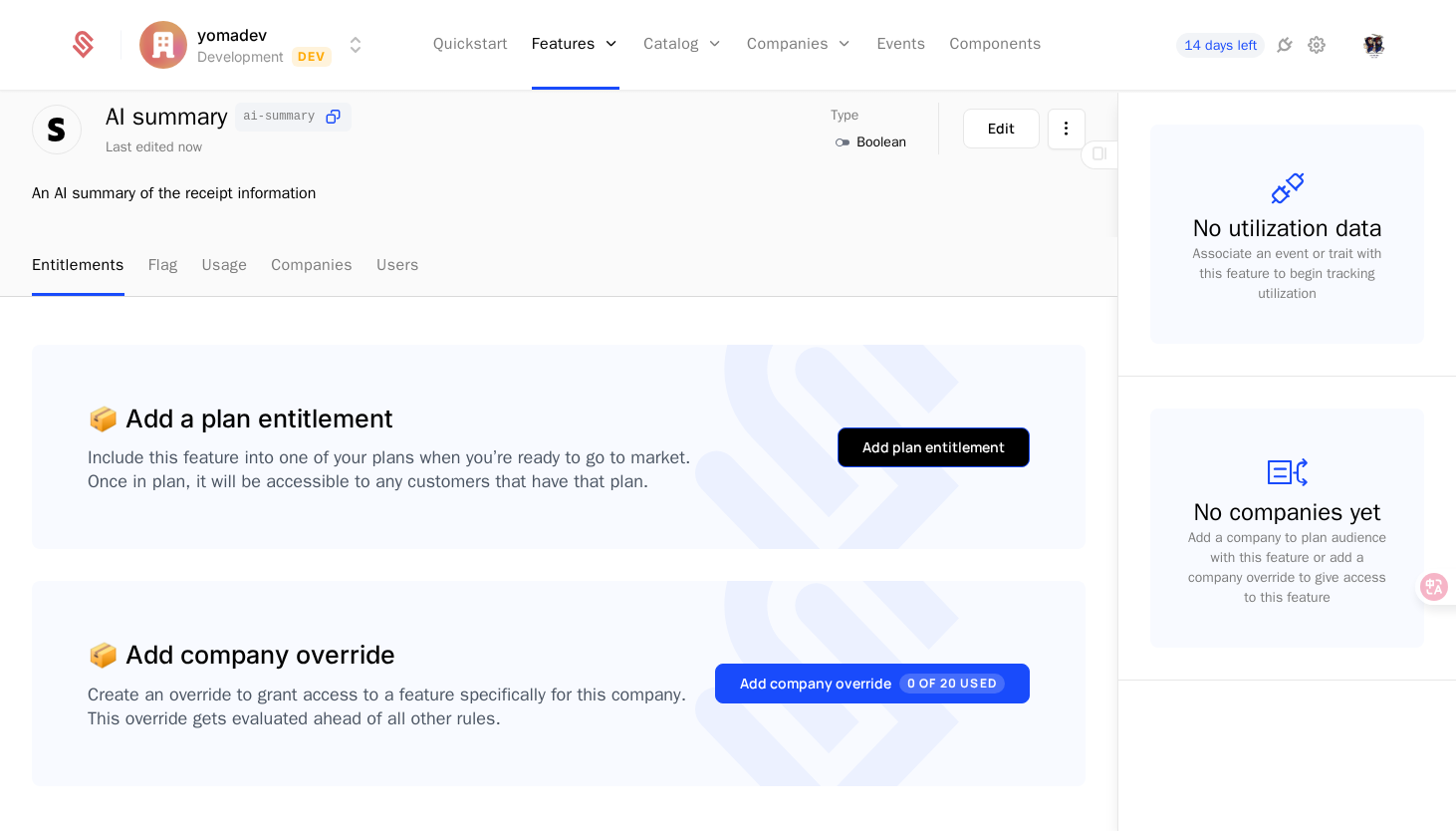 click on "Add plan entitlement" at bounding box center (933, 447) 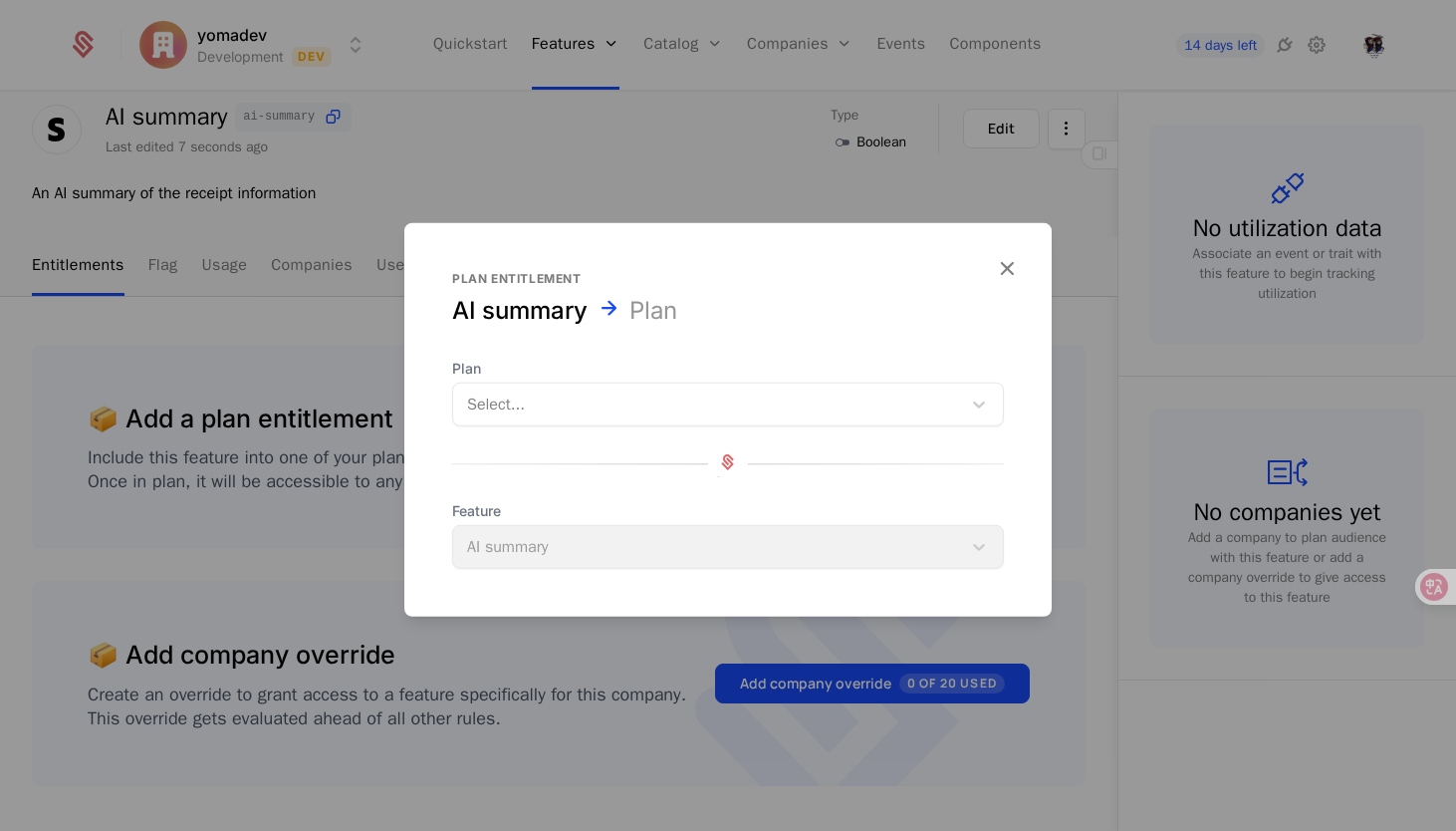click at bounding box center [707, 405] 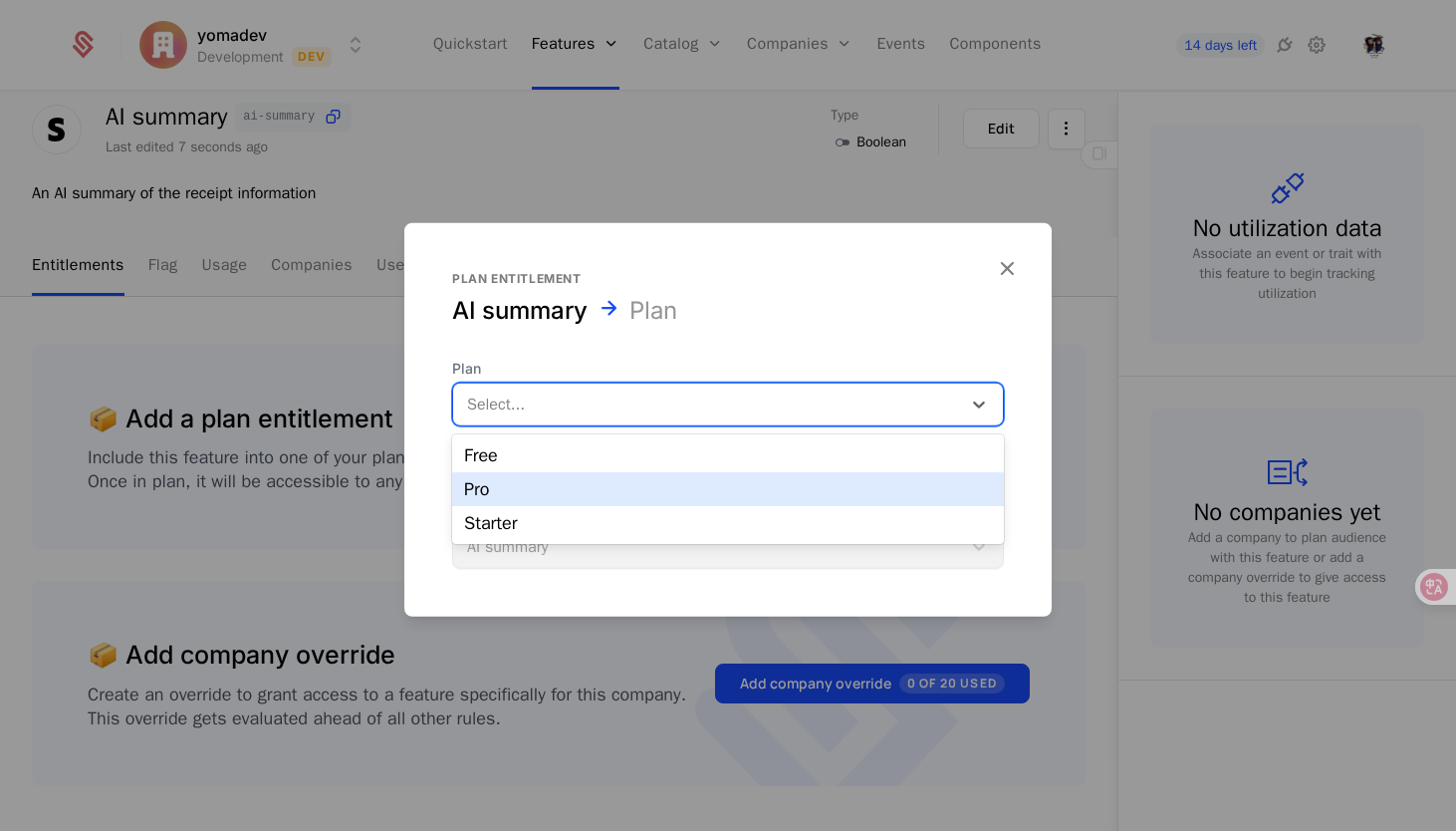 click on "Pro" at bounding box center [728, 489] 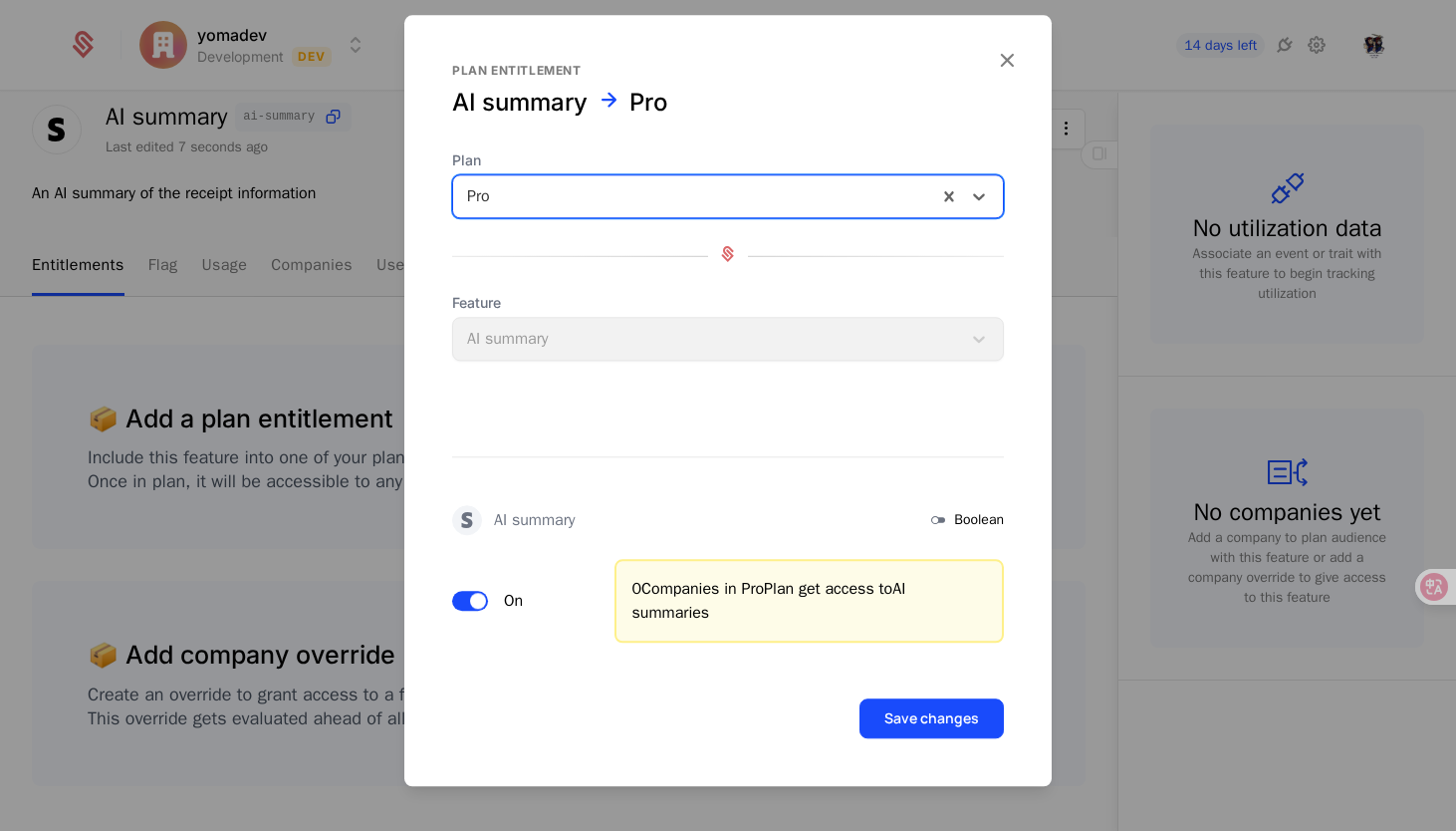 click on "Feature AI summary" at bounding box center [728, 327] 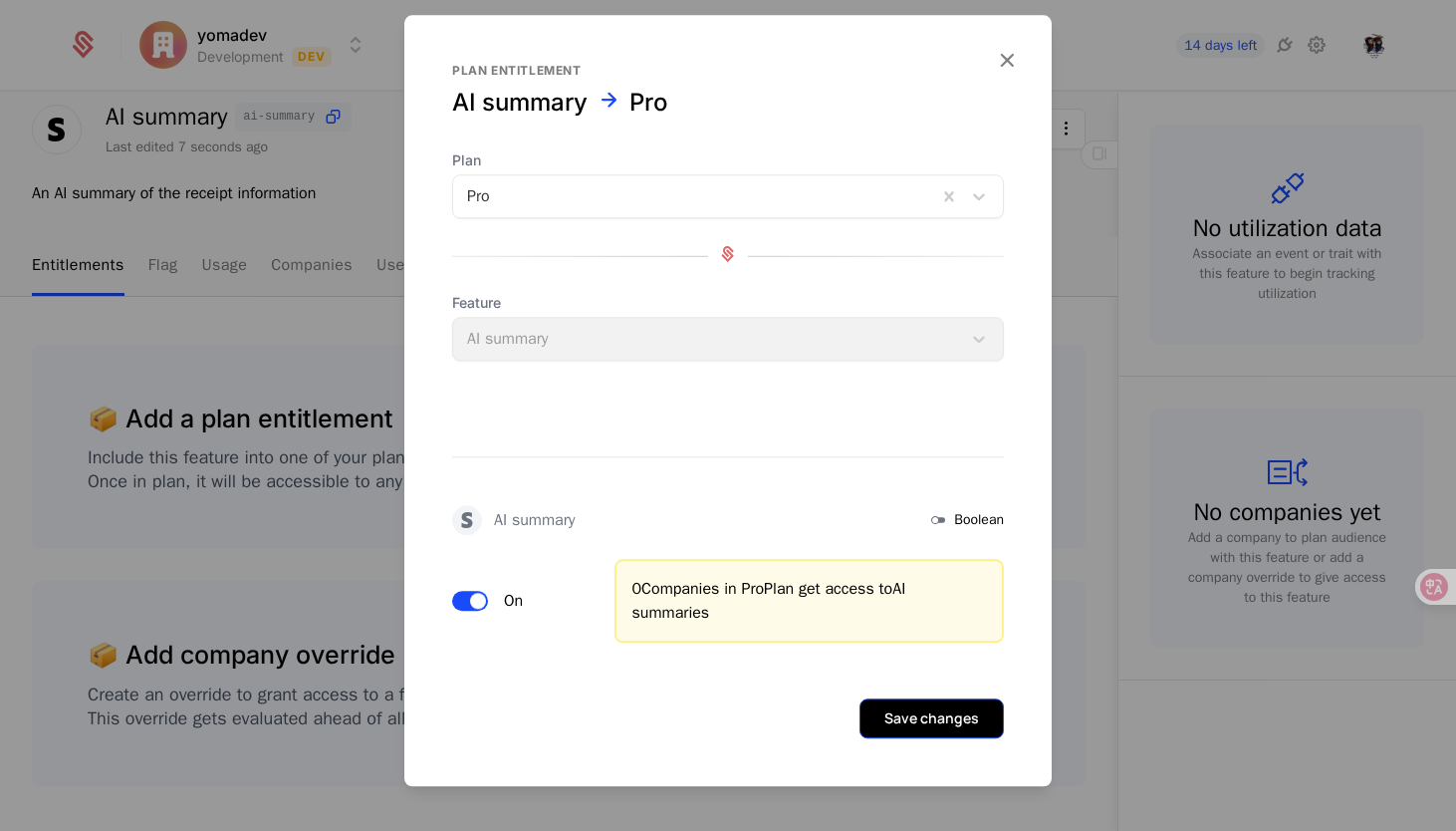 click on "Save changes" at bounding box center (931, 718) 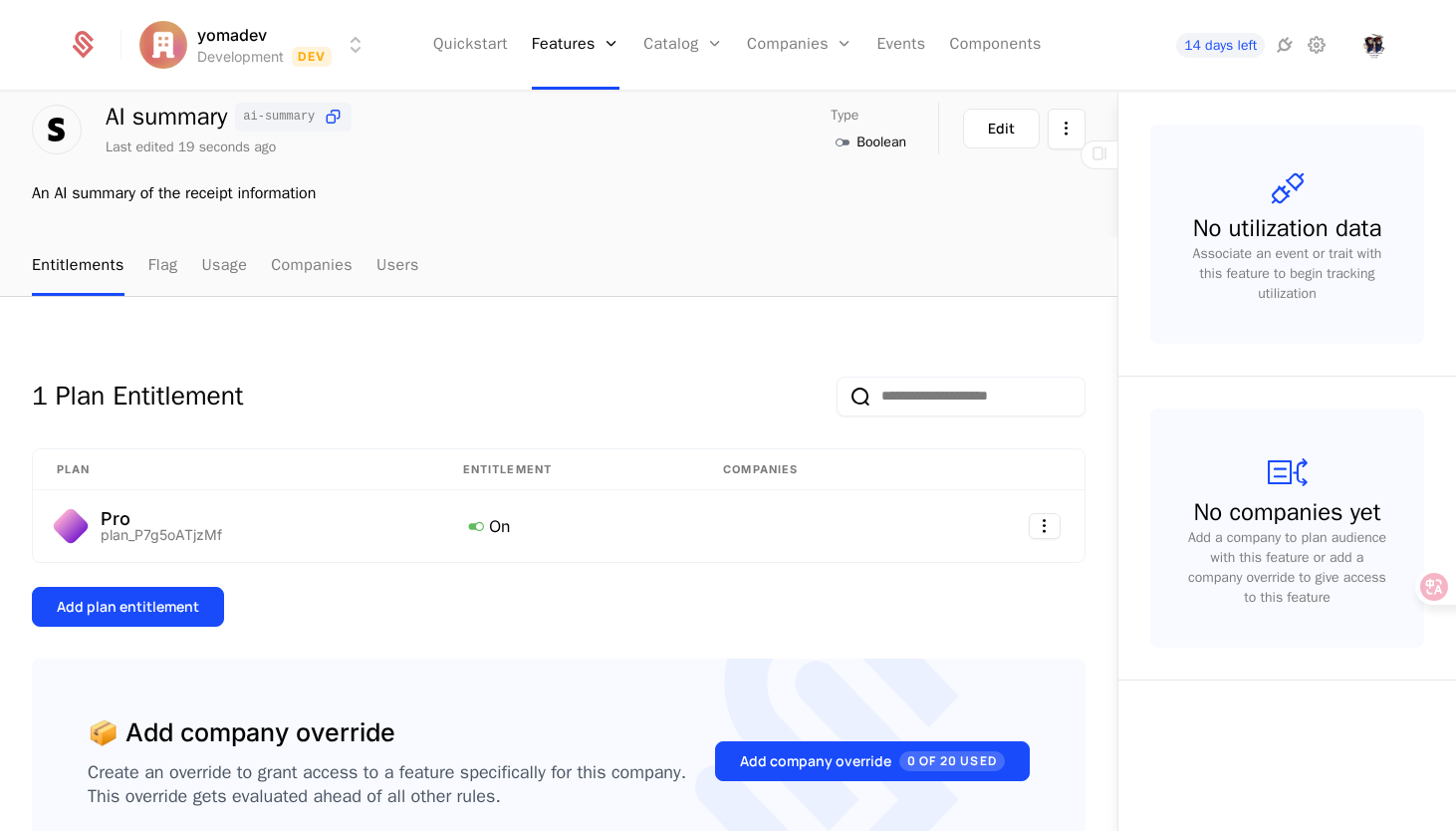 scroll, scrollTop: 89, scrollLeft: 0, axis: vertical 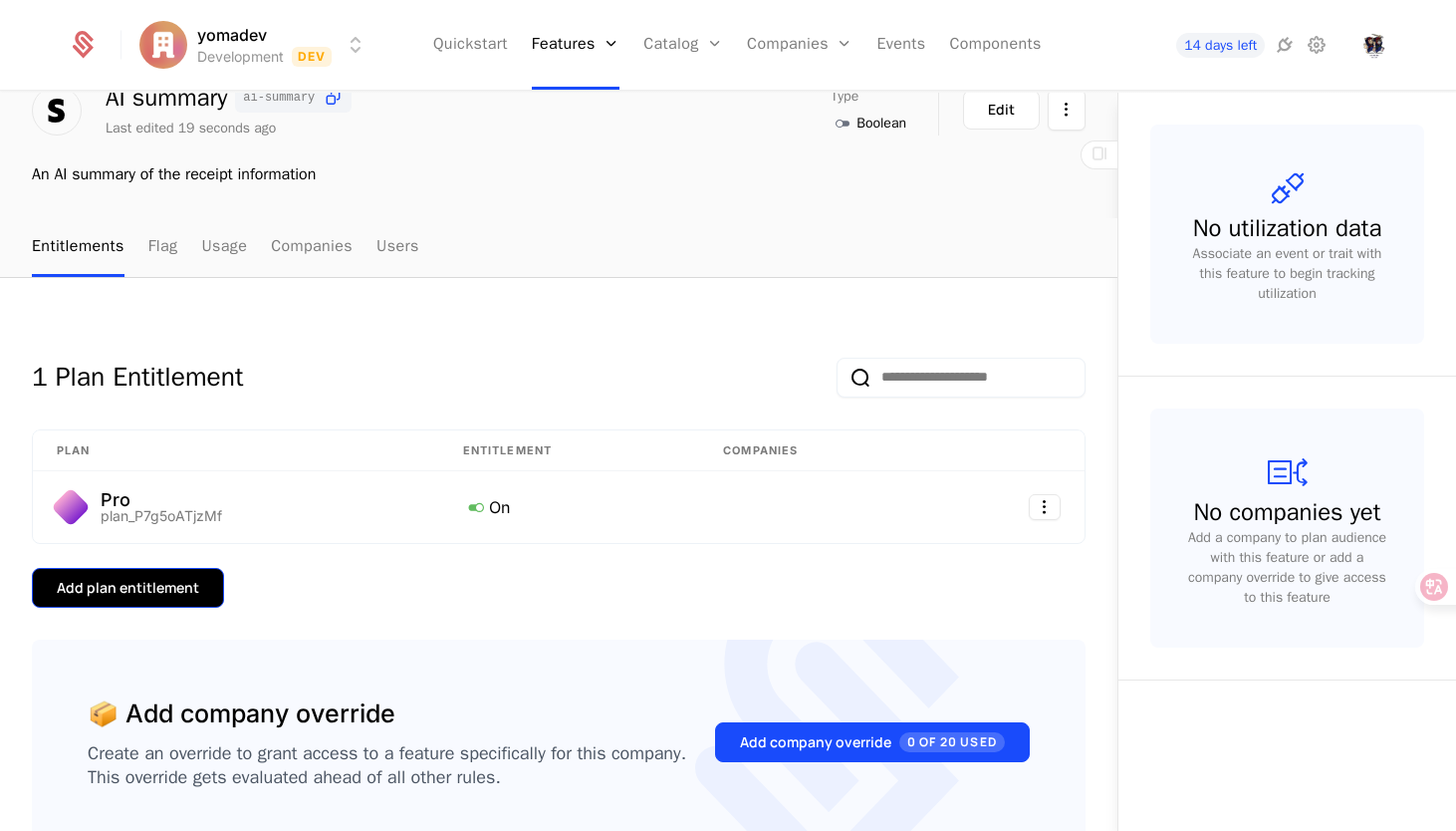 click on "Add plan entitlement" at bounding box center [127, 588] 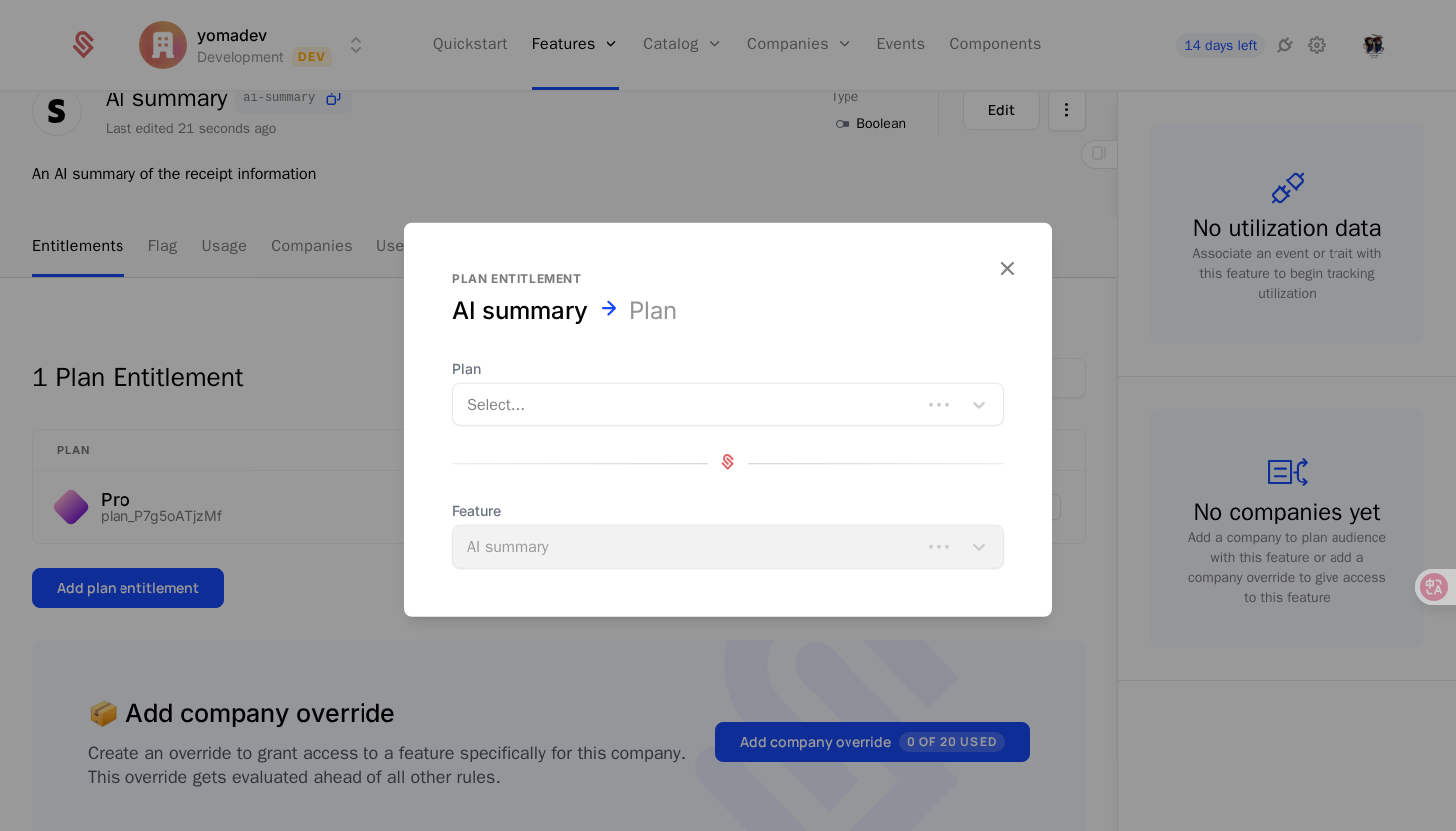 click at bounding box center [687, 405] 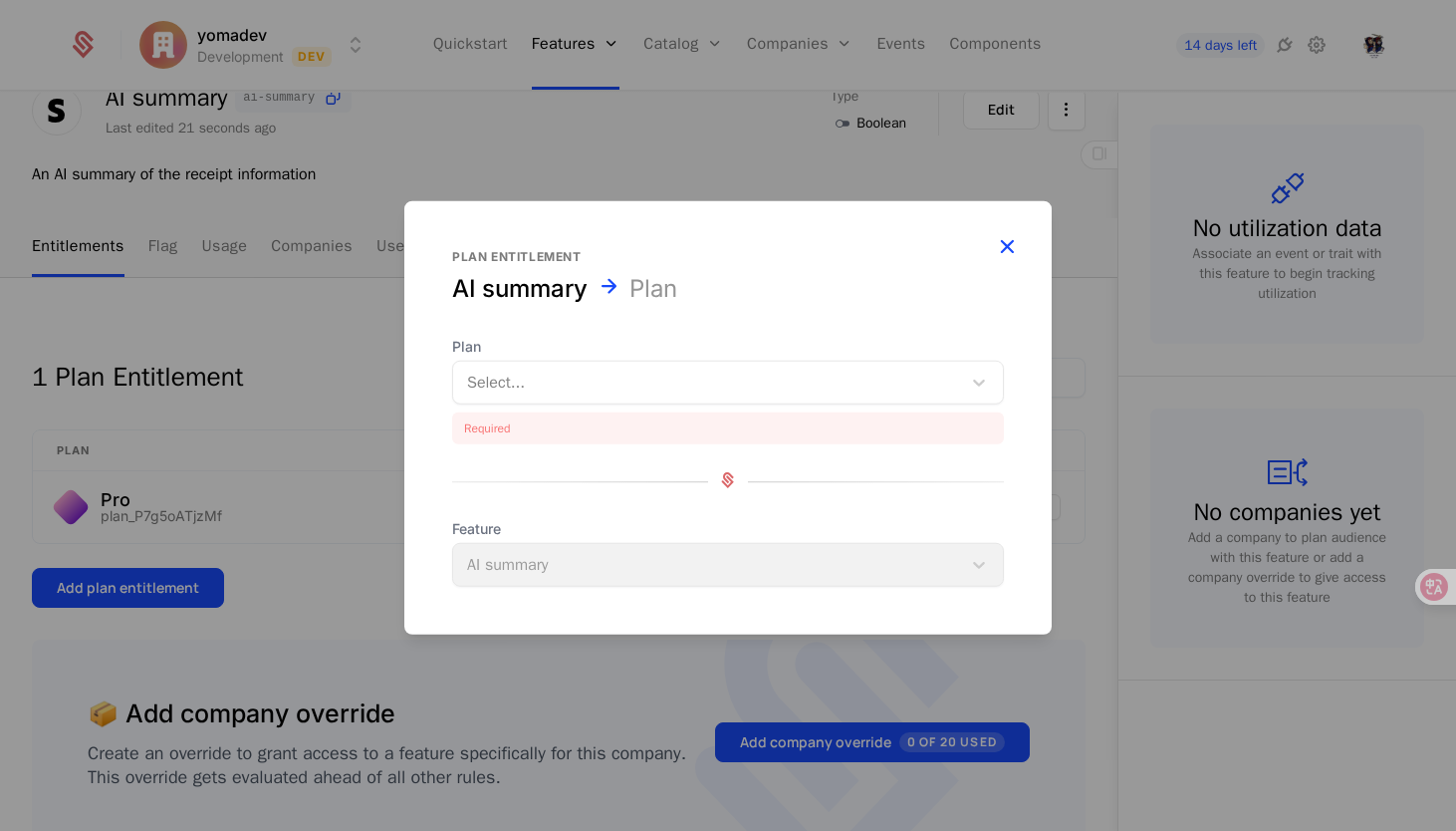 click on "Plan entitlement AI summary Plan Plan Select... Required Feature AI summary" at bounding box center (728, 417) 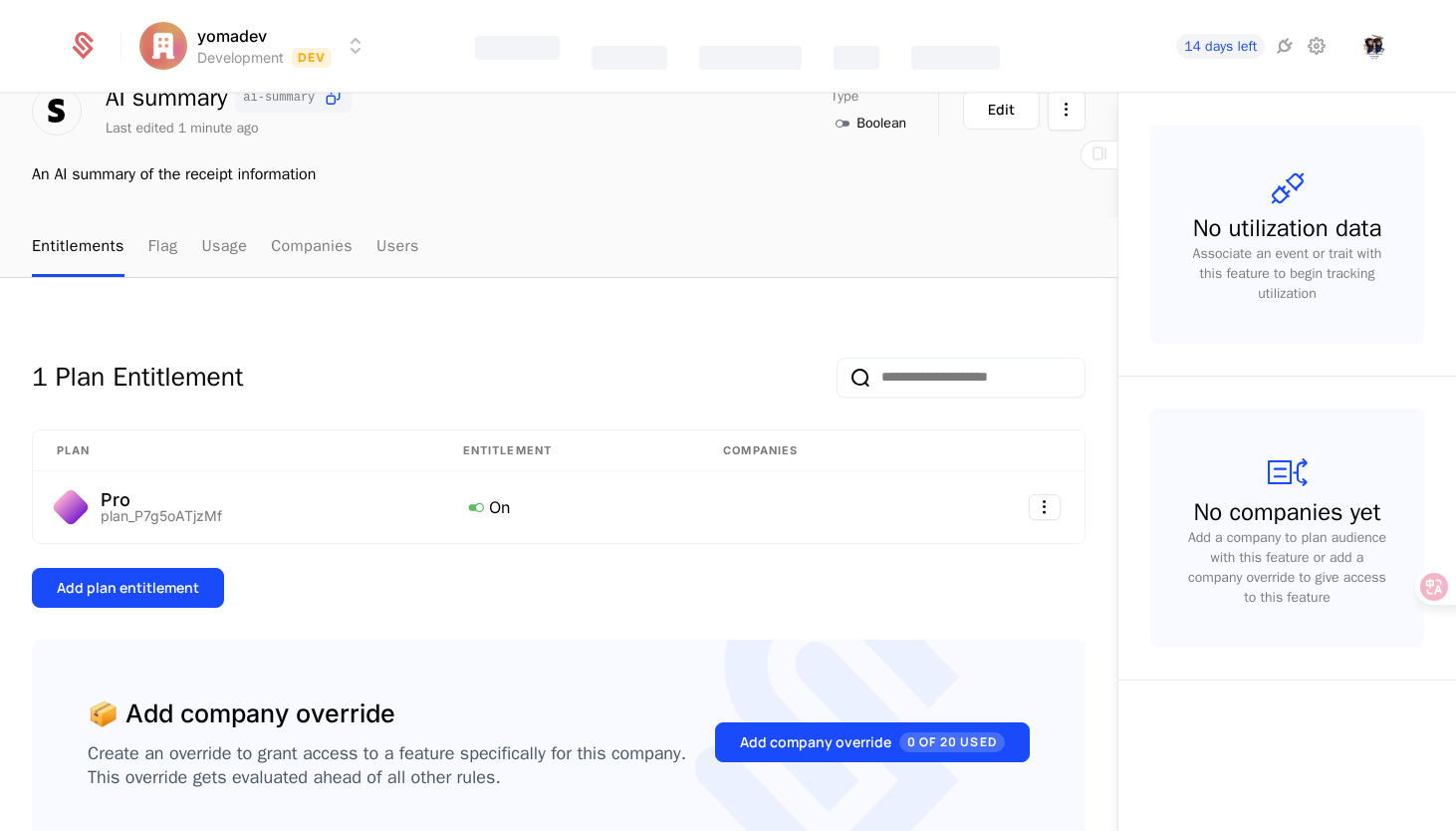 click on "Features Catalog Companies Events Components" at bounding box center [737, 46] 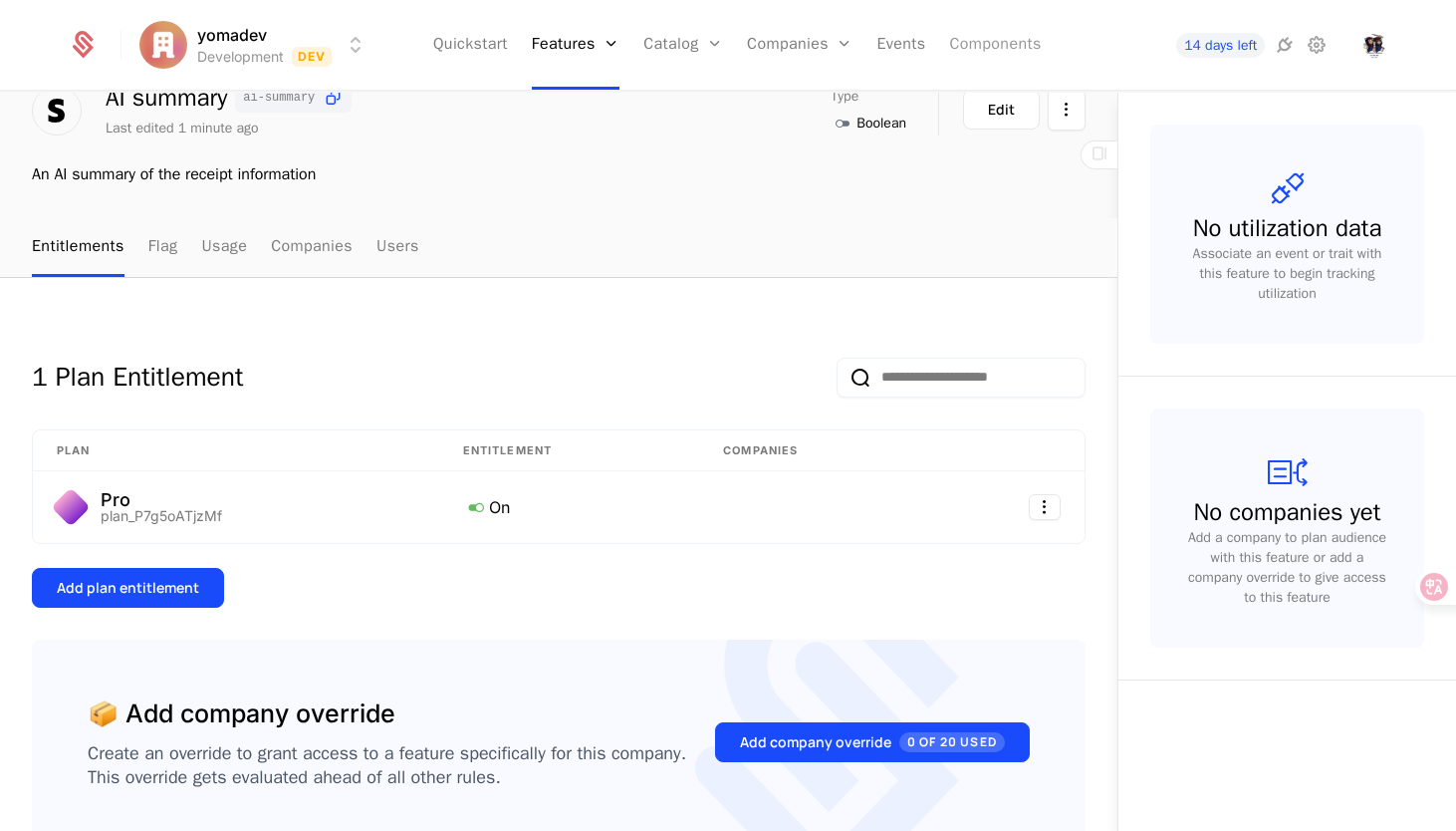 click on "Components" at bounding box center [995, 45] 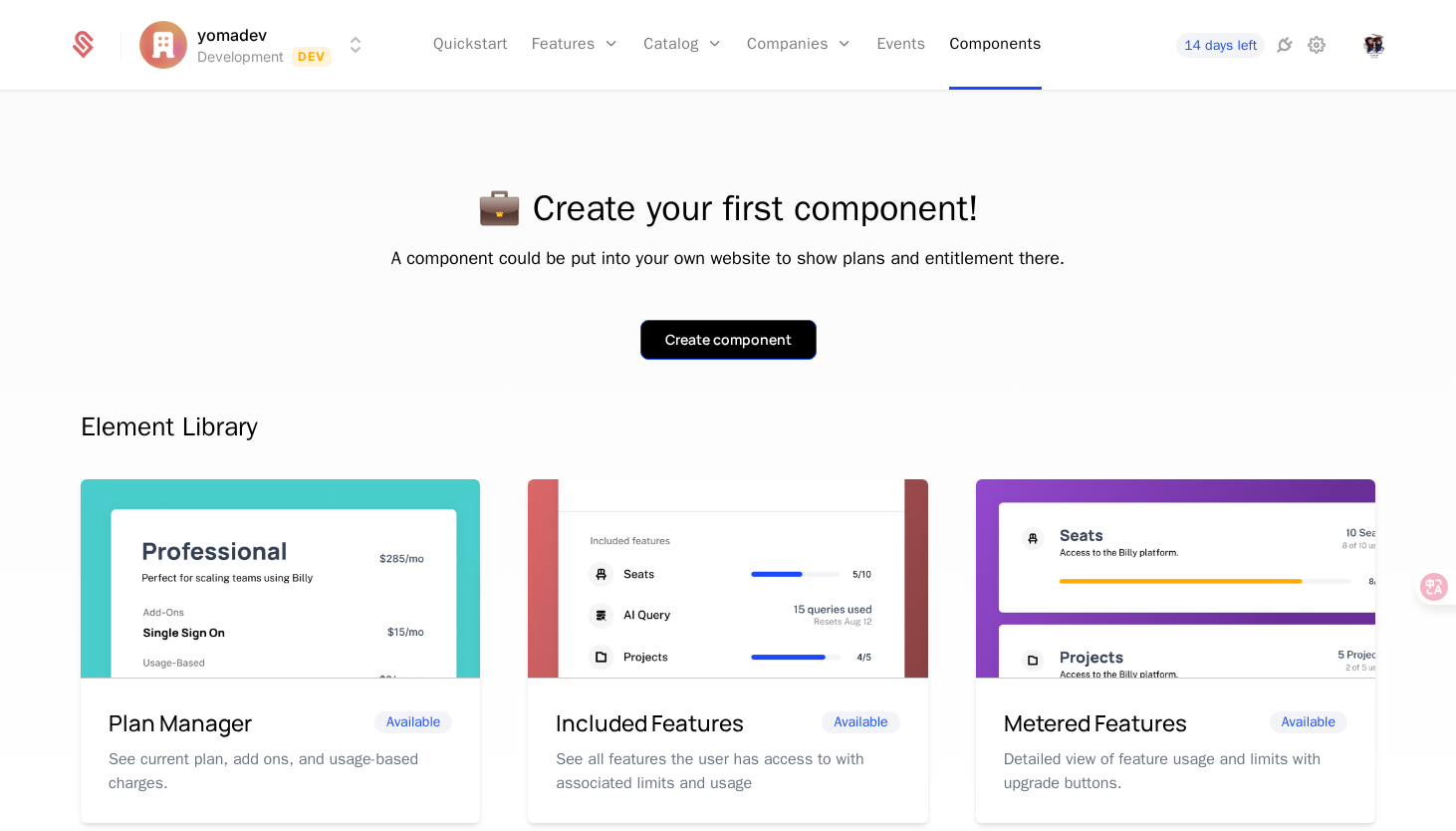 click on "Create component" at bounding box center [728, 340] 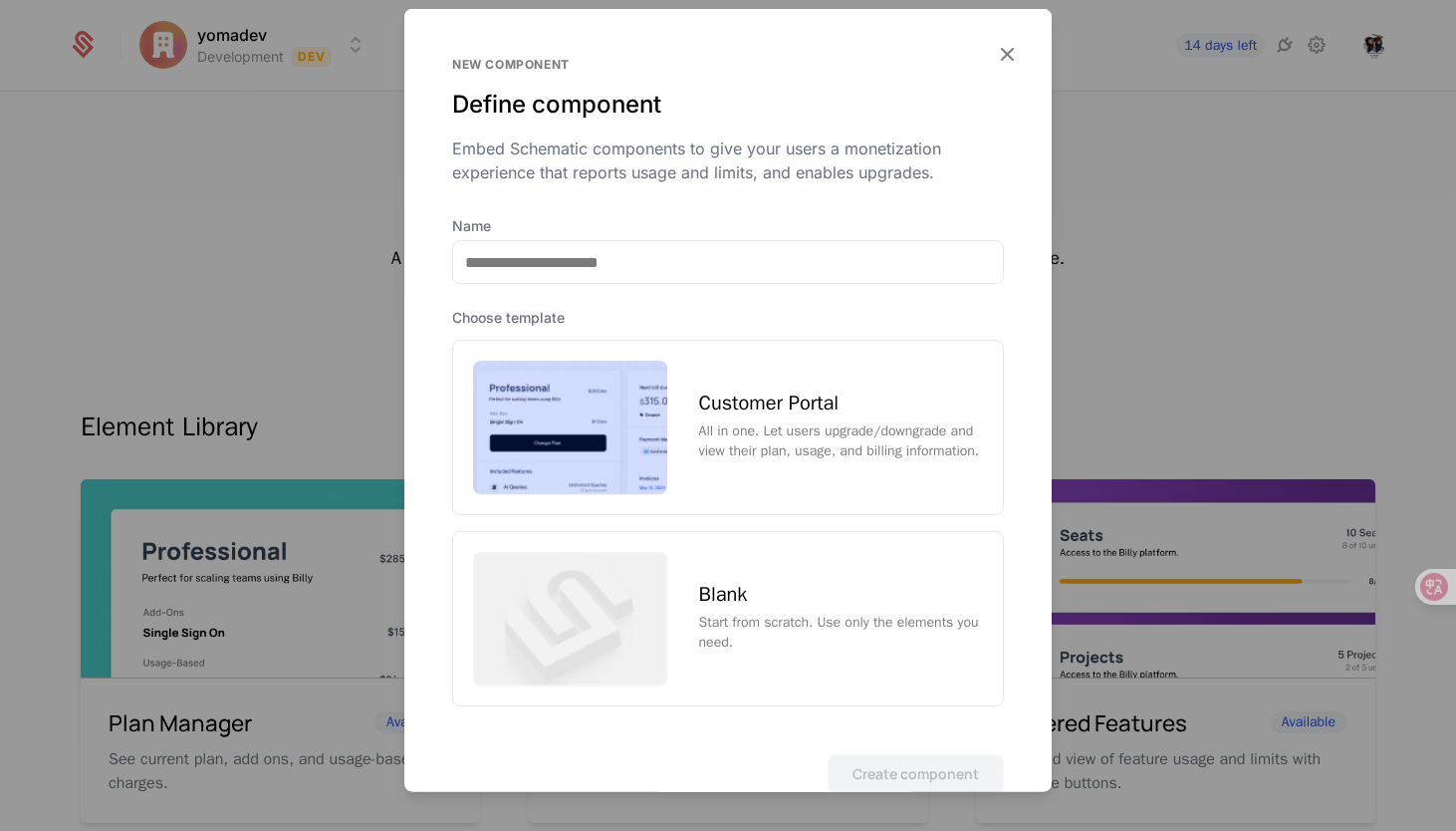click at bounding box center [570, 427] 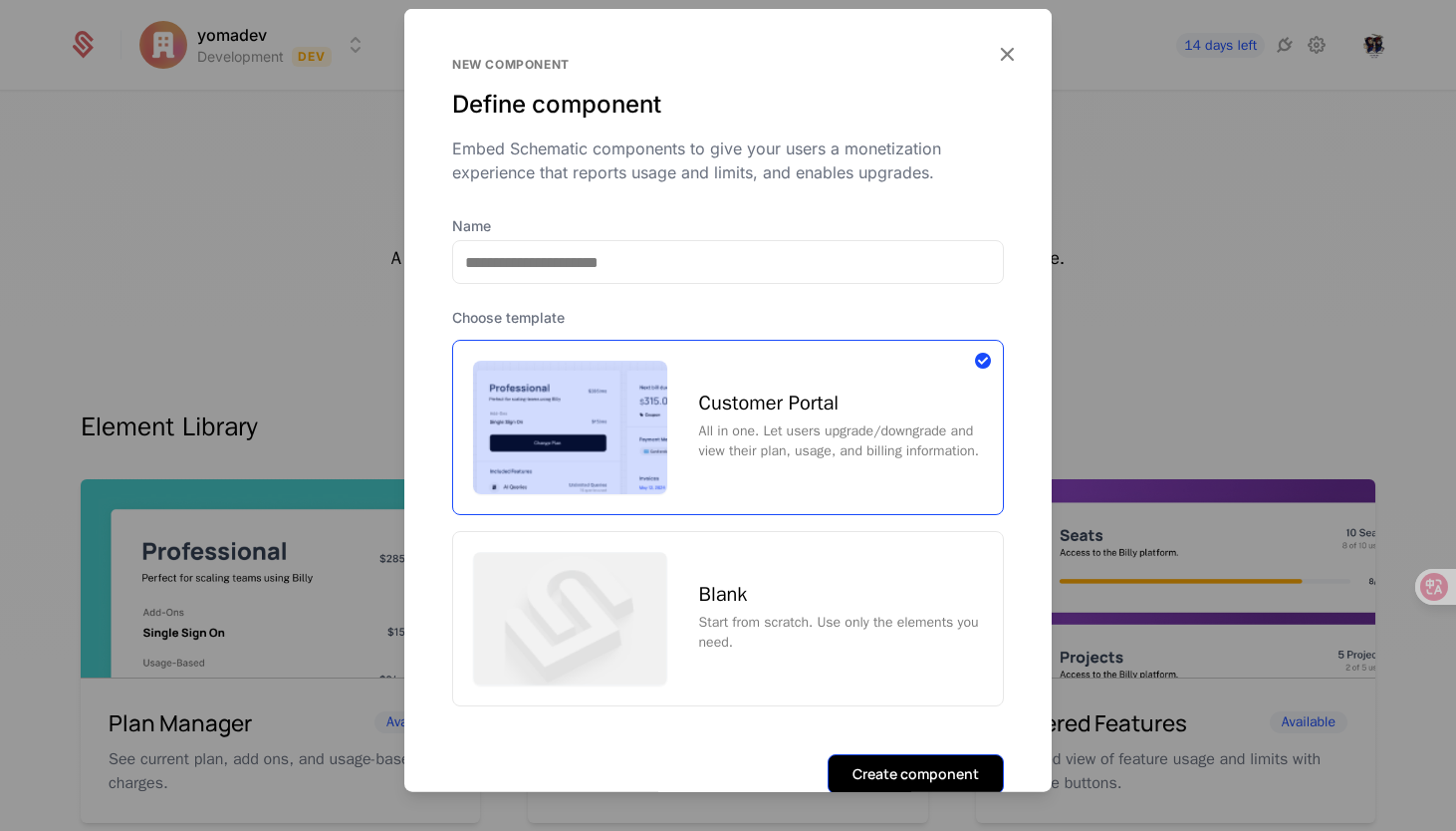 click on "Create component" at bounding box center [915, 773] 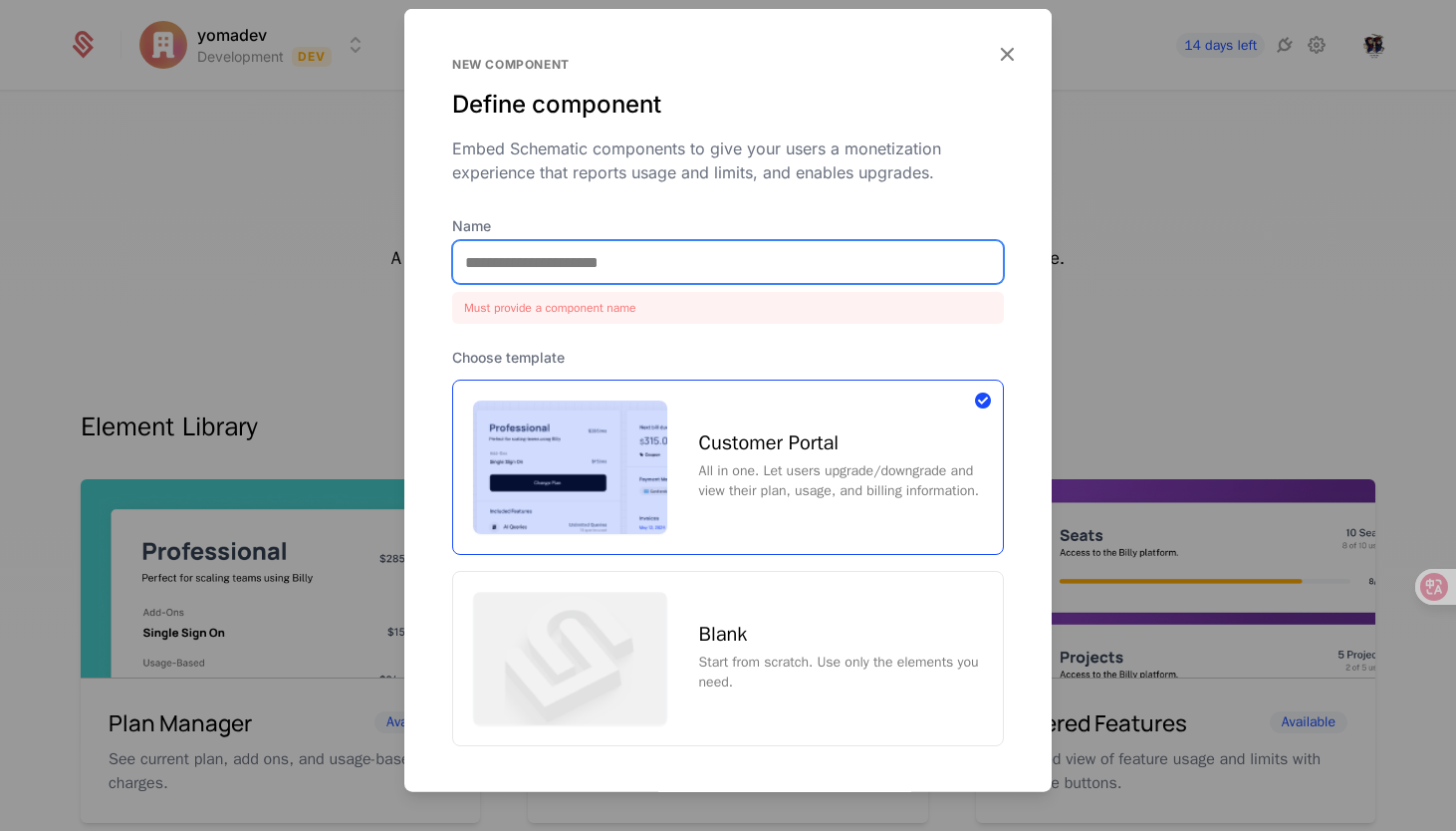 click on "Name" at bounding box center [728, 262] 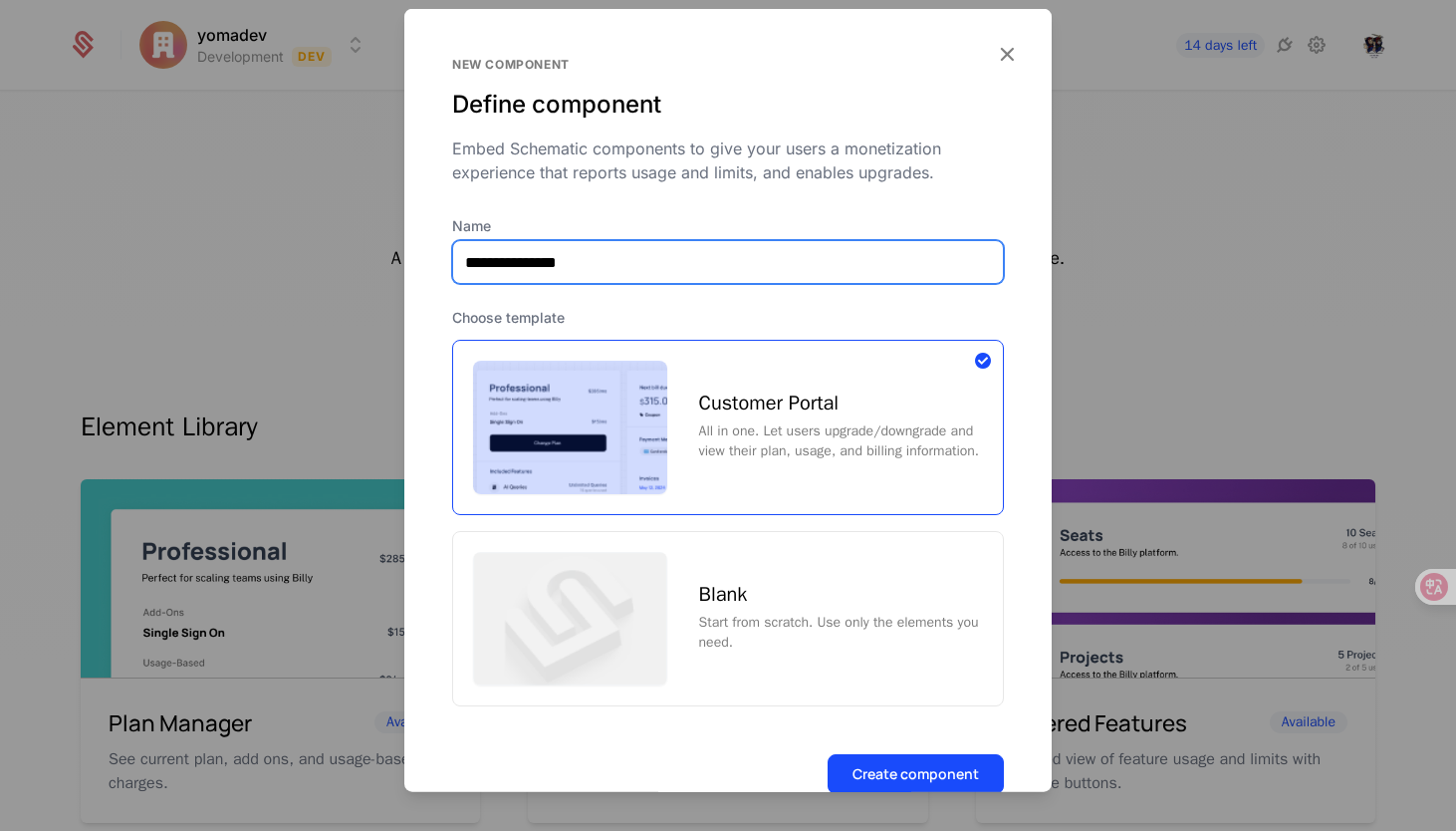 type on "**********" 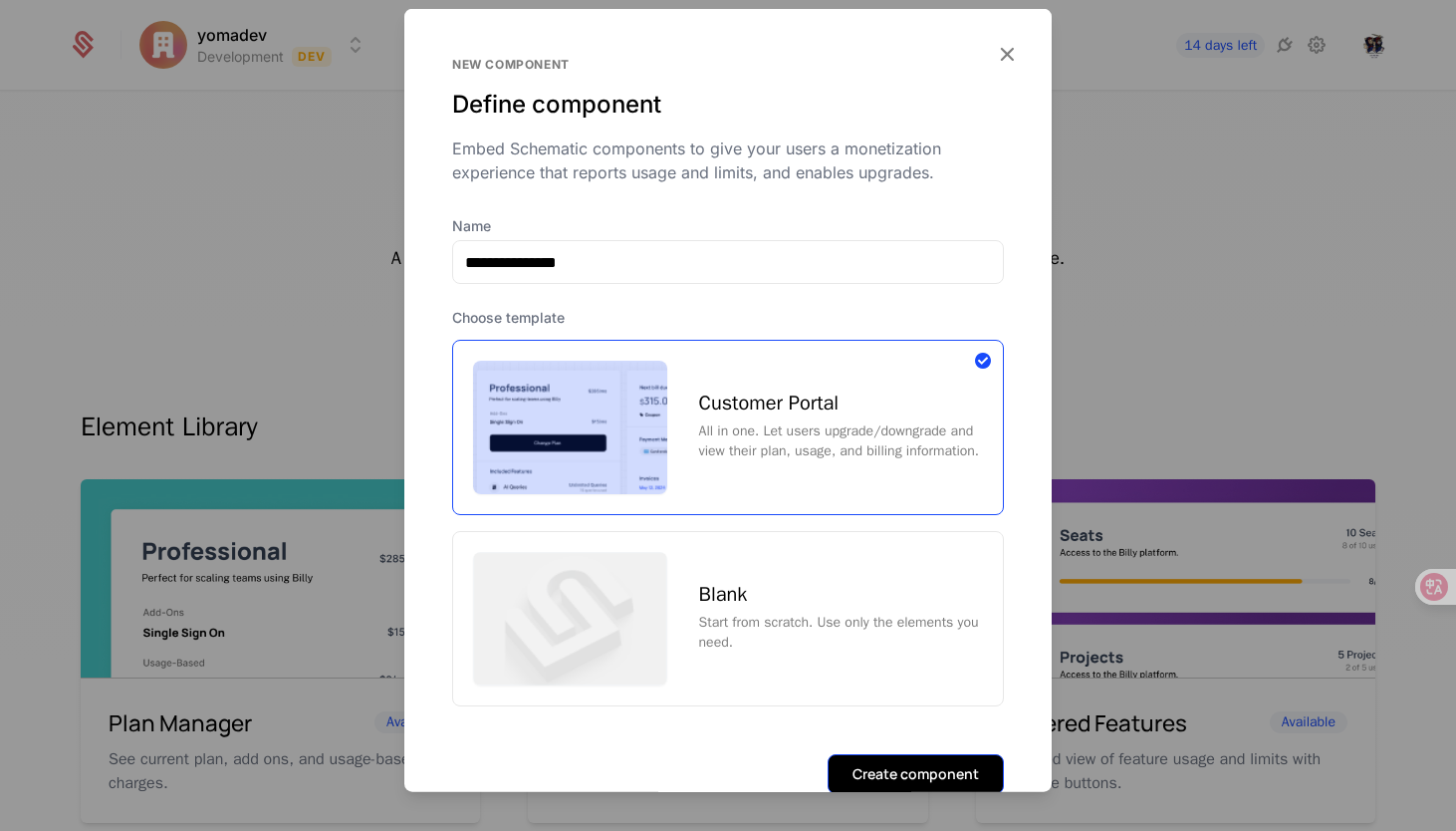 click on "Create component" at bounding box center (915, 773) 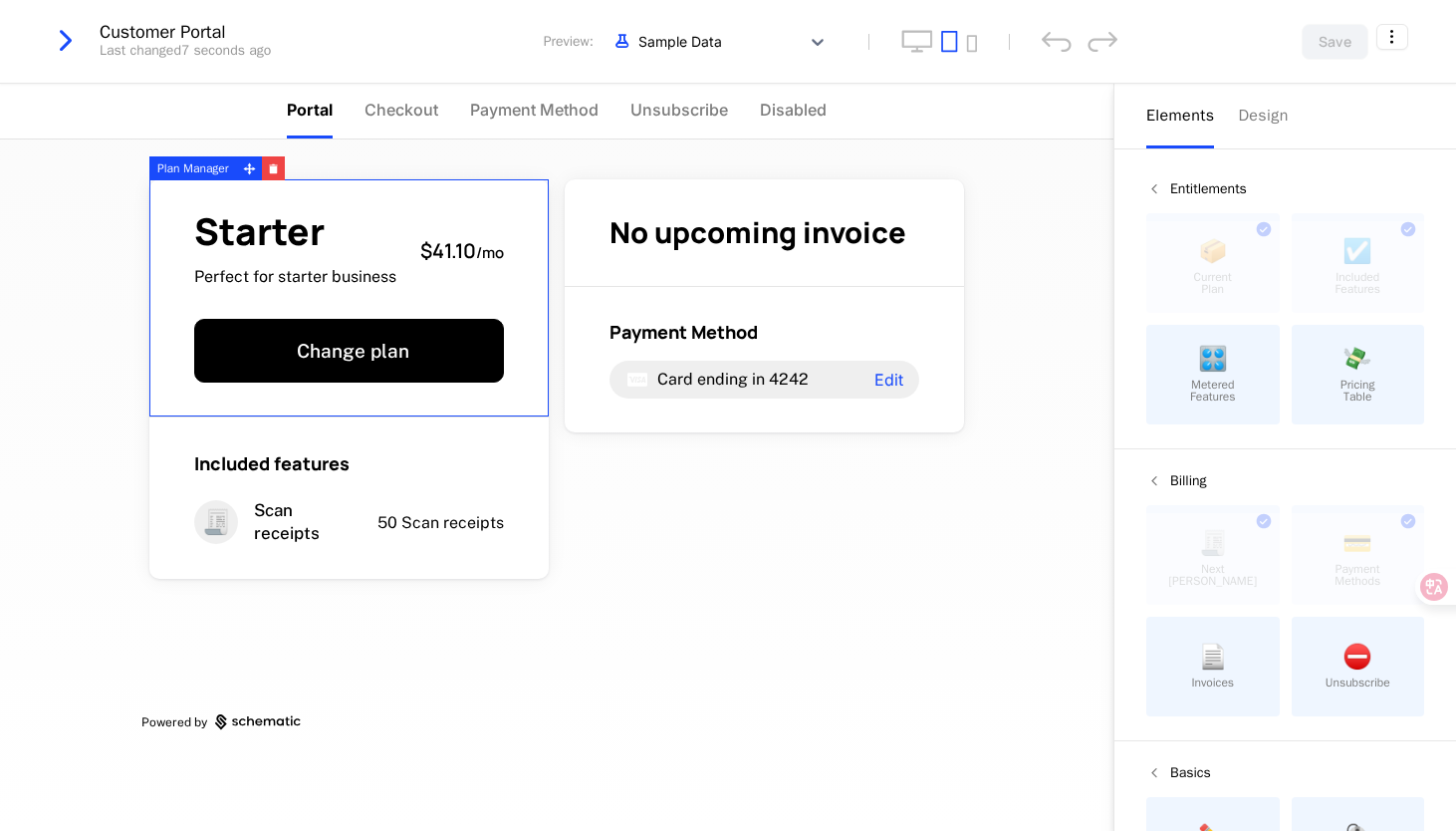 click on "Starter" at bounding box center [295, 231] 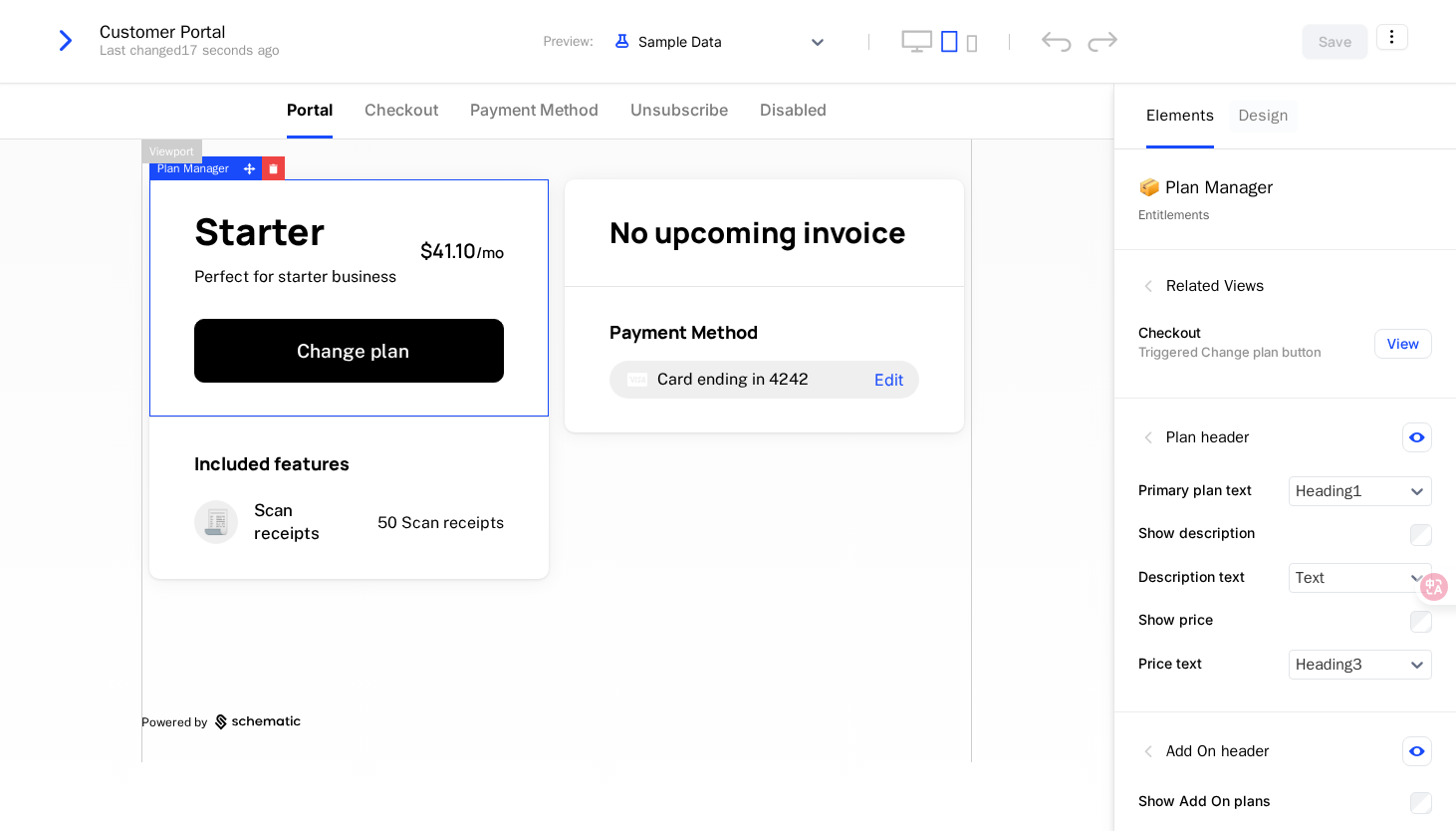 click on "Design" at bounding box center (1263, 116) 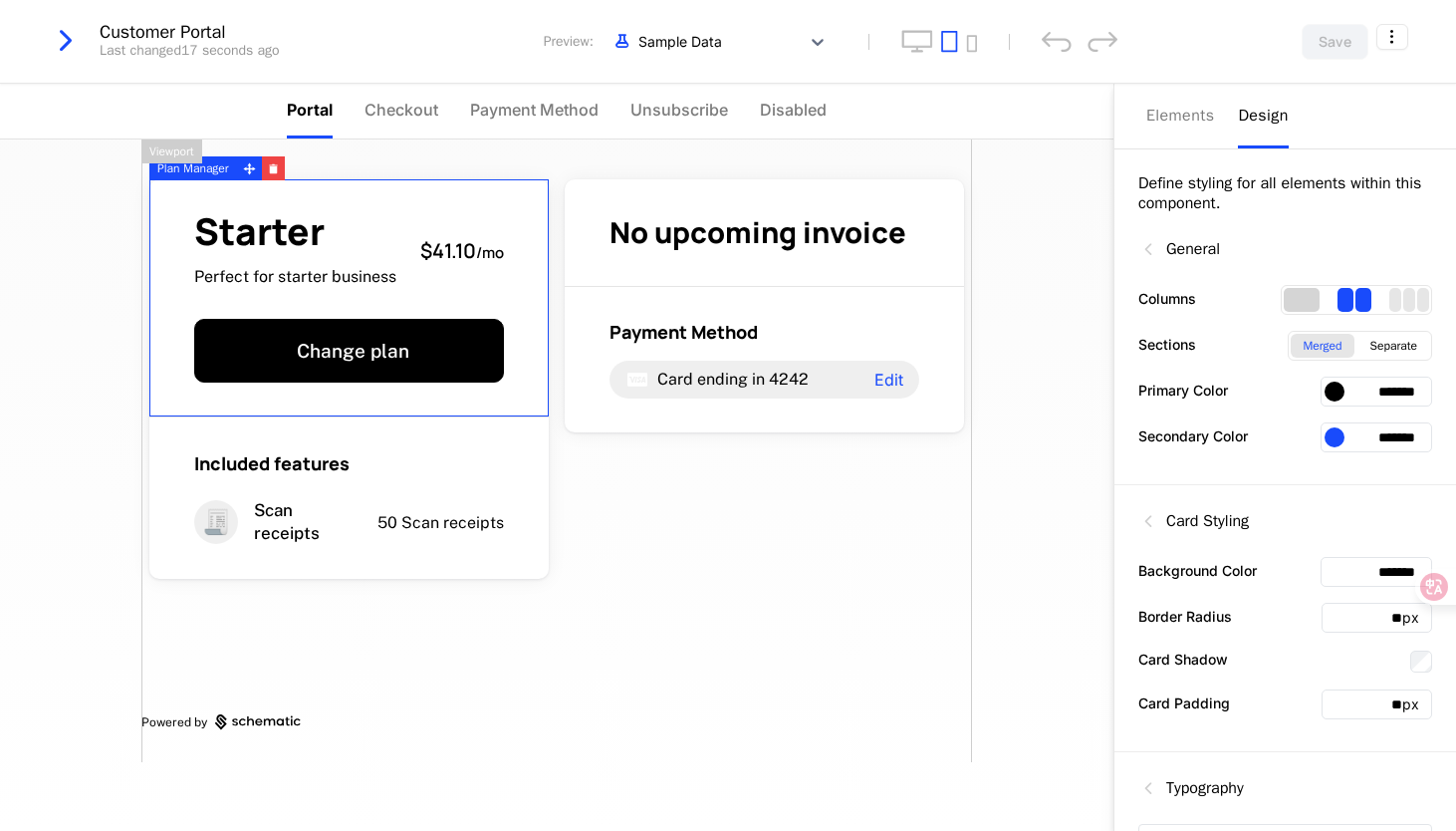 click at bounding box center [1302, 300] 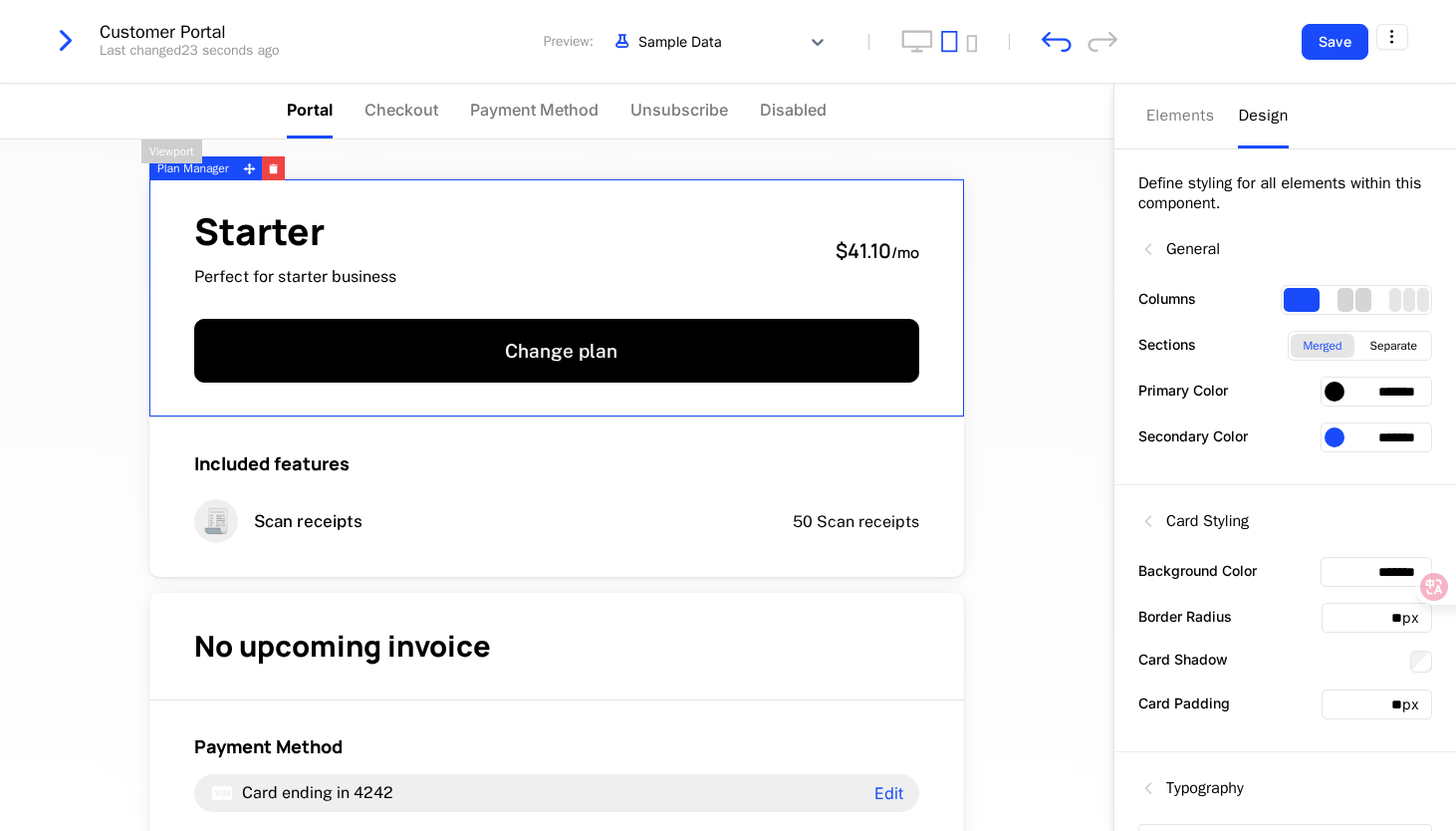 click at bounding box center (1363, 300) 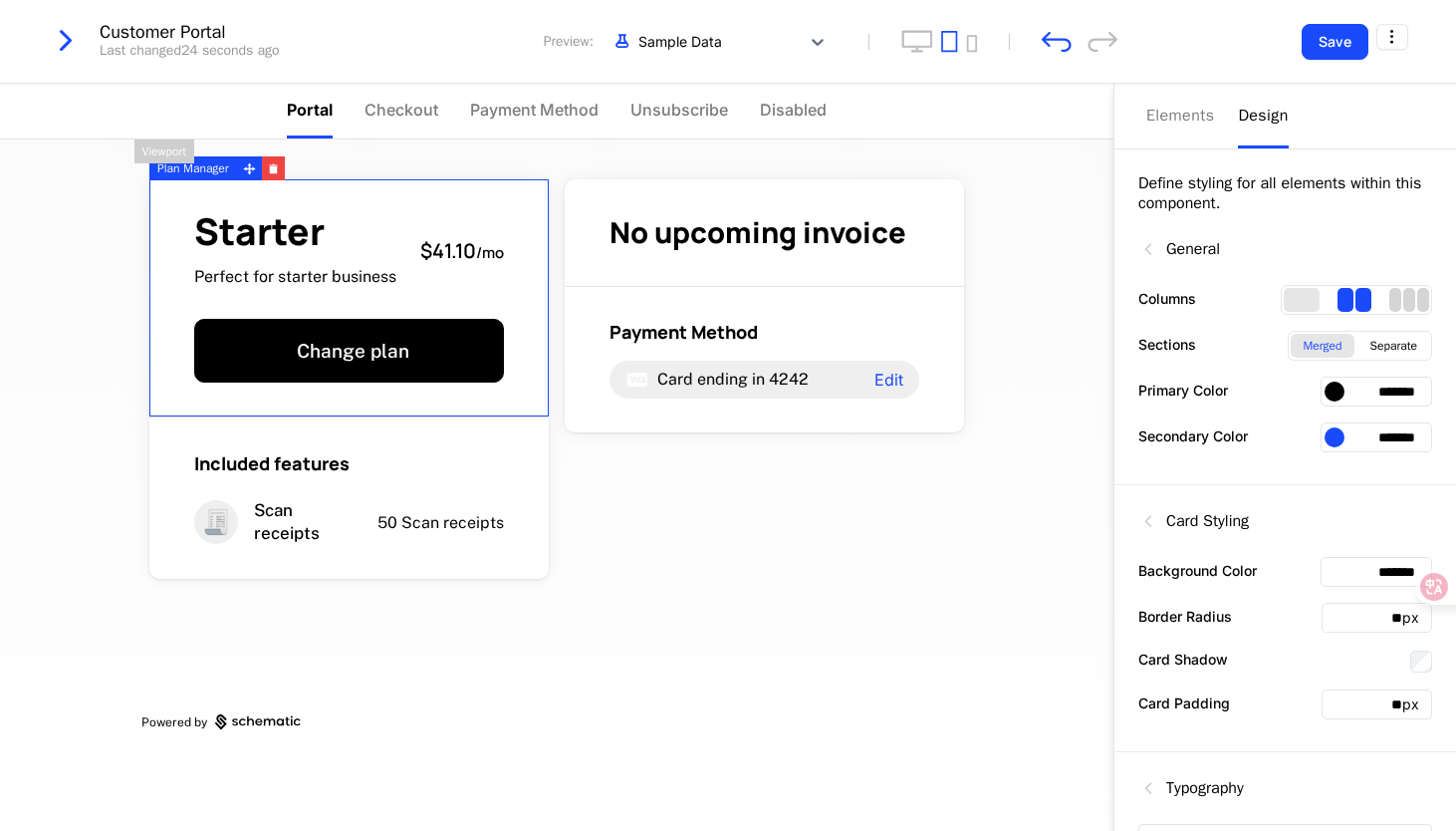 click at bounding box center [1409, 300] 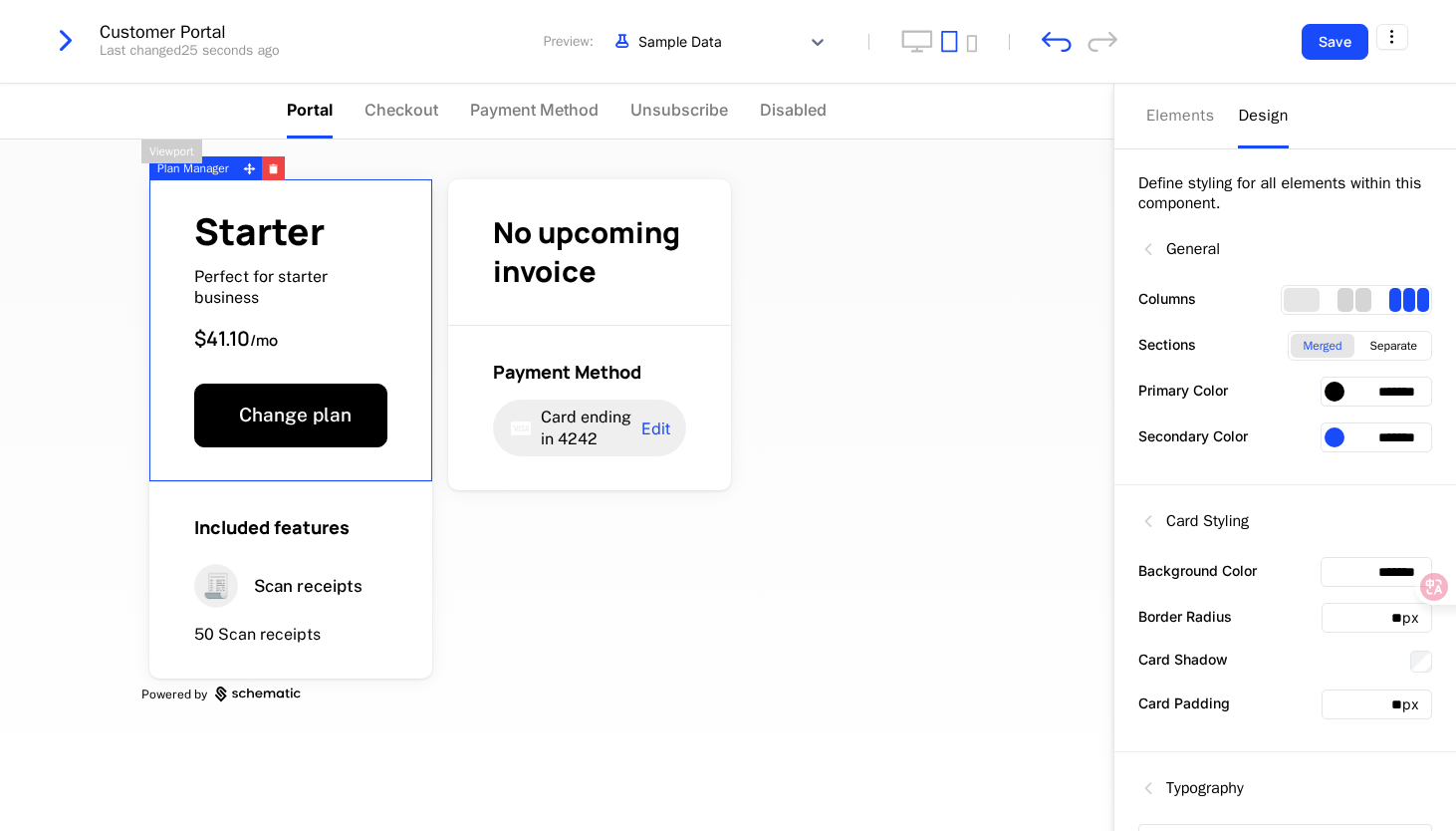 click at bounding box center (1363, 300) 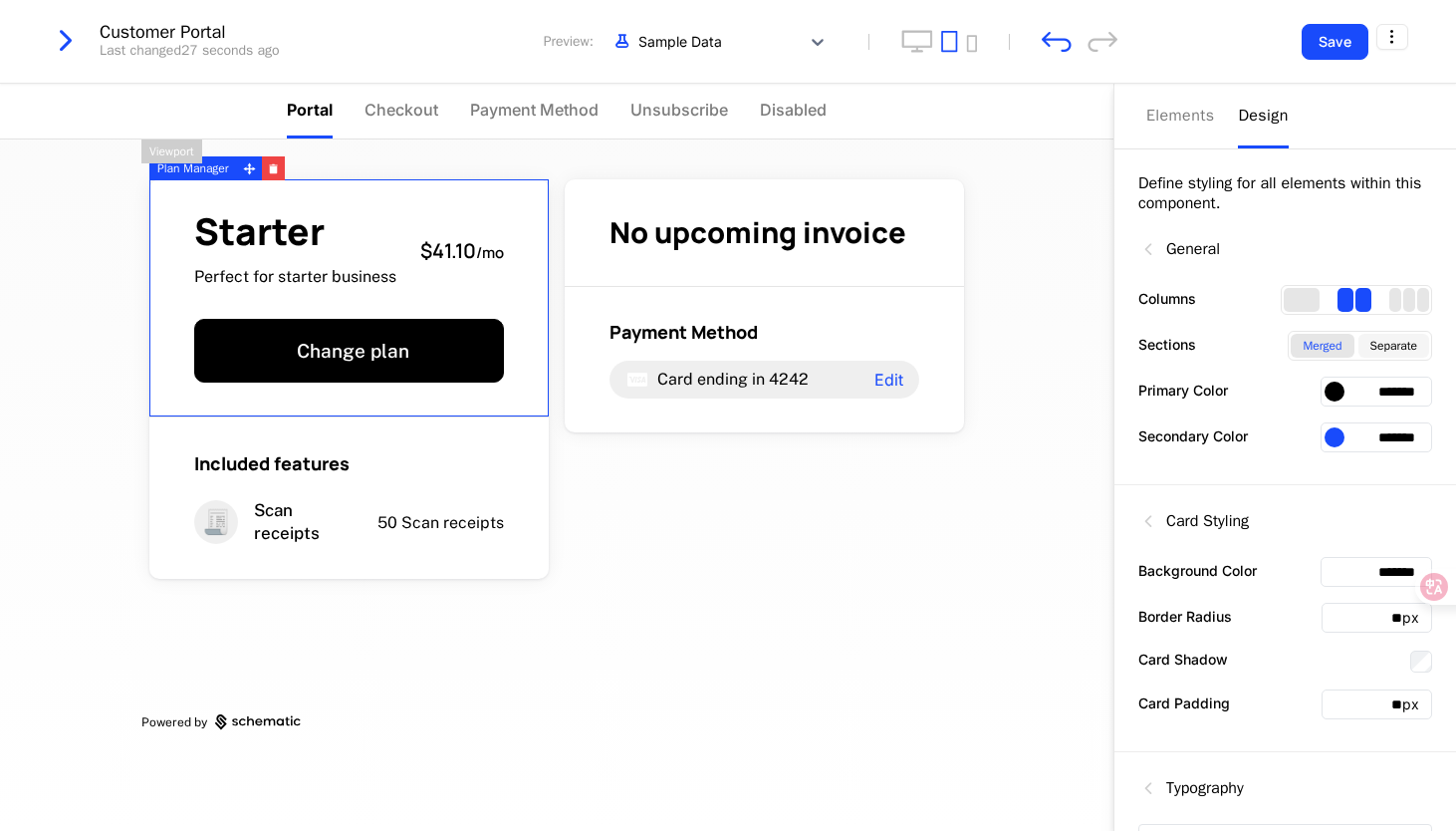 click on "Separate" at bounding box center (1393, 346) 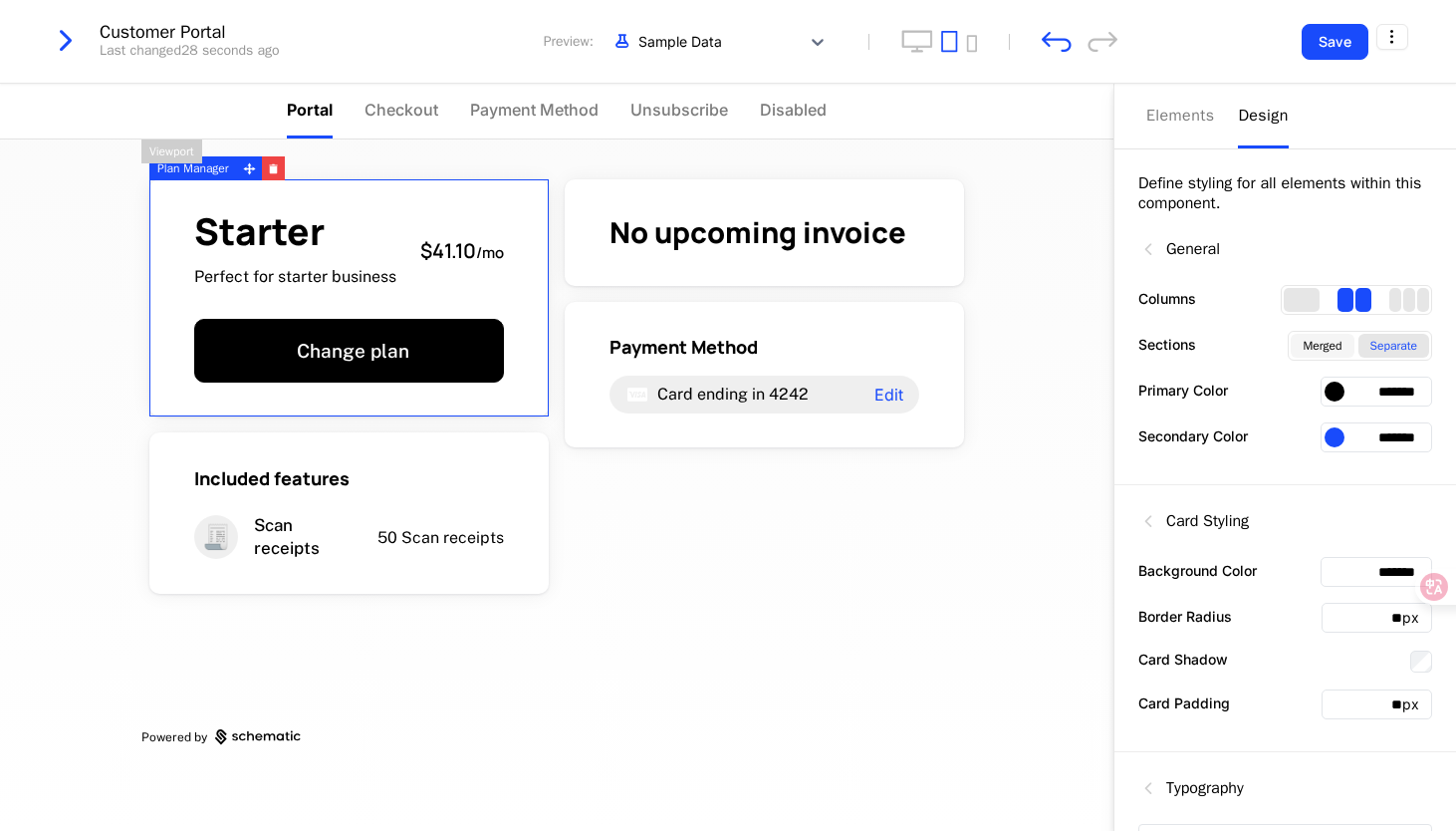 click on "Merged" at bounding box center (1322, 346) 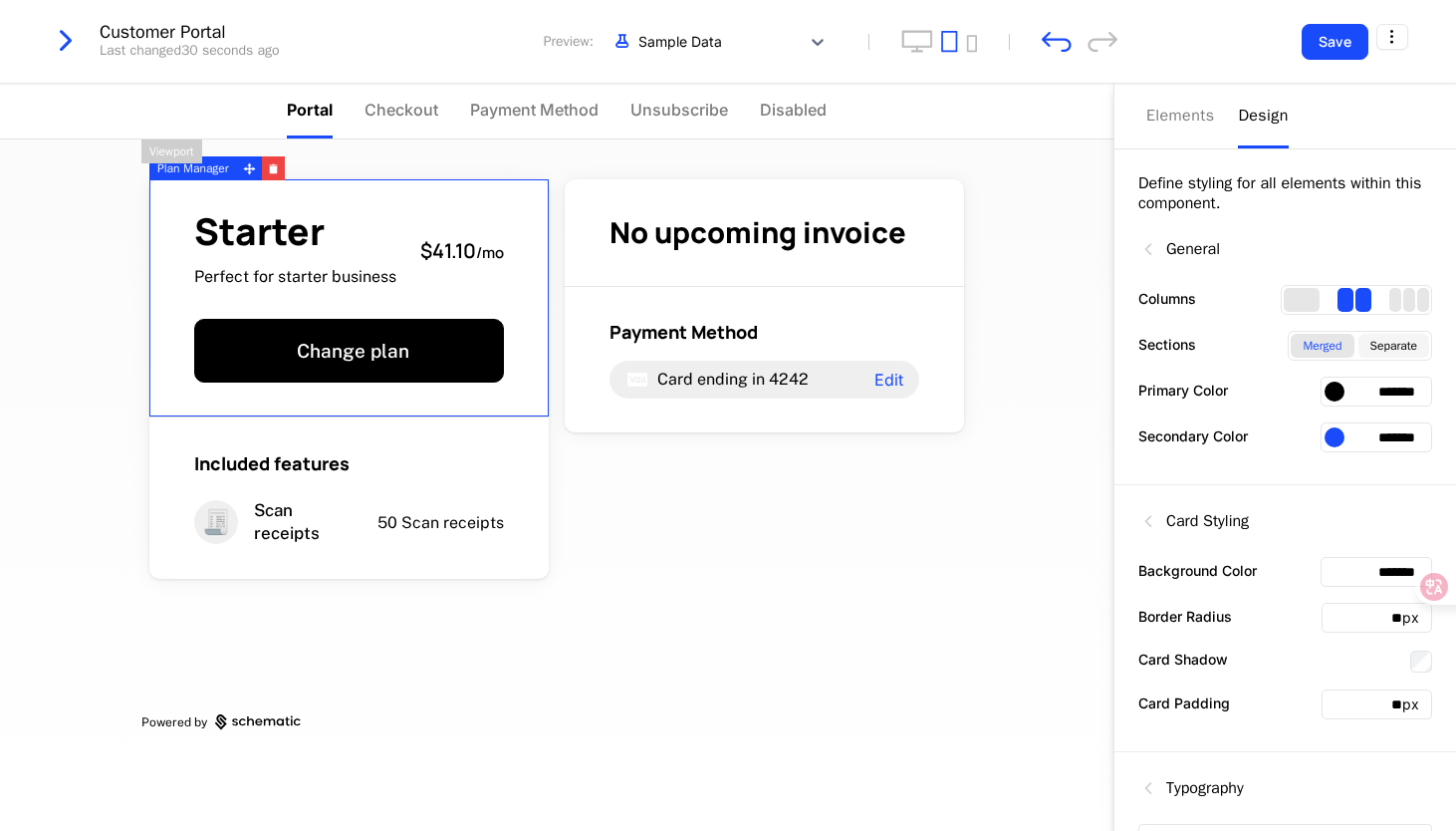 click on "Separate" at bounding box center (1393, 346) 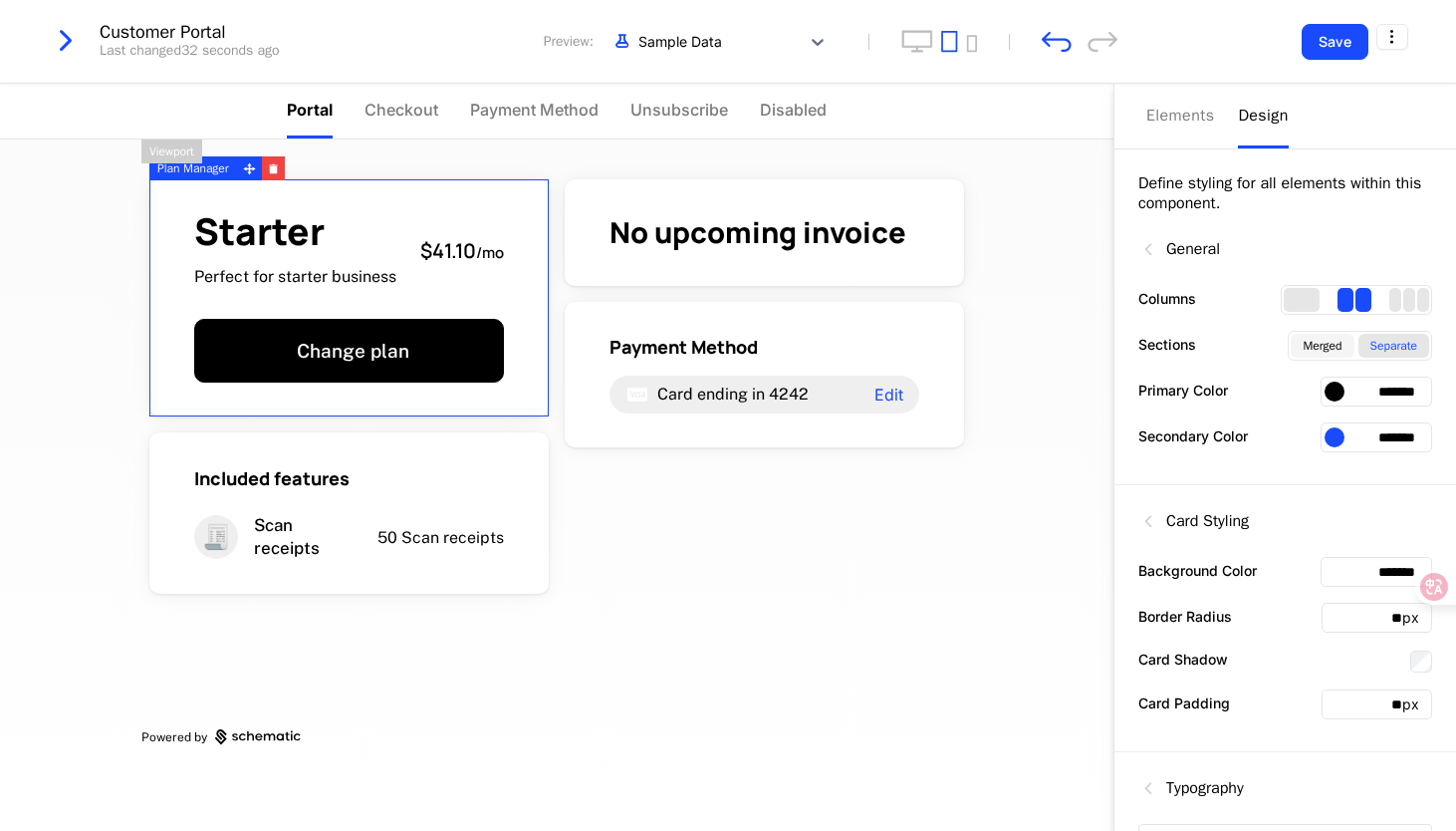 click on "Merged" at bounding box center (1322, 346) 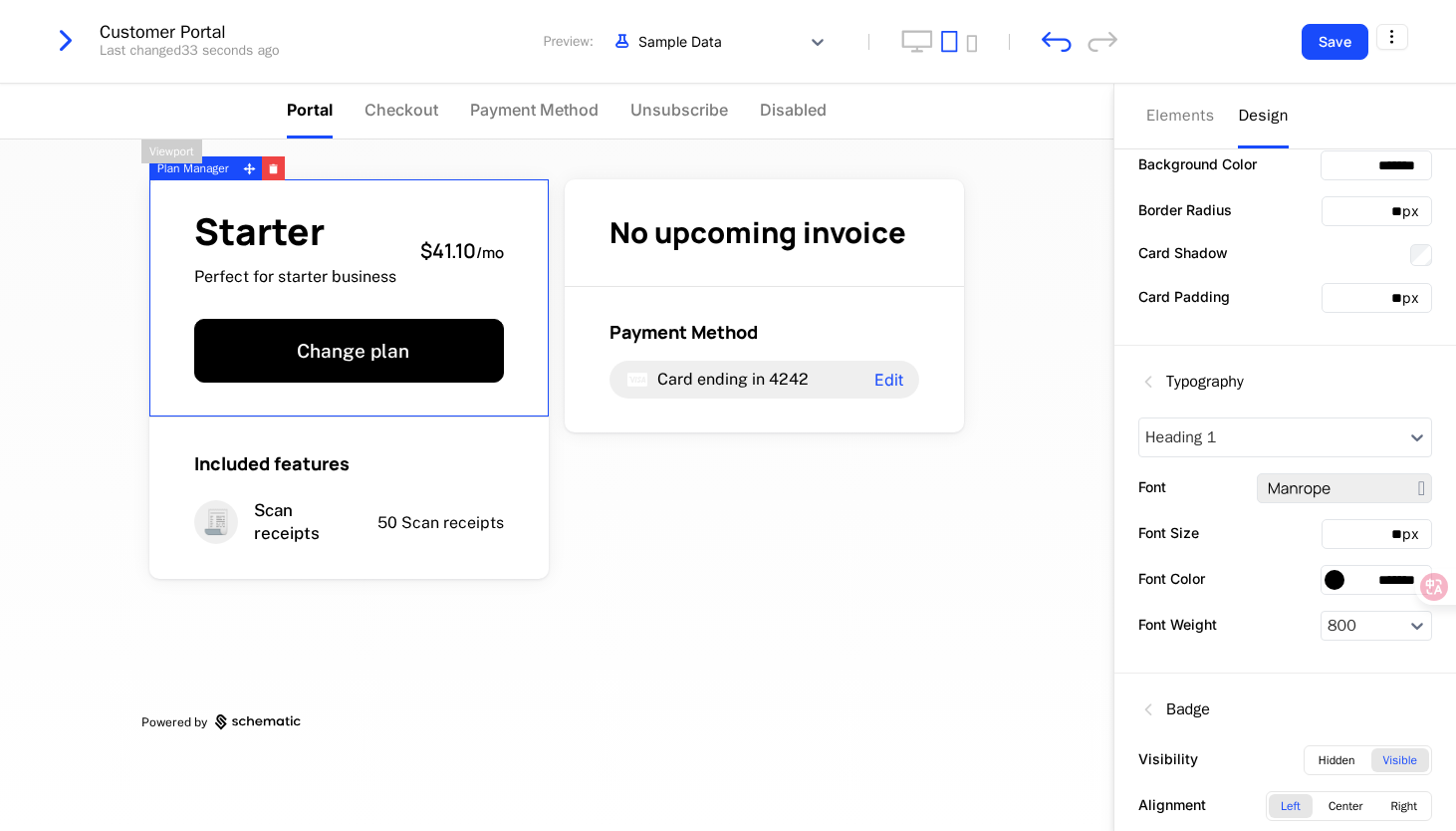 scroll, scrollTop: 429, scrollLeft: 0, axis: vertical 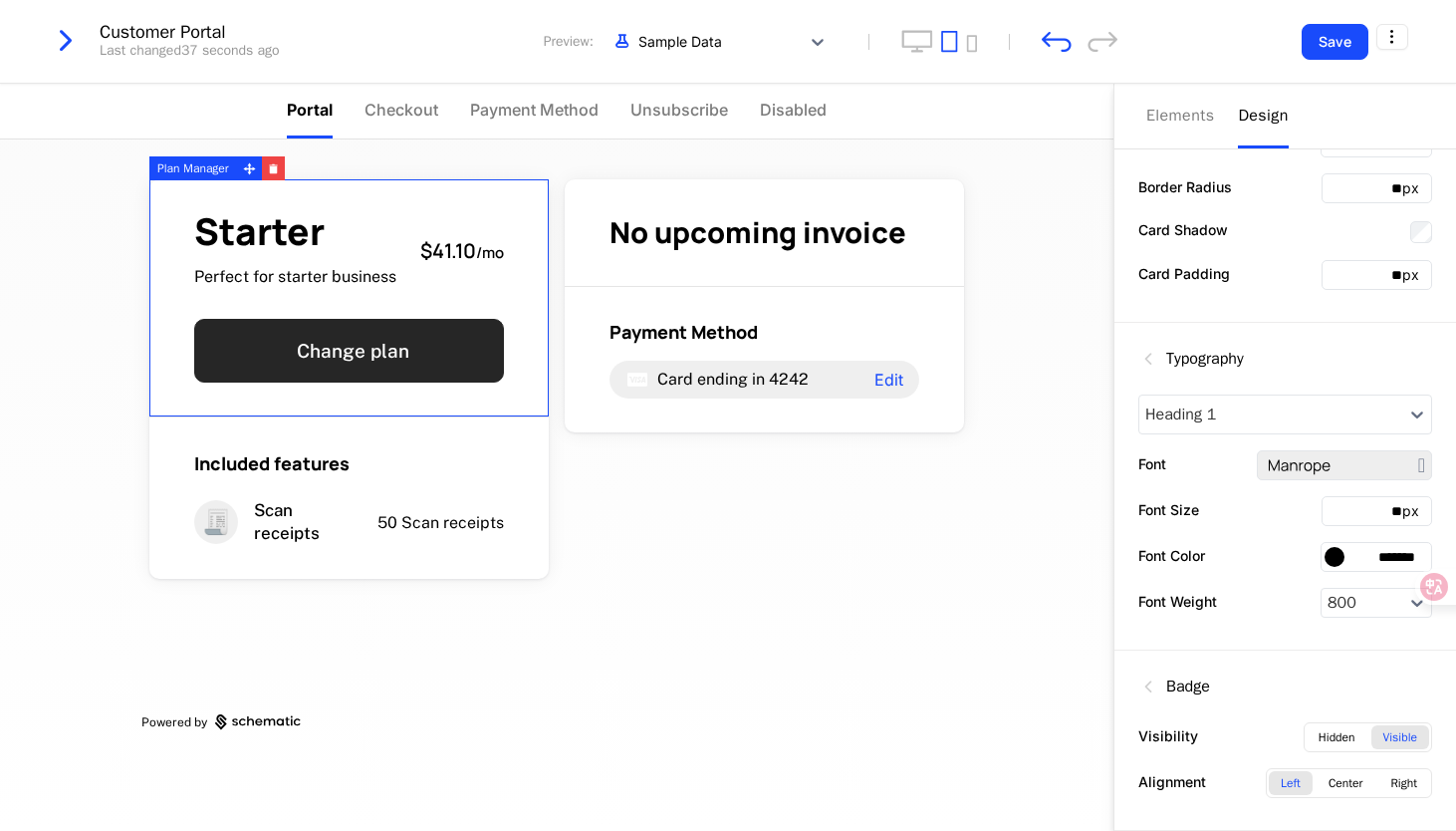 click on "Change plan" at bounding box center (349, 351) 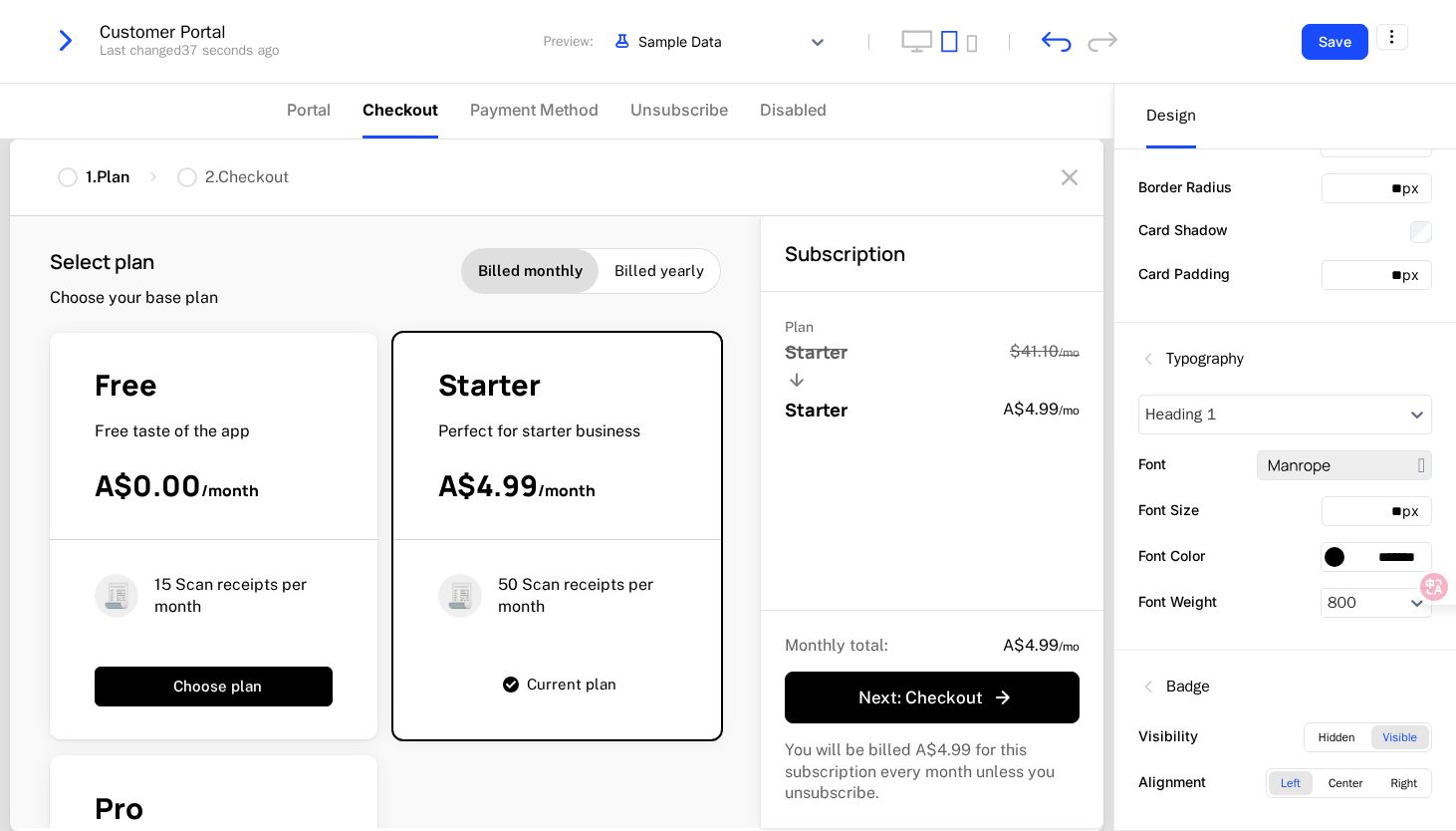 scroll, scrollTop: 0, scrollLeft: 0, axis: both 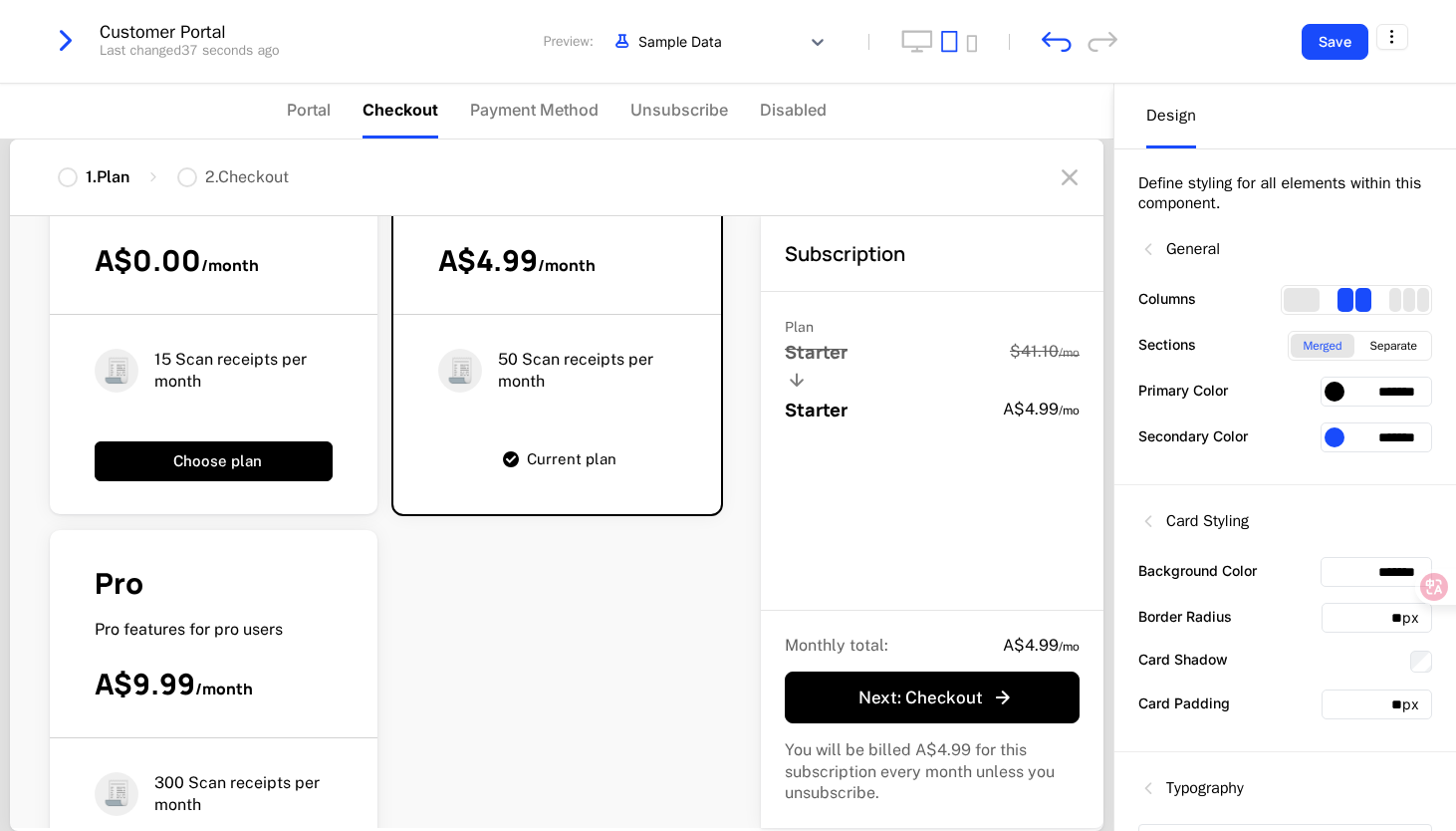 click on "Pro features for pro users" at bounding box center (188, 629) 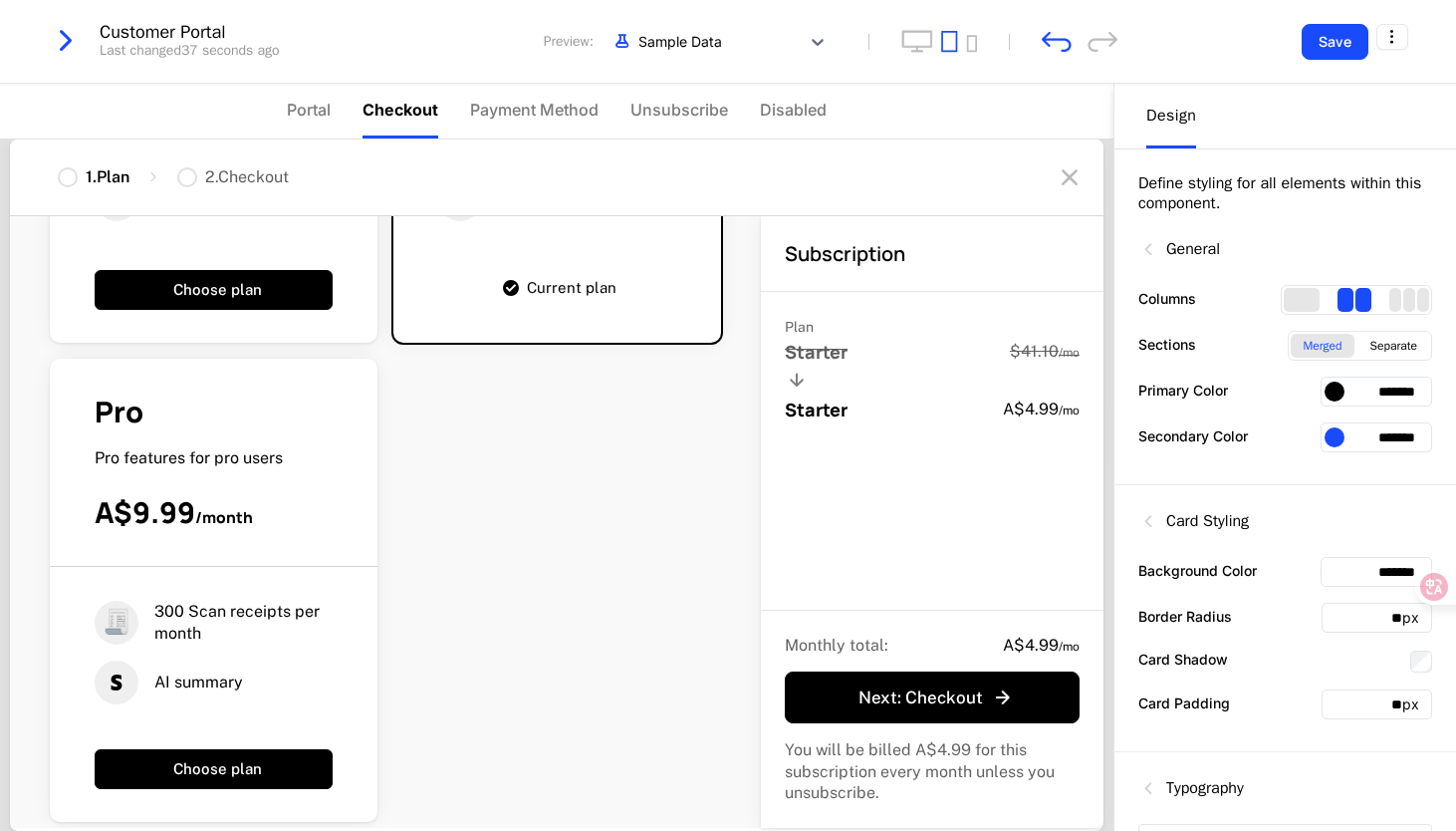 scroll, scrollTop: 400, scrollLeft: 0, axis: vertical 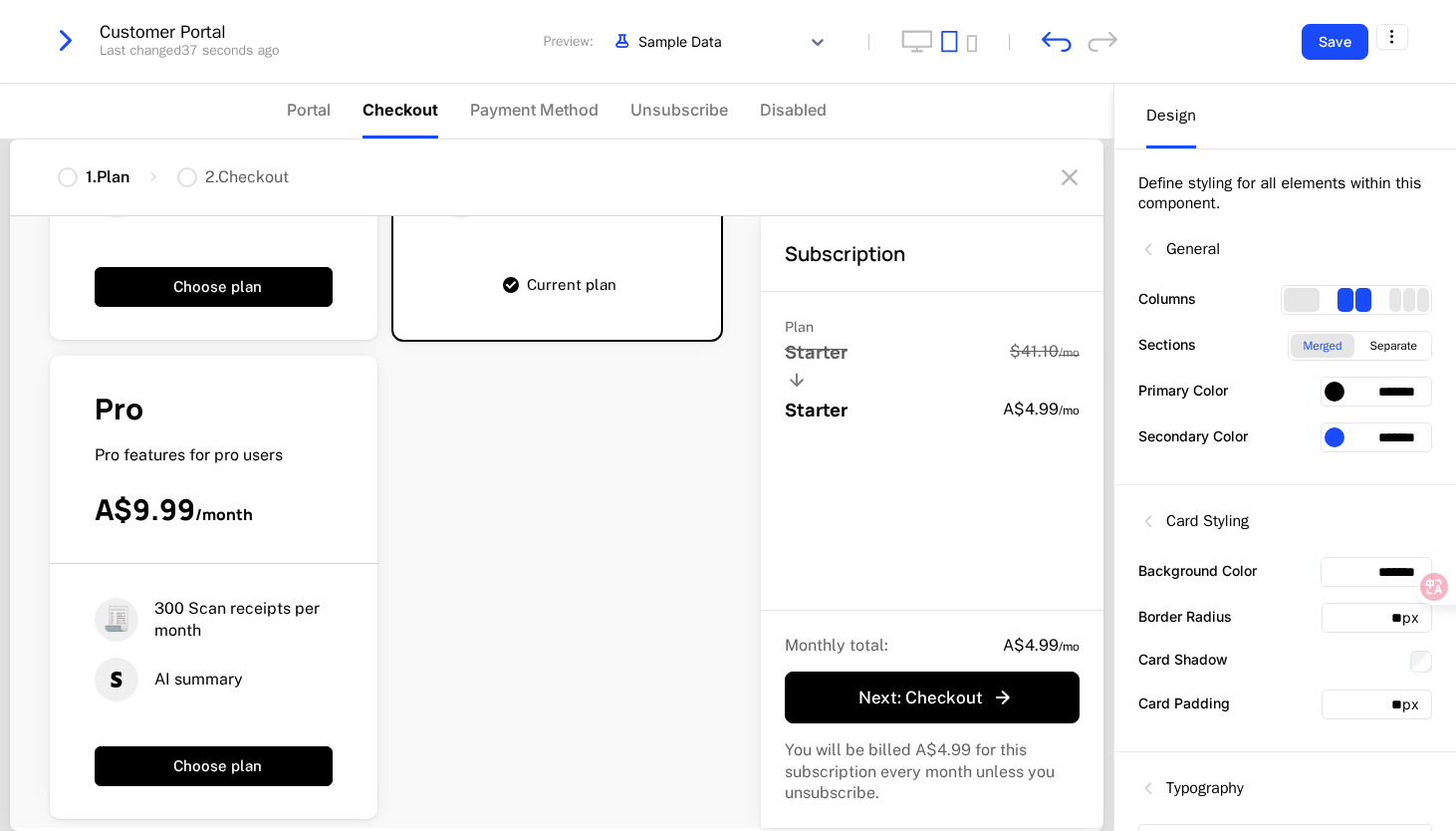 click on "Pro Pro features for pro users A$9.99 / month" at bounding box center (213, 476) 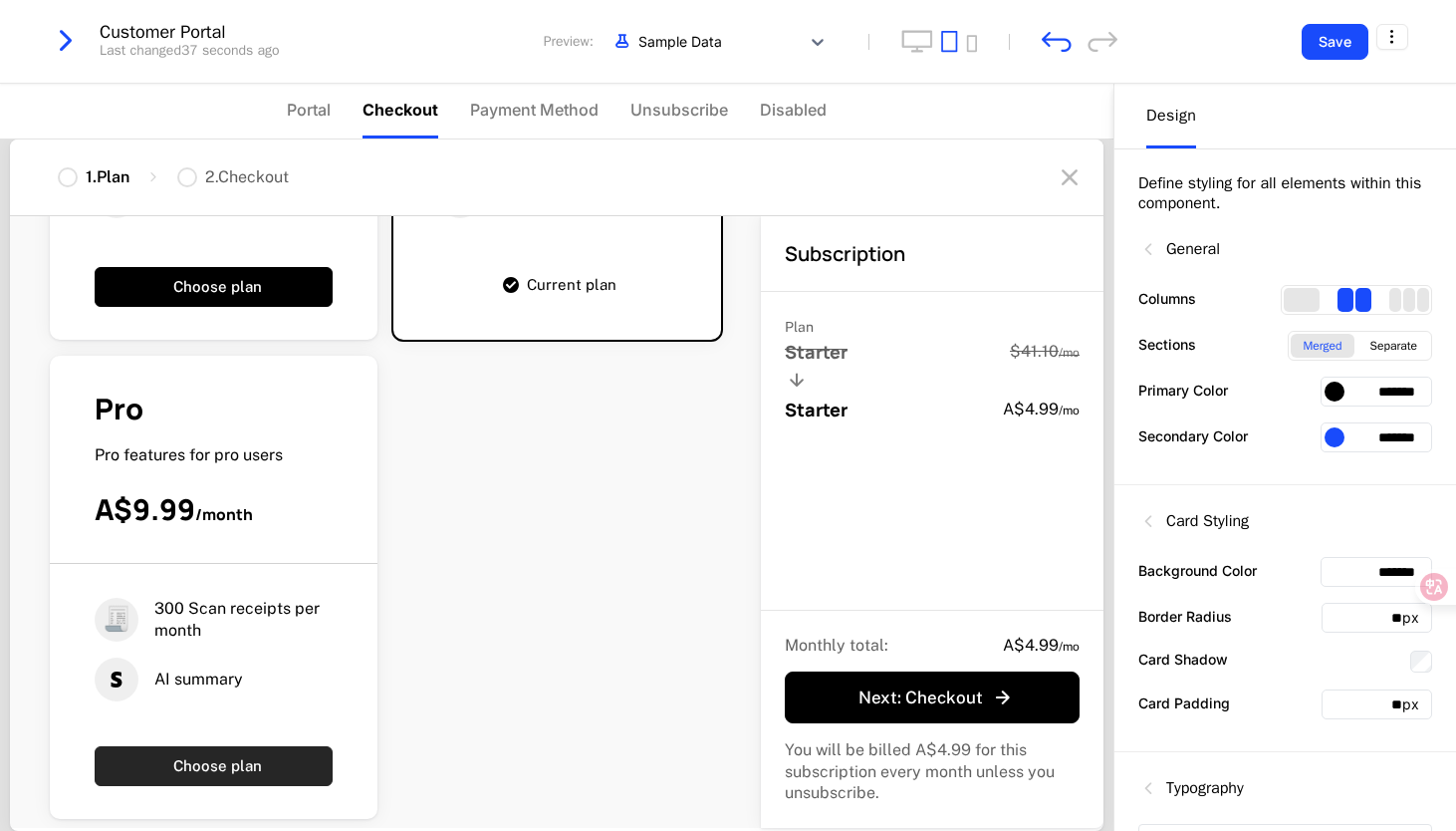 click on "Choose plan" at bounding box center (213, 766) 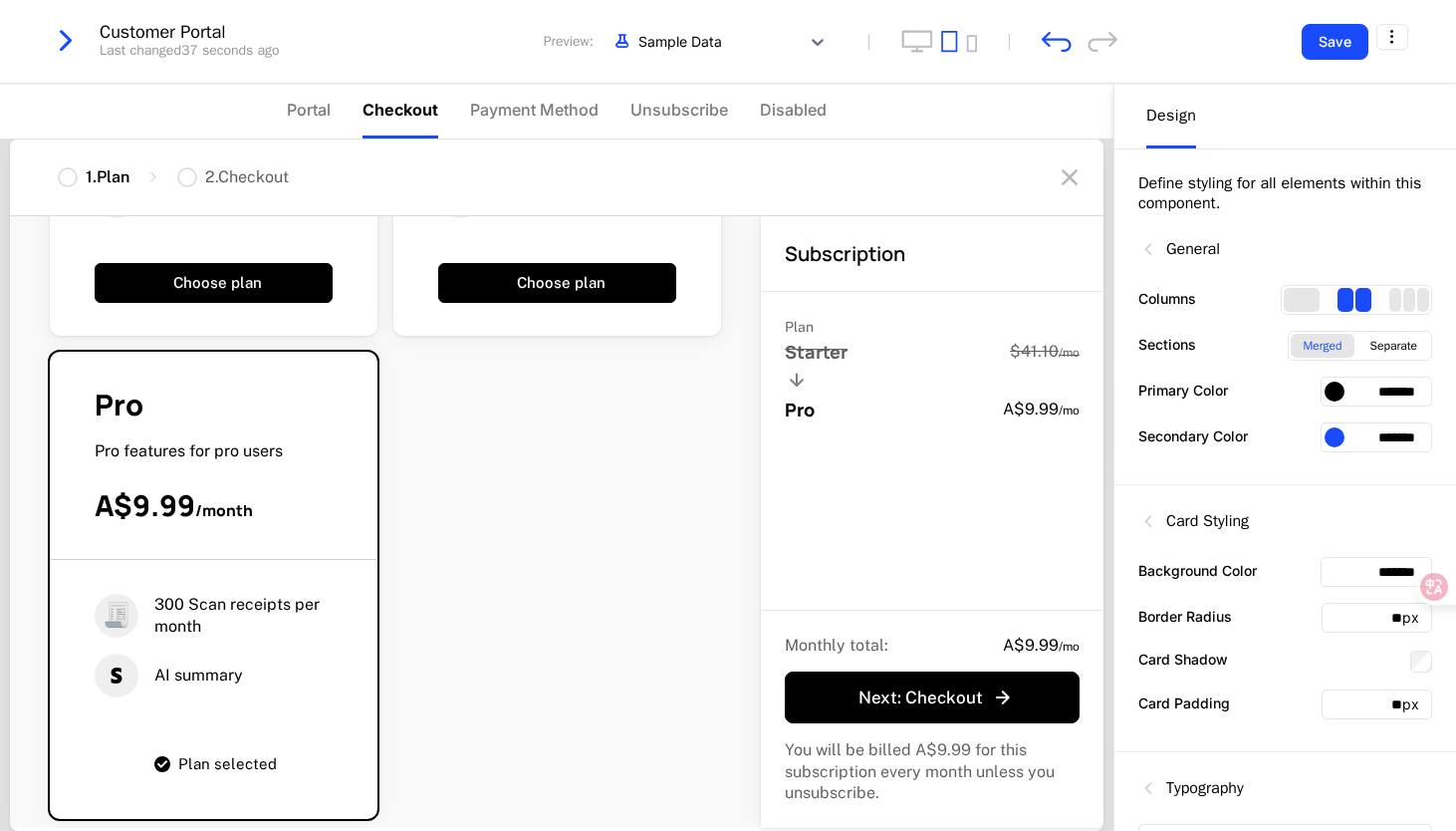 scroll, scrollTop: 423, scrollLeft: 0, axis: vertical 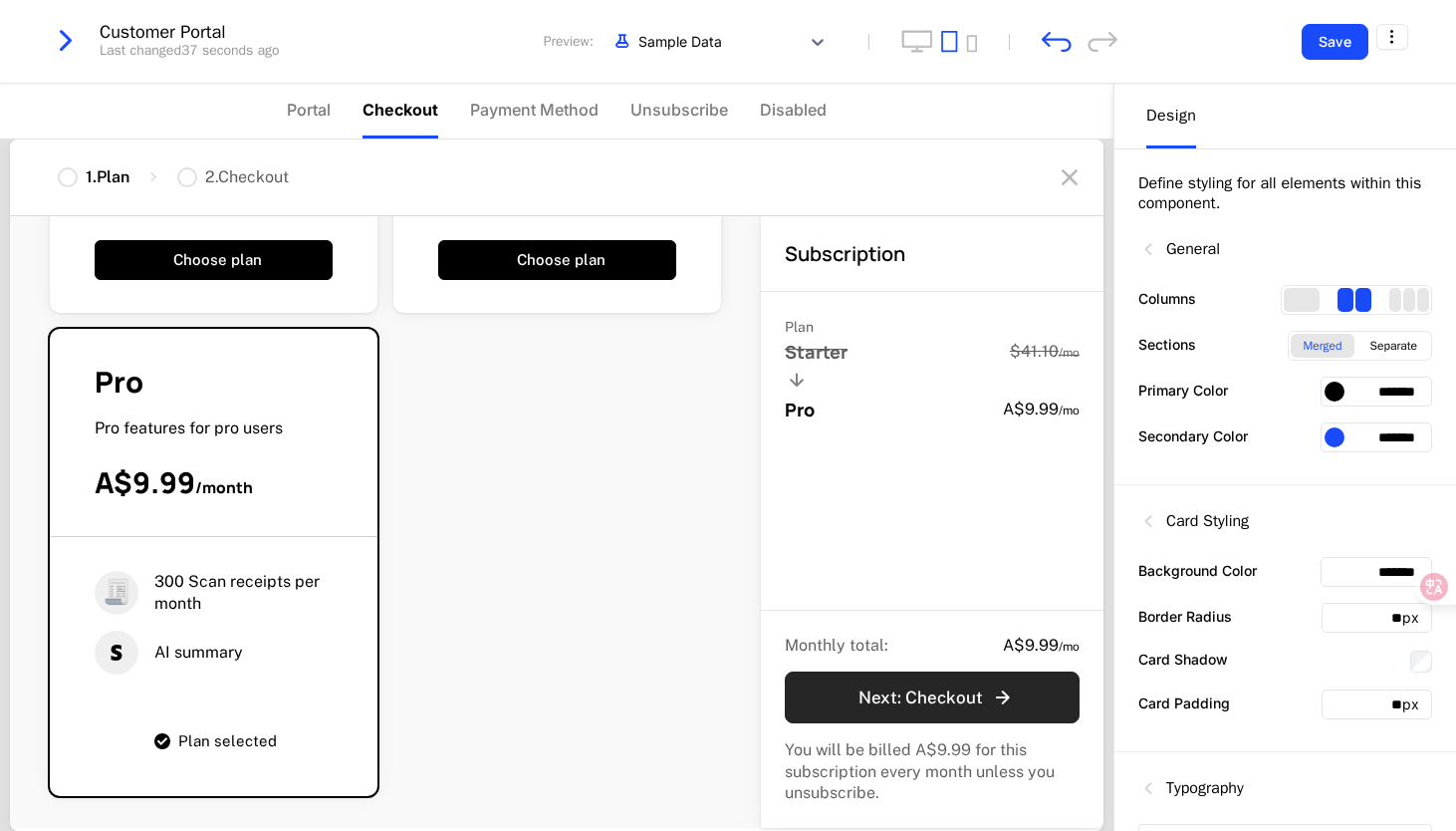 click on "Next :   Checkout" at bounding box center (936, 697) 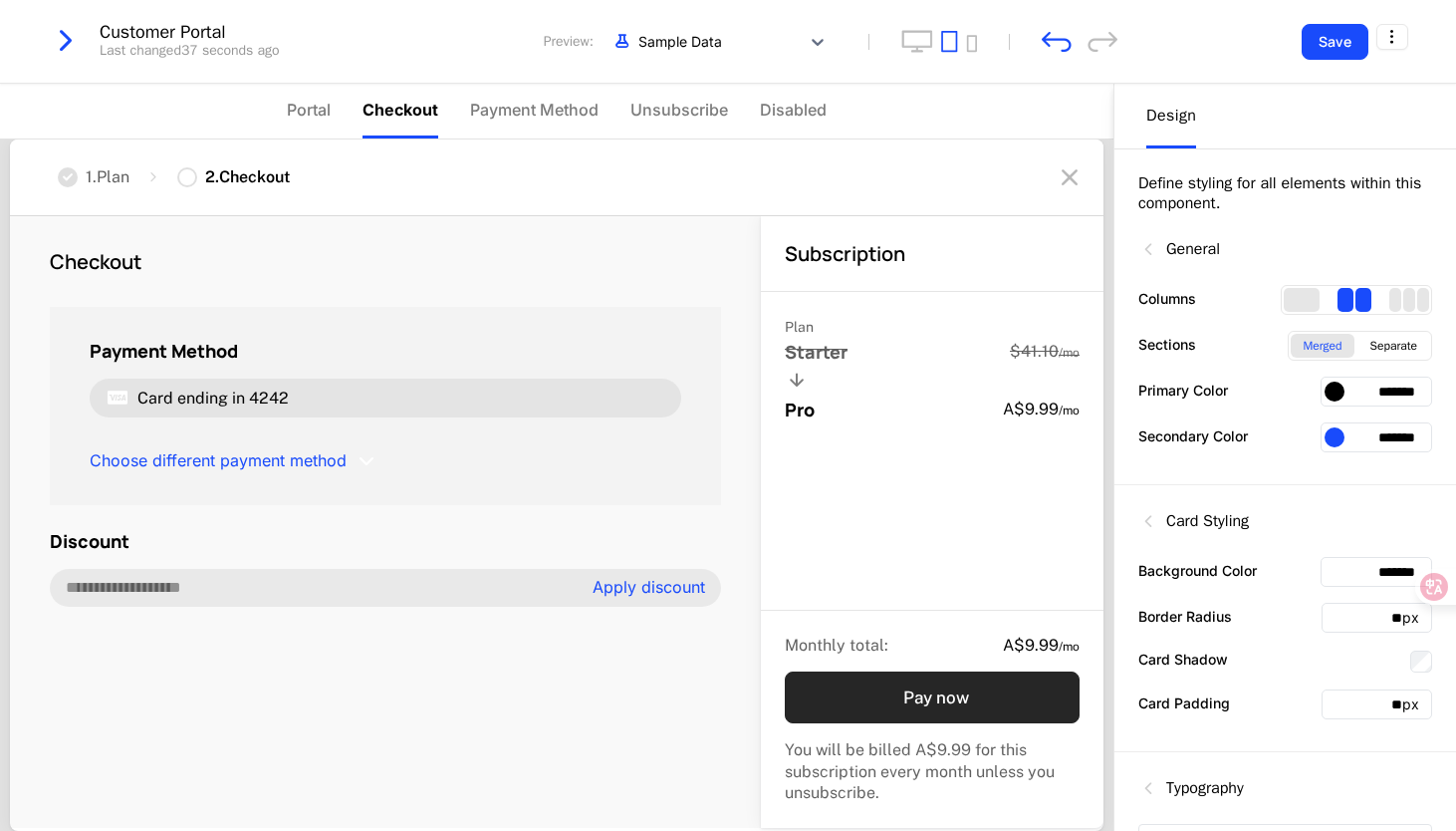 scroll, scrollTop: 0, scrollLeft: 0, axis: both 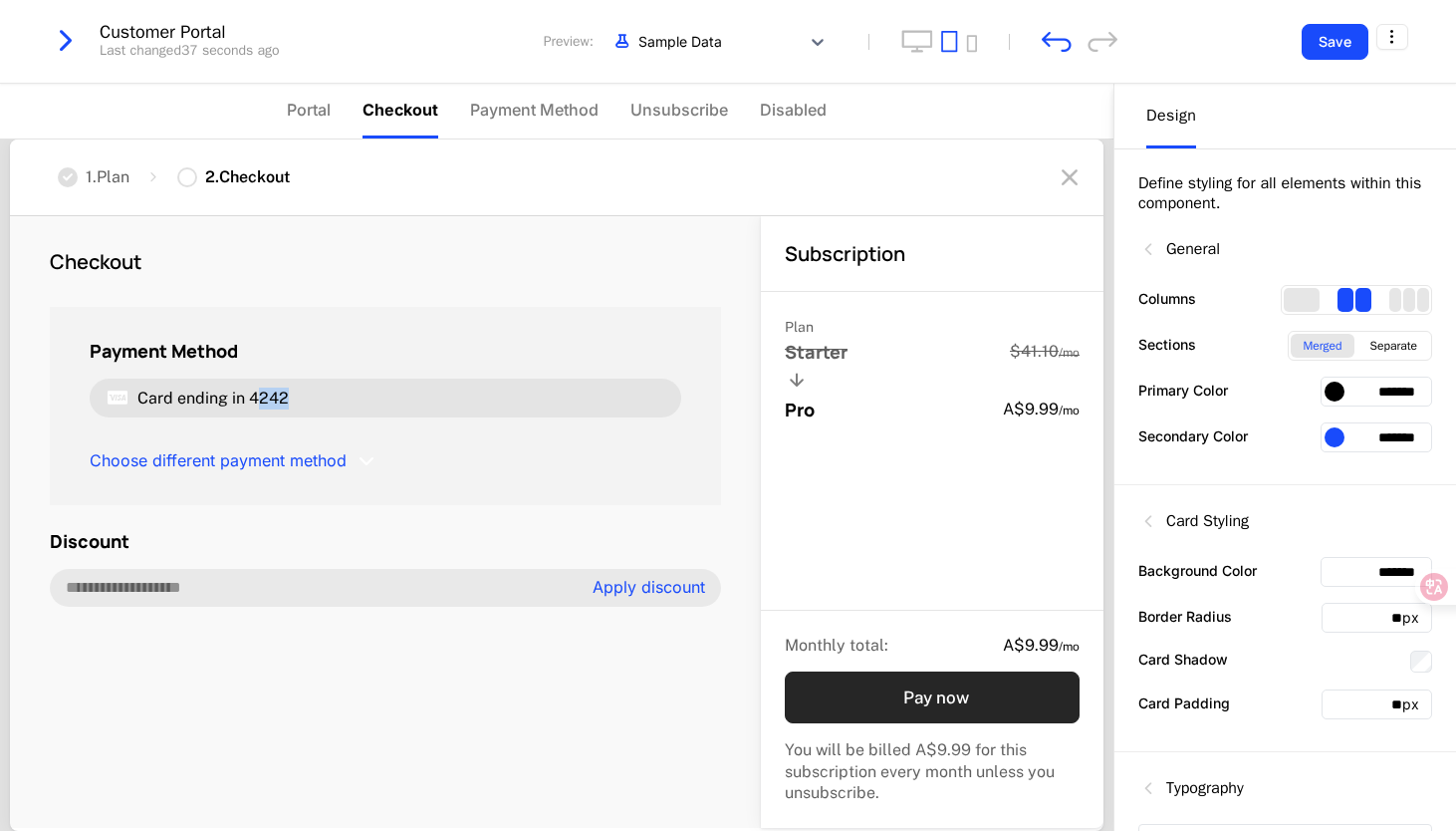 drag, startPoint x: 263, startPoint y: 400, endPoint x: 286, endPoint y: 401, distance: 23.021729 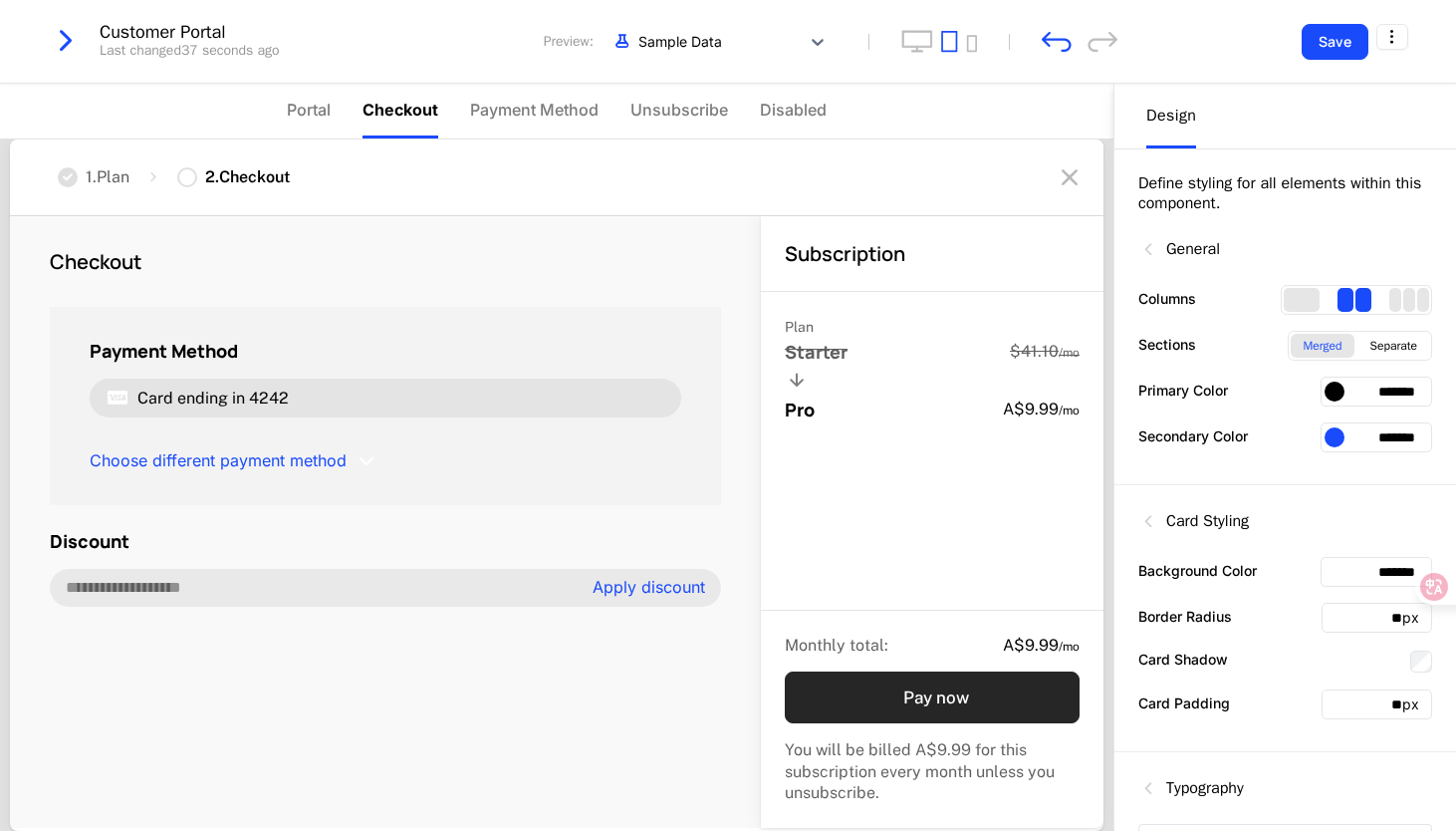 click on "Card ending in   4242" at bounding box center (385, 398) 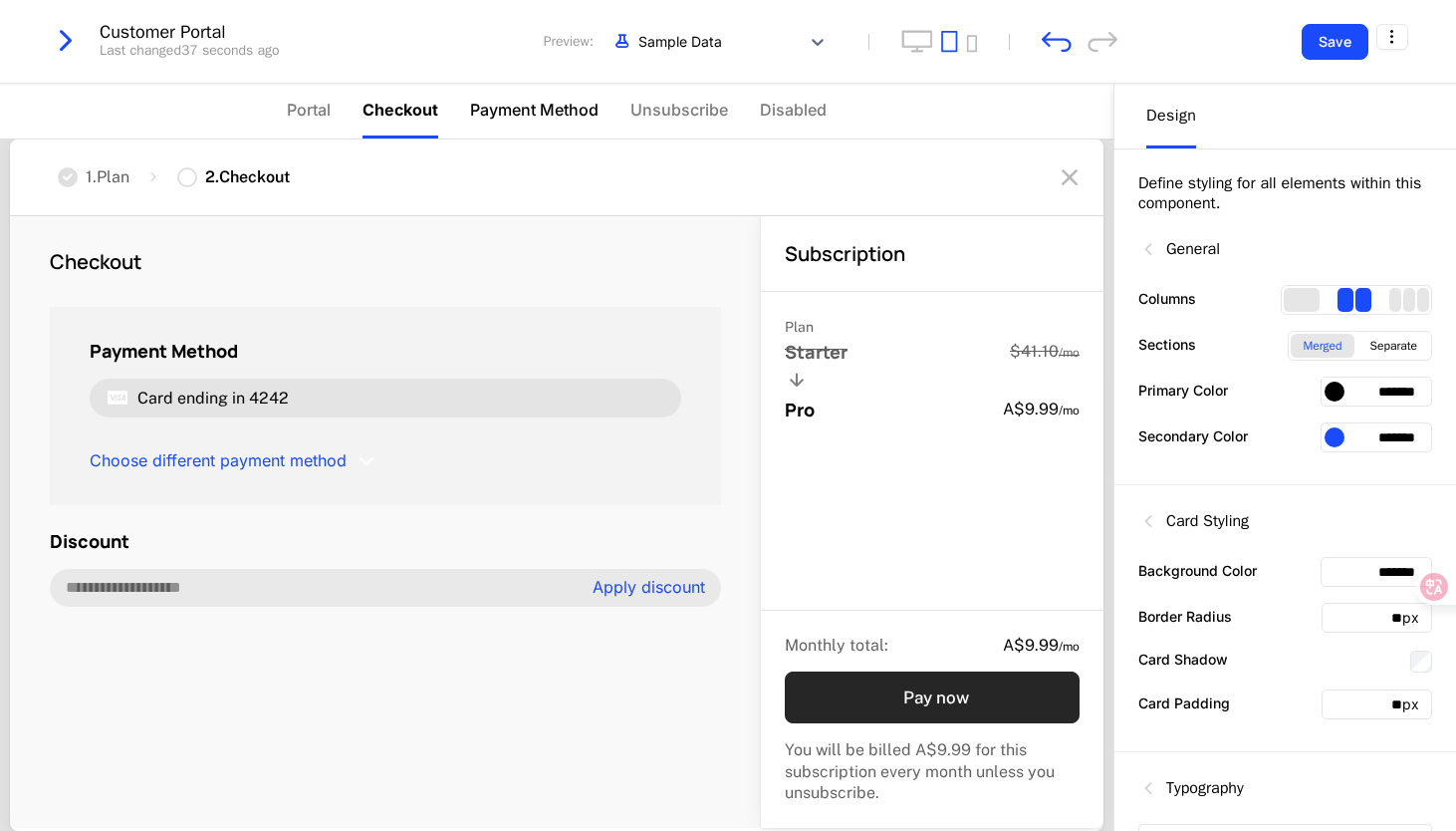 click on "Payment Method" at bounding box center (534, 110) 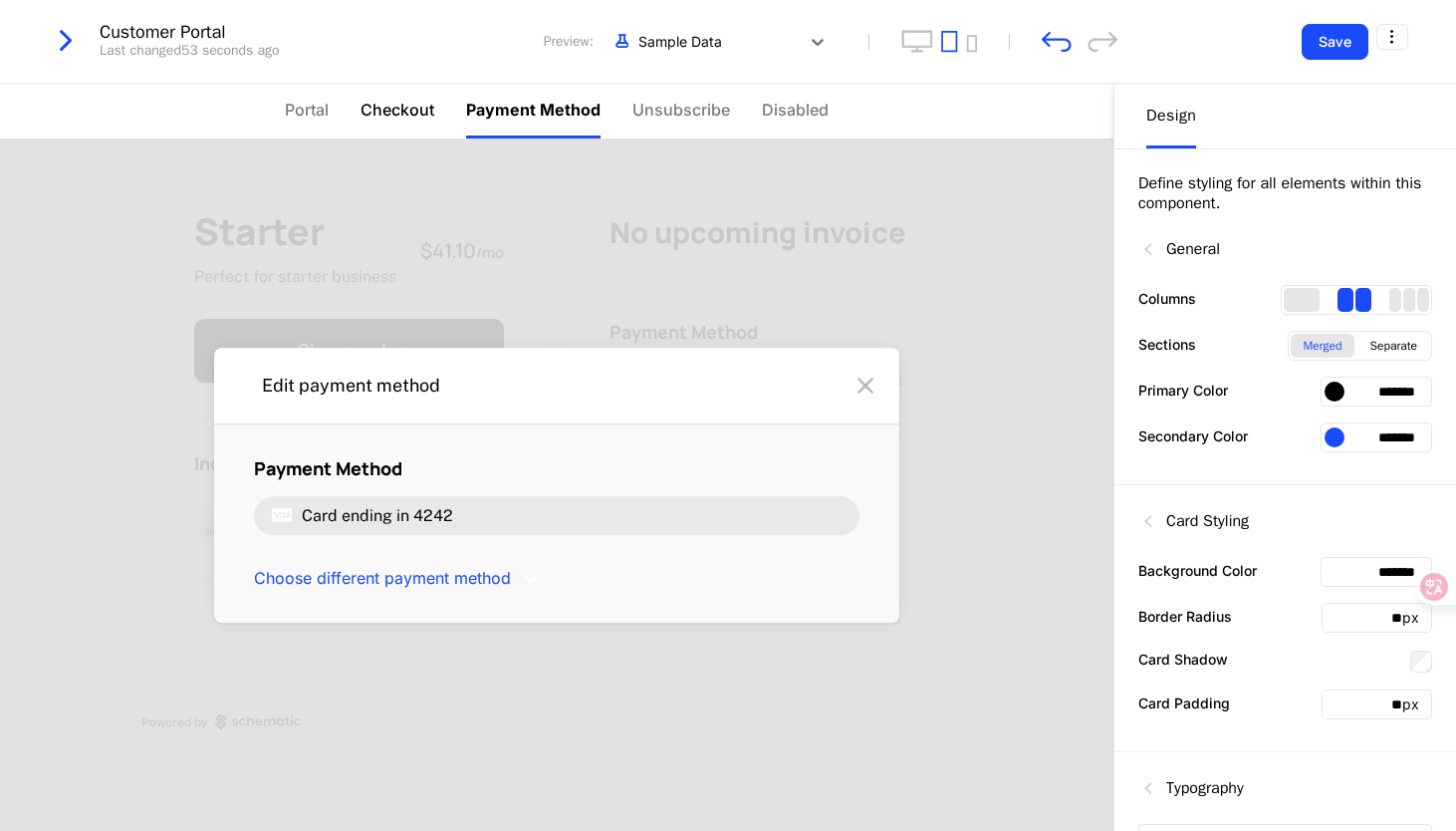 click on "Checkout" at bounding box center (397, 110) 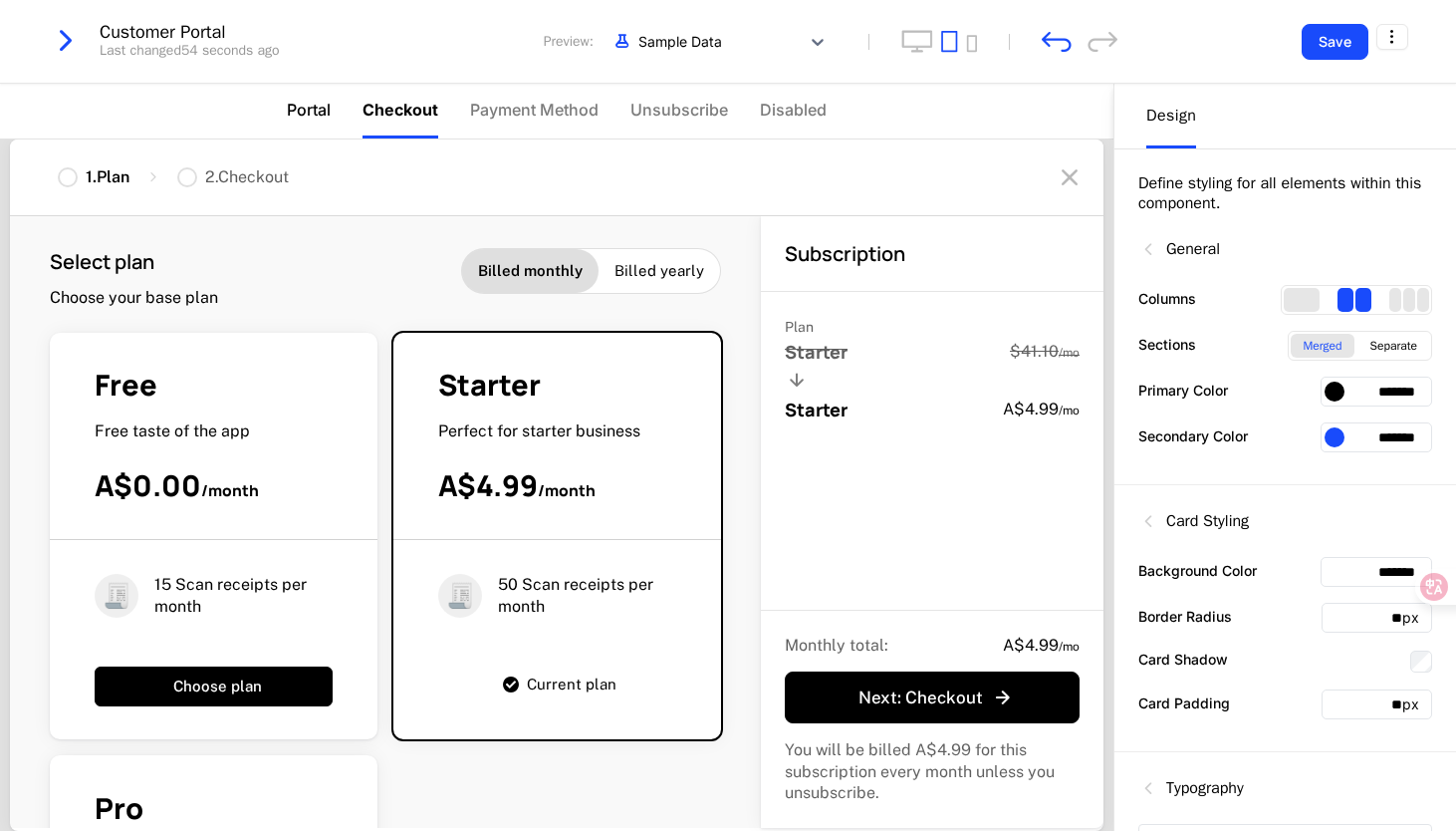 click on "Portal" at bounding box center (309, 111) 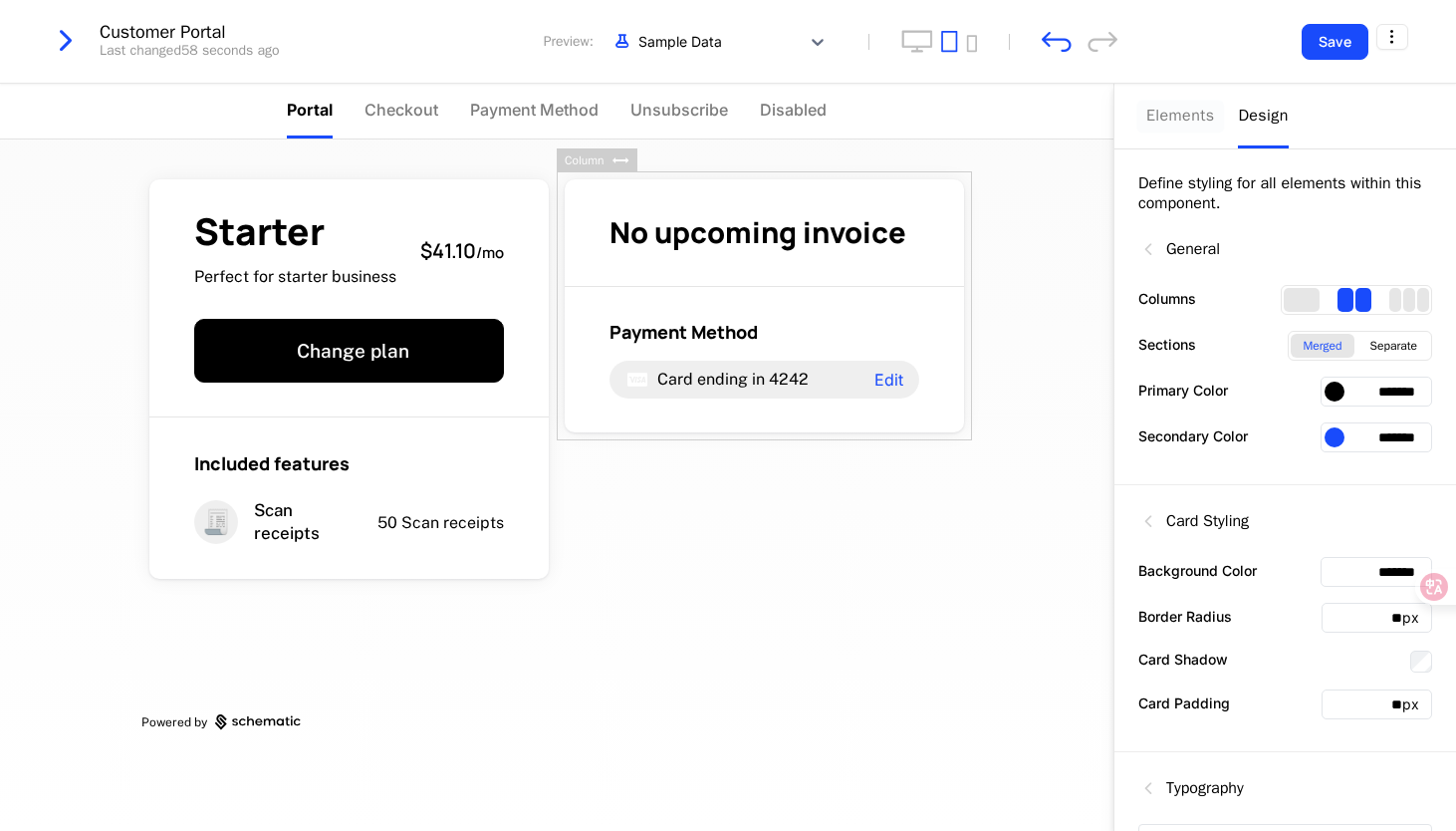 click on "Elements" at bounding box center [1180, 116] 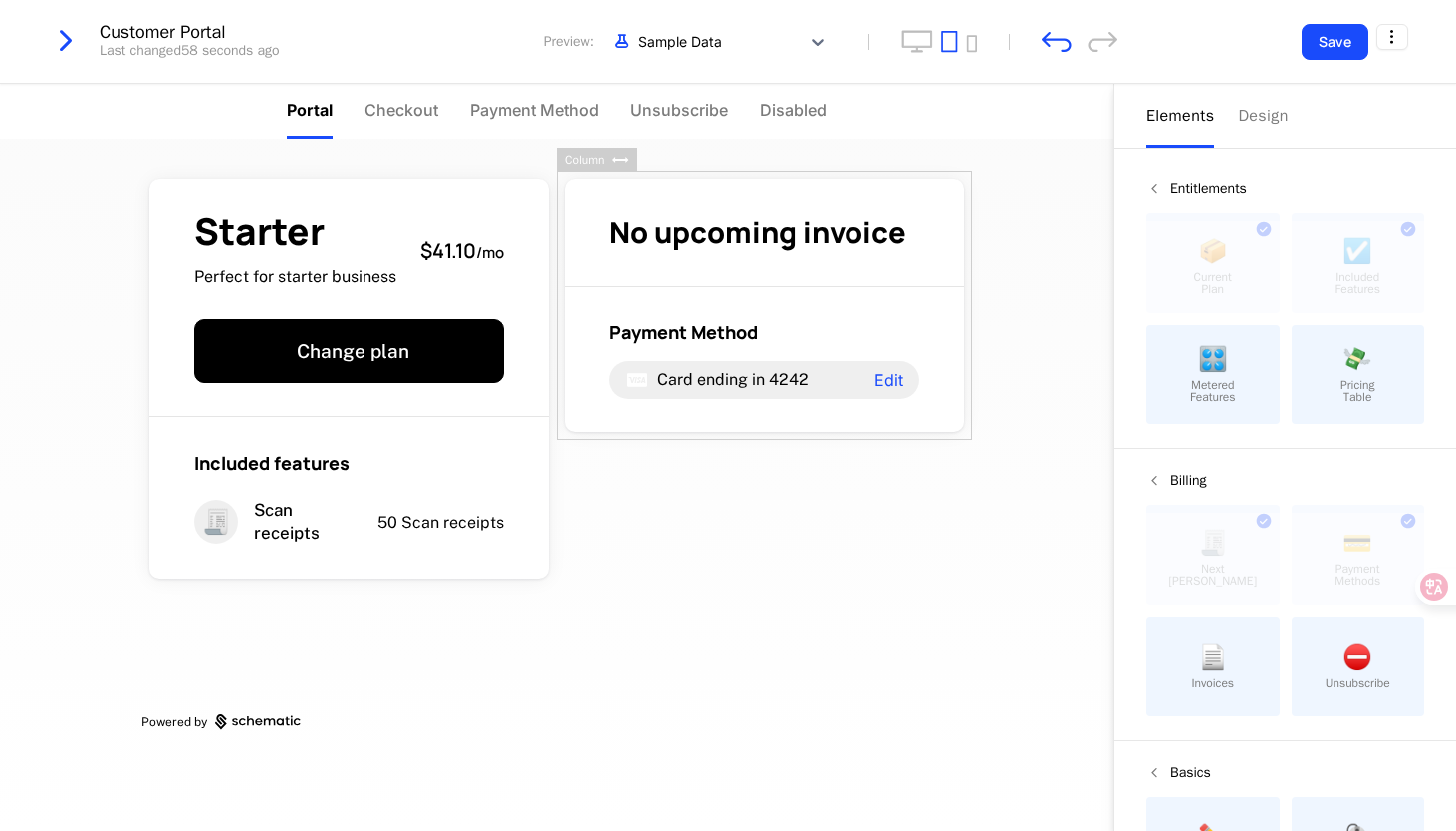 click on "Metered Features" at bounding box center (1213, 391) 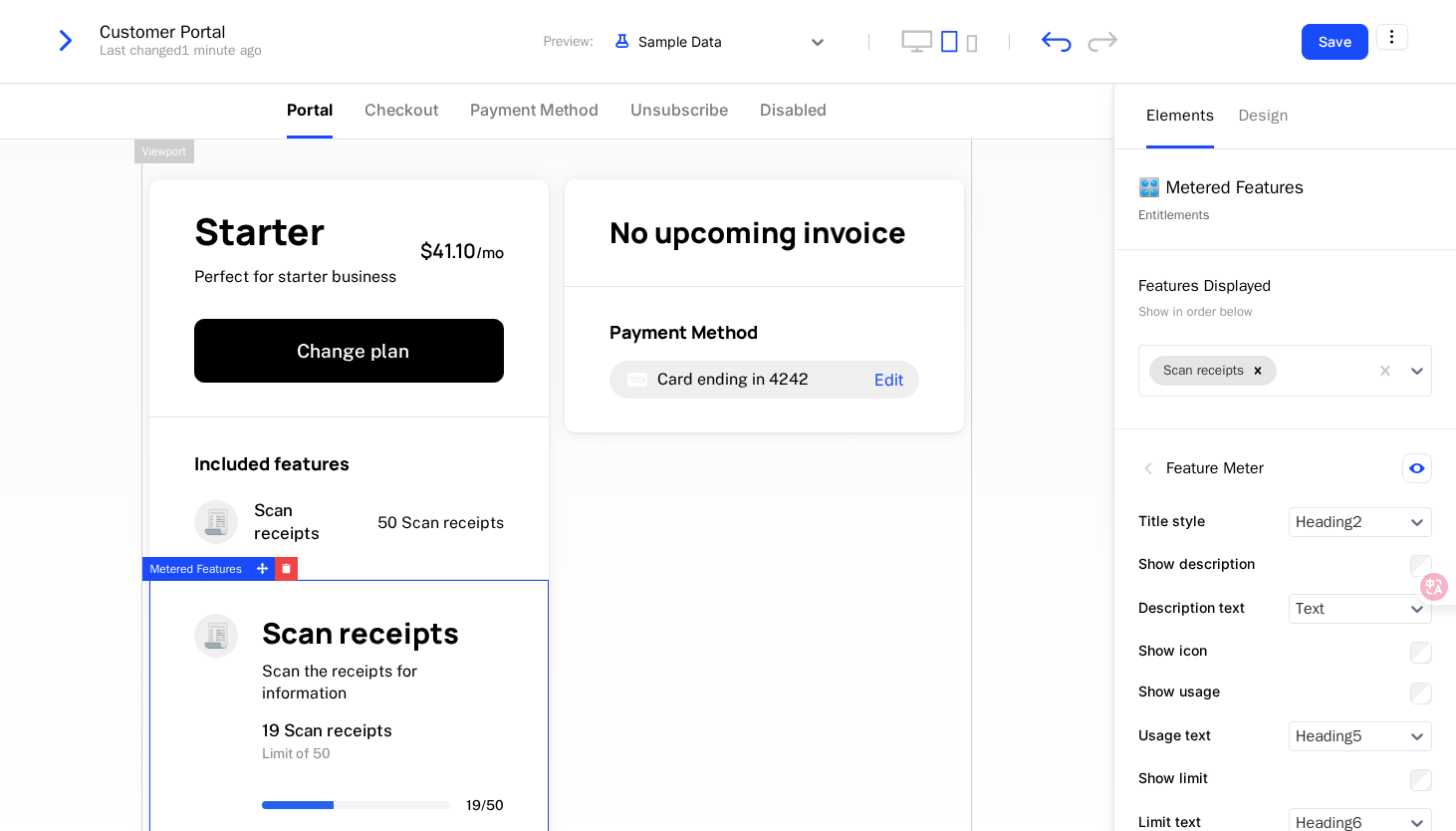 click on "Starter Perfect for starter business $41.10 / mo Change plan Included features 🧾 Scan receipts 50   Scan receipts 🧾 Scan receipts Scan the receipts for information 19   Scan receipts Limit of 50 19 / 50 No upcoming invoice Payment Method Card ending in   4242 Edit Powered by" at bounding box center (557, 586) 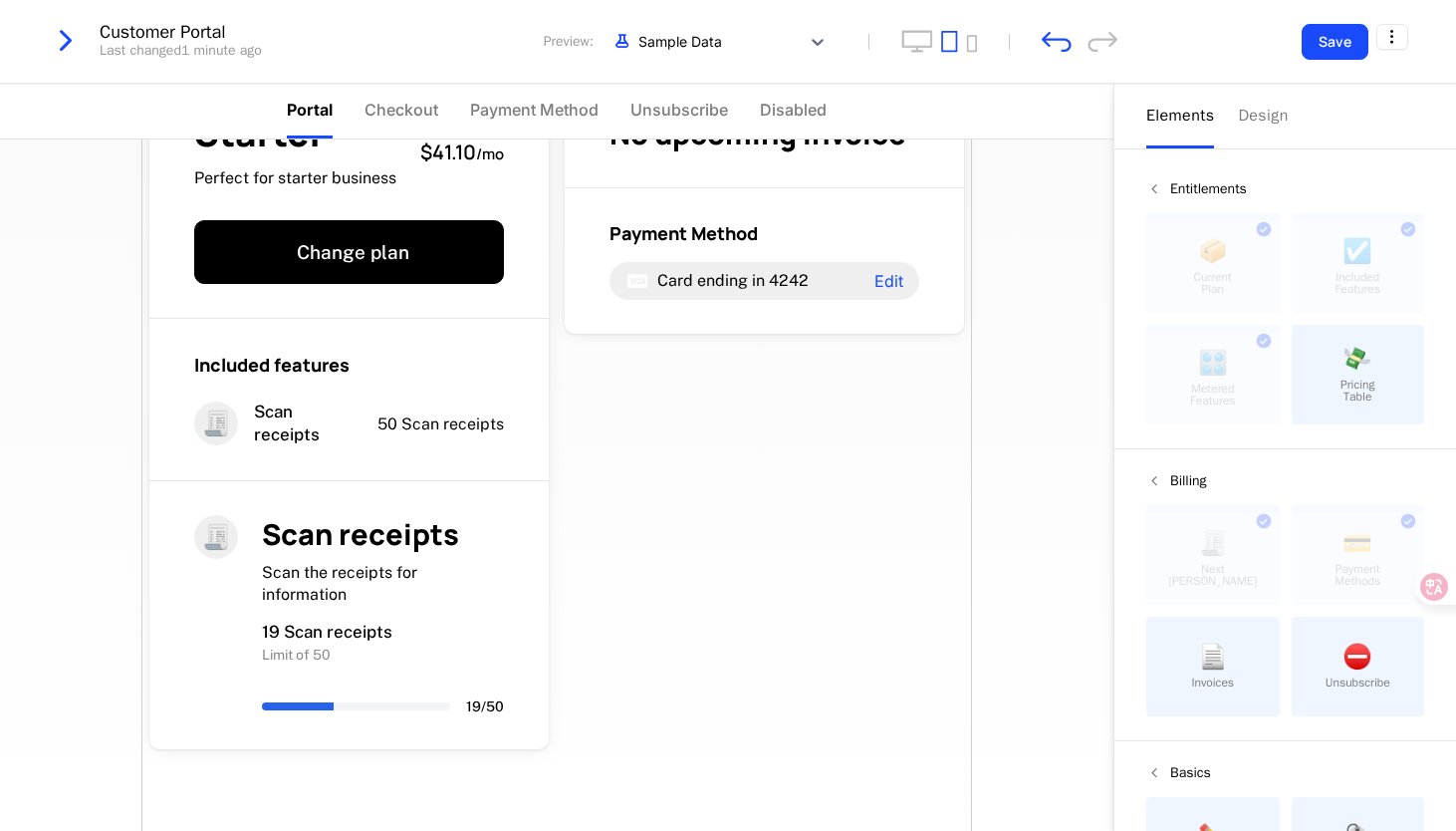 scroll, scrollTop: 103, scrollLeft: 0, axis: vertical 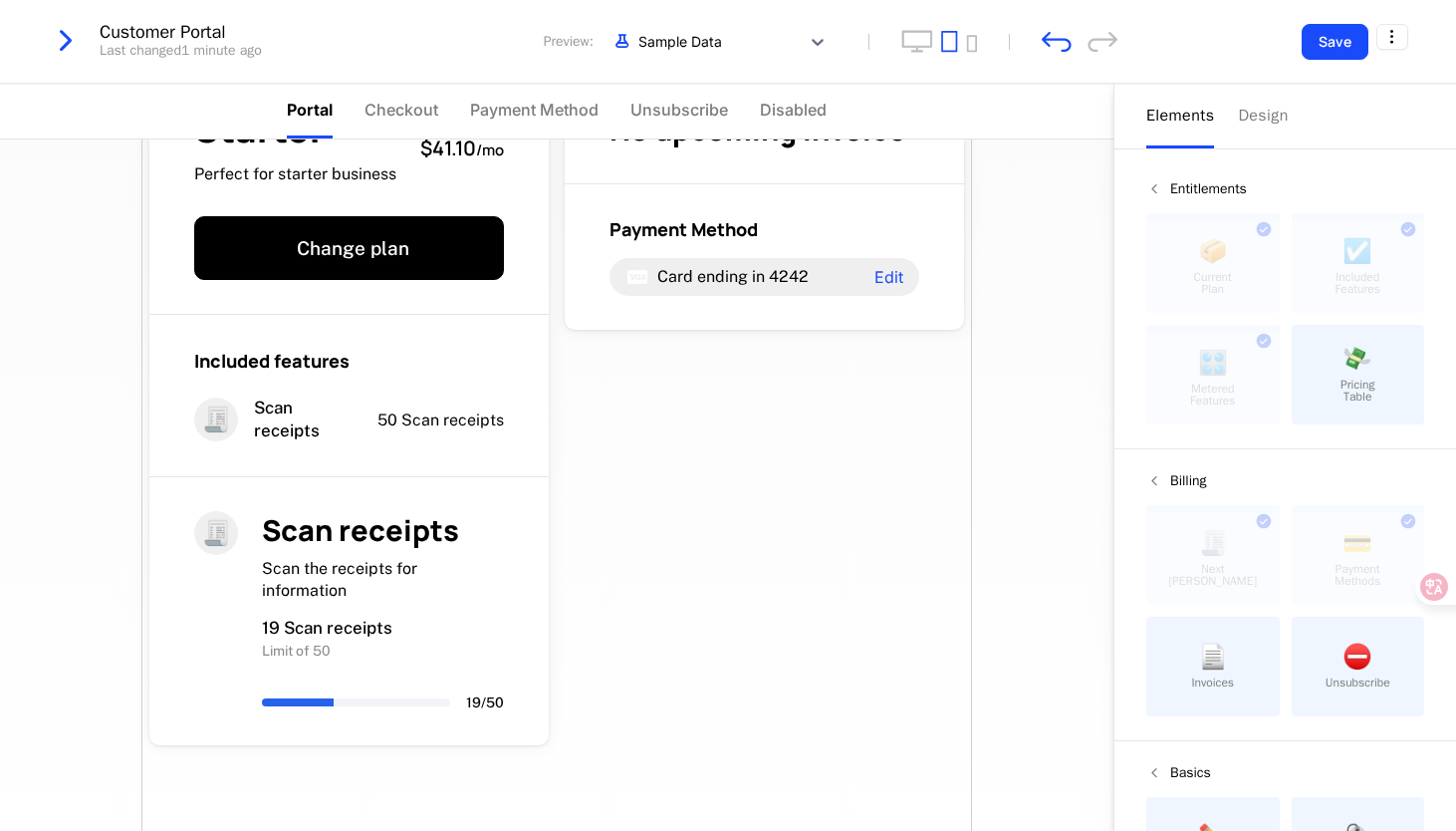 click on "💸 Pricing Table" at bounding box center [1358, 375] 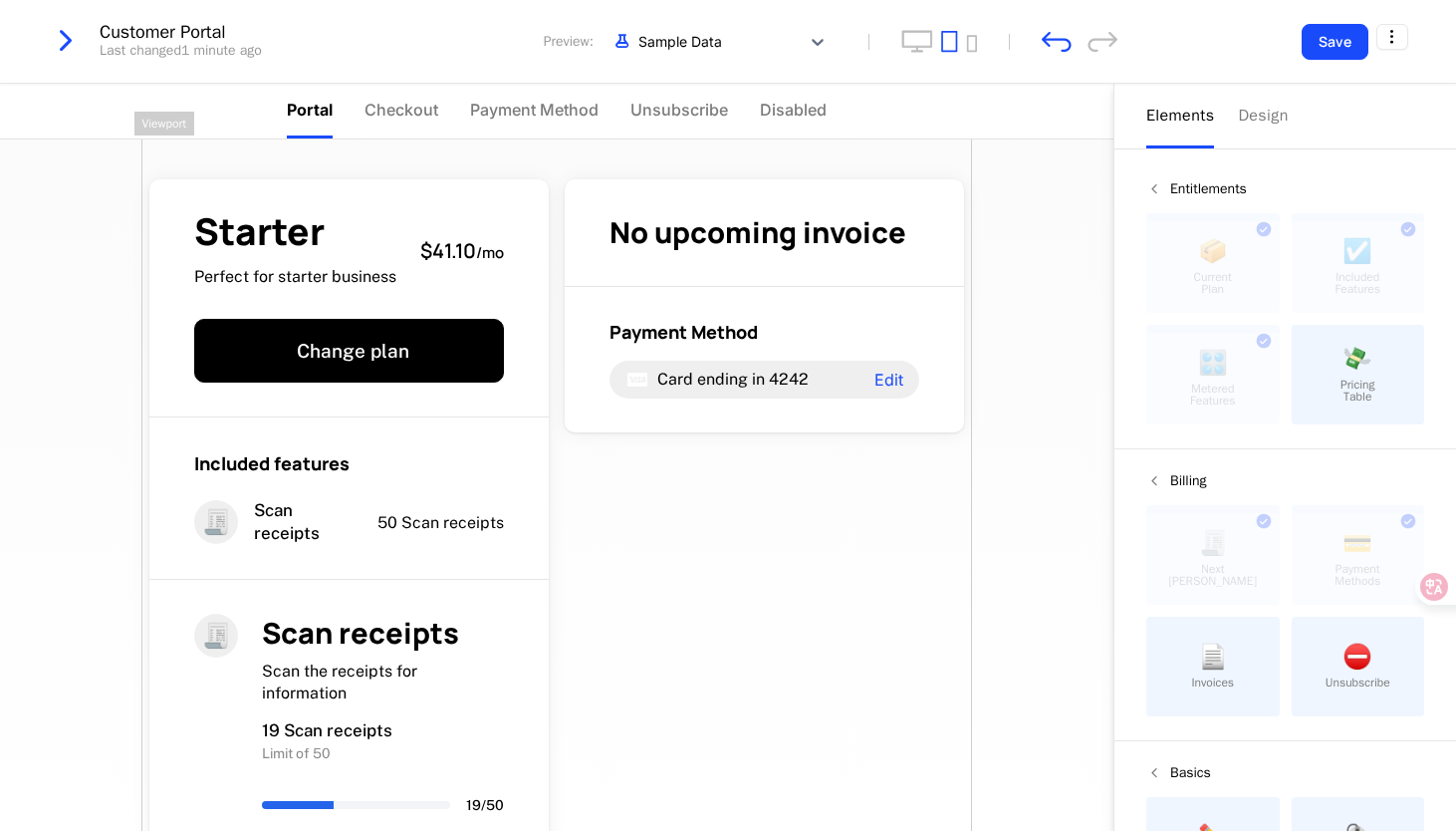 scroll, scrollTop: 201, scrollLeft: 0, axis: vertical 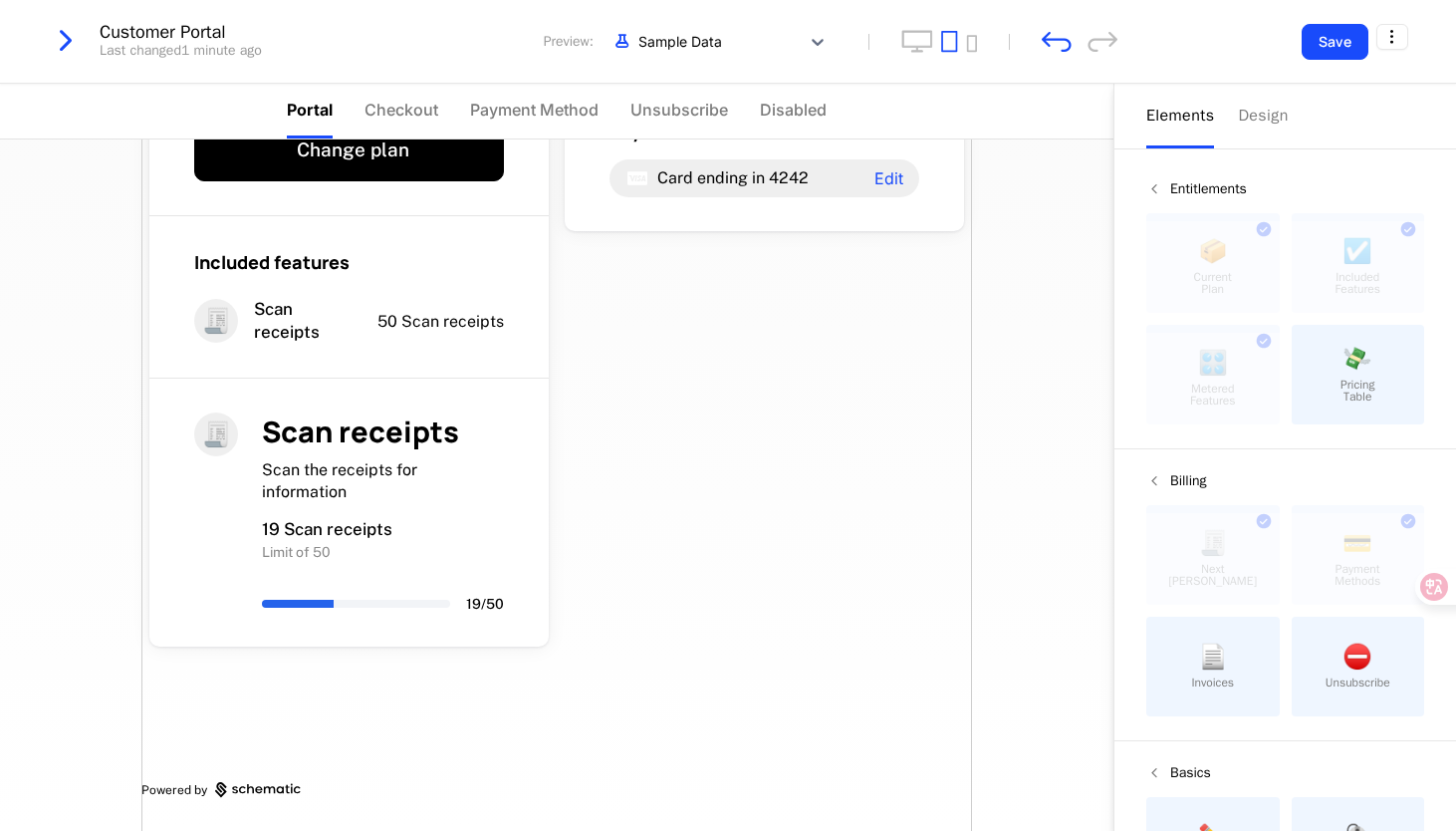 click on "💸 Pricing Table" at bounding box center (1358, 375) 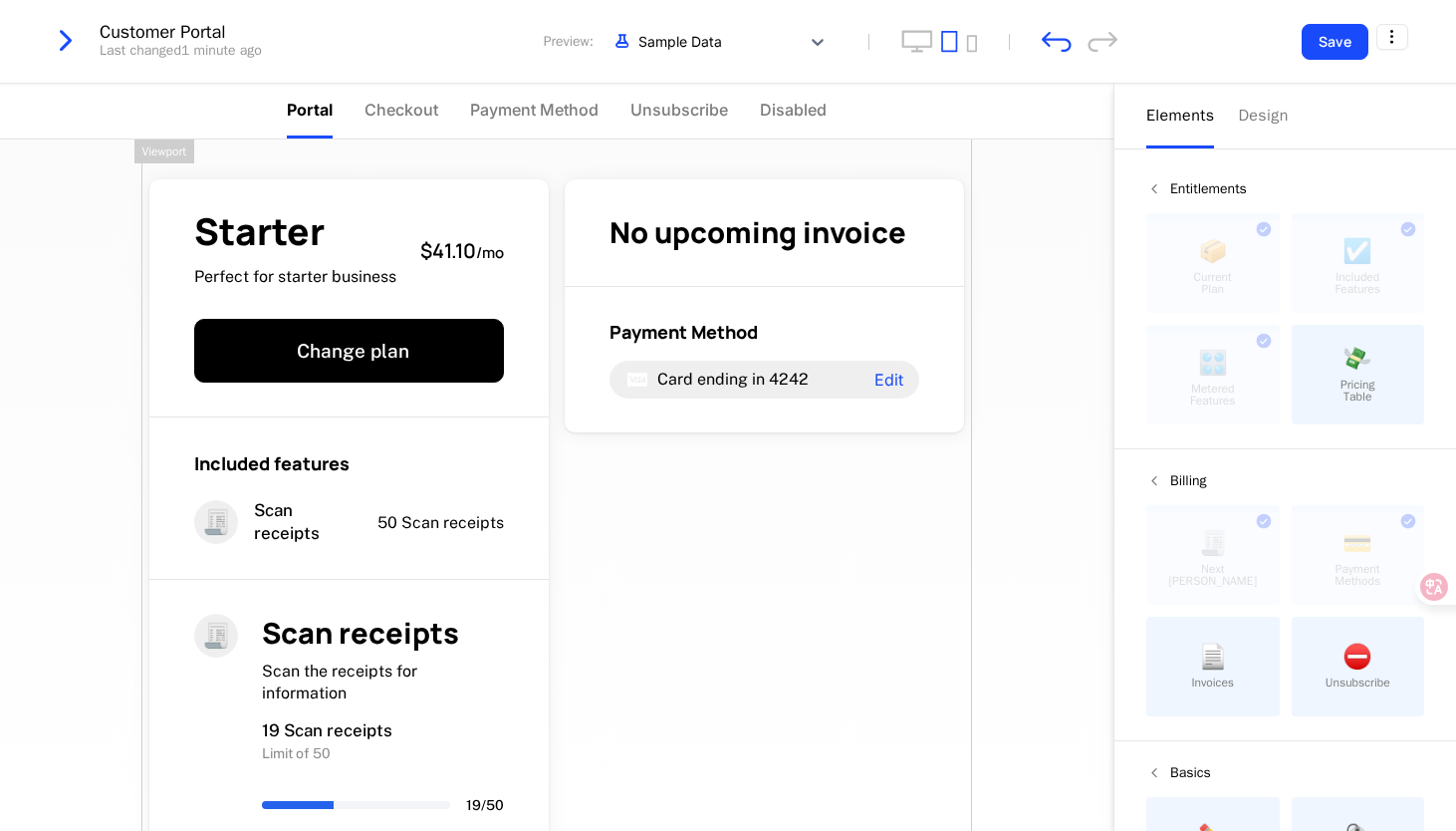 click on "Starter Perfect for starter business $41.10 / mo Change plan Included features 🧾 Scan receipts 50   Scan receipts 🧾 Scan receipts Scan the receipts for information 19   Scan receipts Limit of 50 19 / 50 No upcoming invoice Payment Method Card ending in   4242 Edit Powered by" at bounding box center [557, 586] 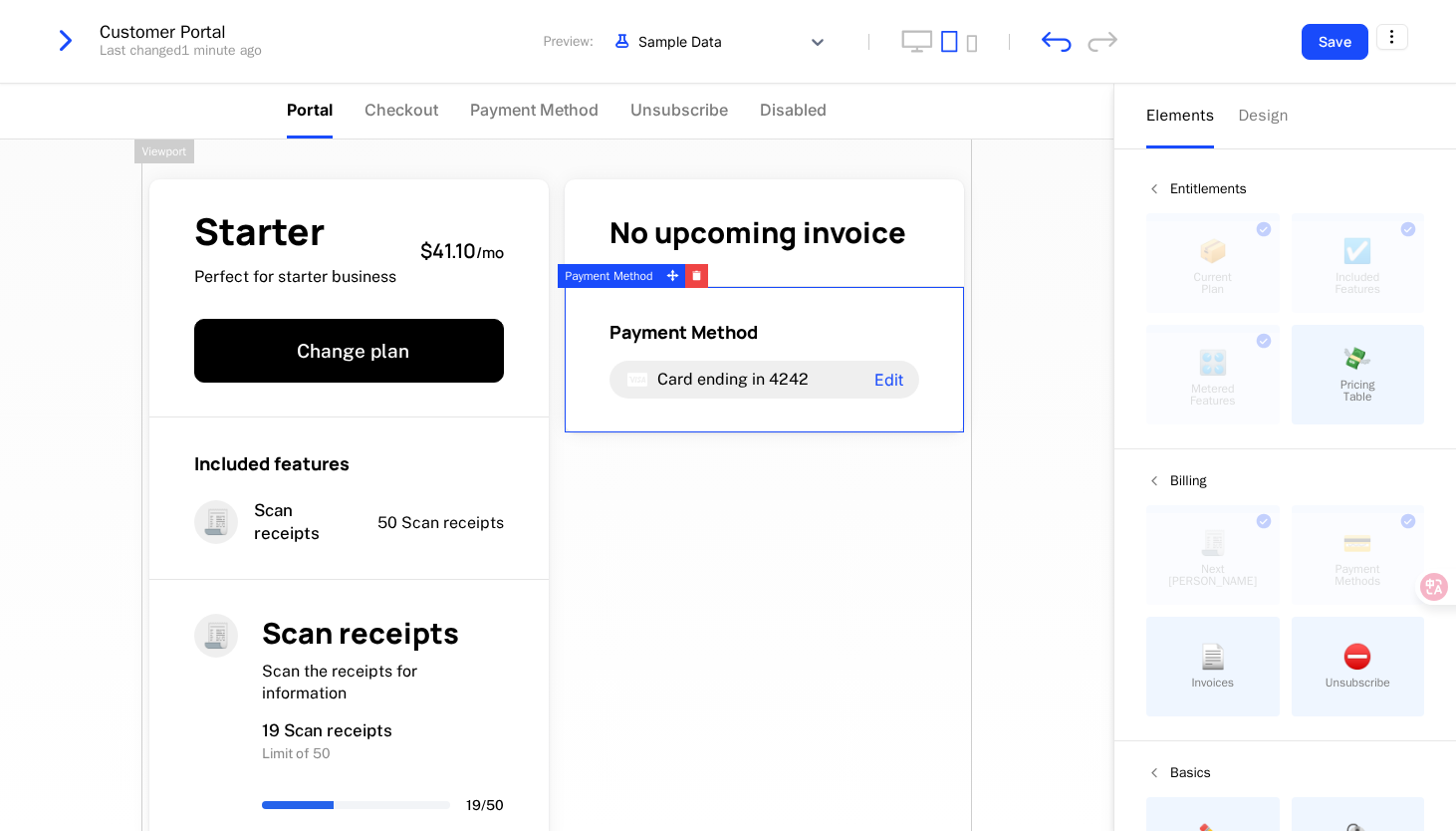 click on "💸 Pricing Table" at bounding box center (1358, 375) 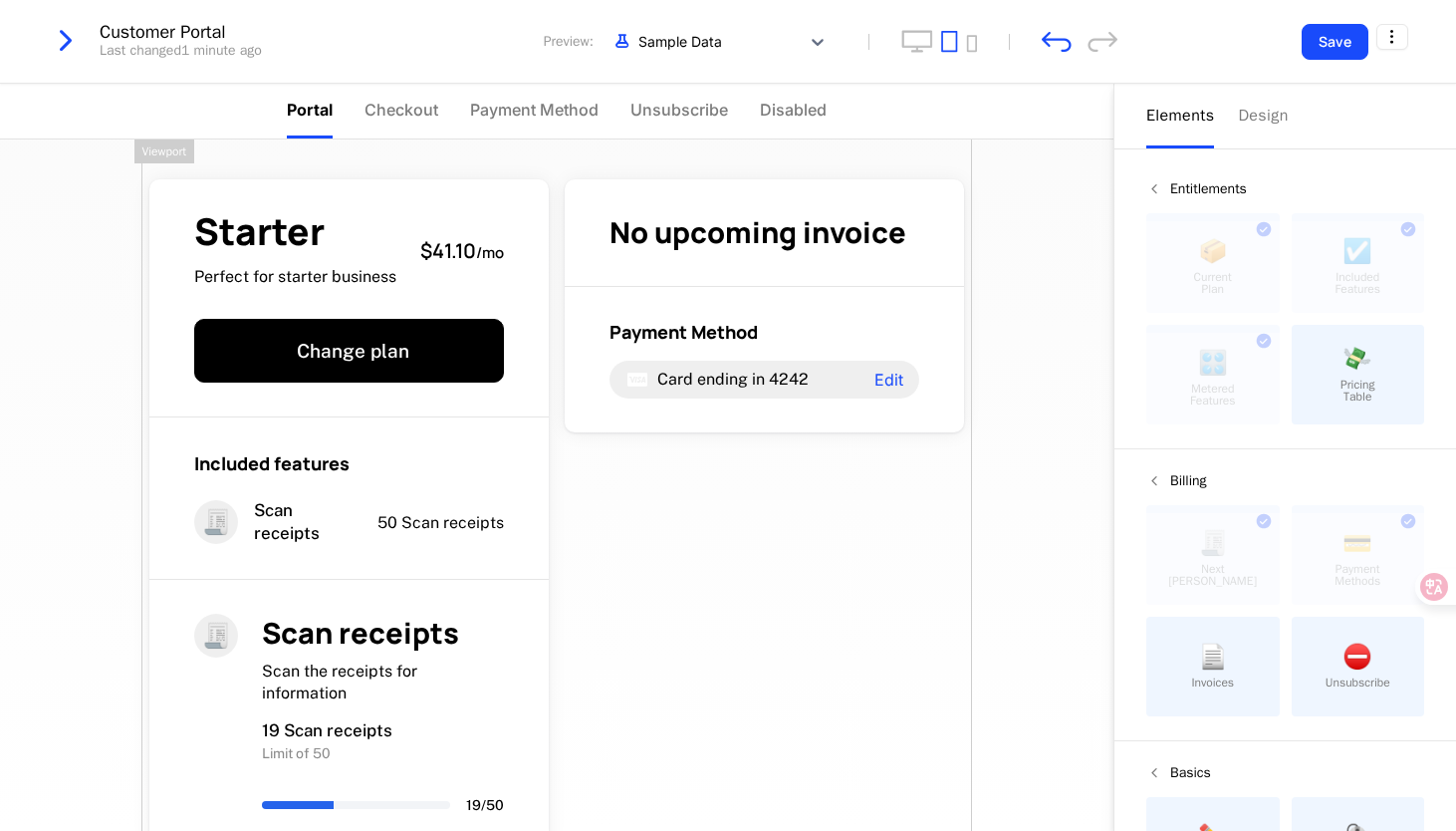 click on "Starter Perfect for starter business $41.10 / mo Change plan Included features 🧾 Scan receipts 50   Scan receipts 🧾 Scan receipts Scan the receipts for information 19   Scan receipts Limit of 50 19 / 50 No upcoming invoice Payment Method Card ending in   4242 Edit Powered by" at bounding box center [557, 586] 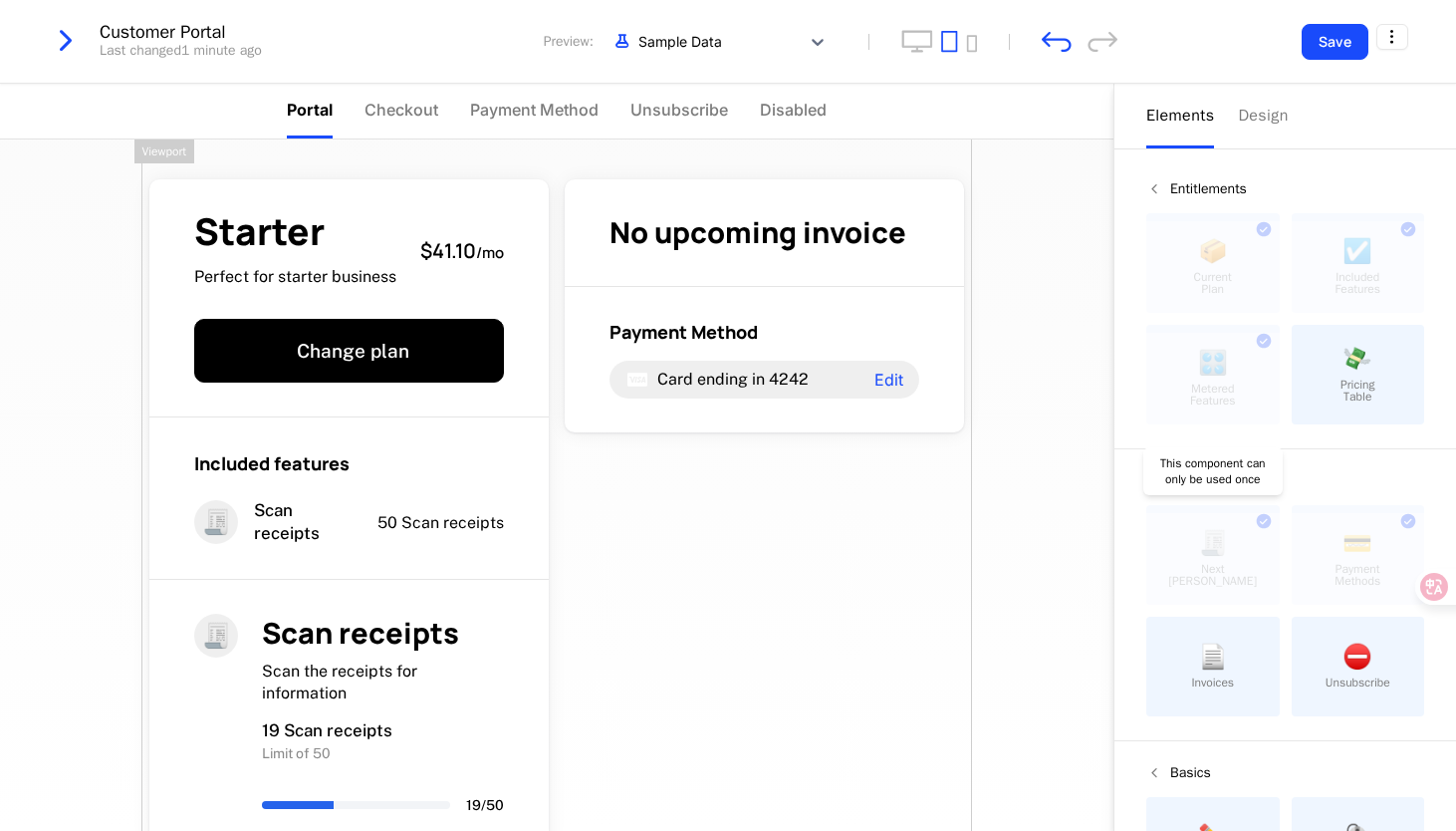 scroll, scrollTop: 78, scrollLeft: 0, axis: vertical 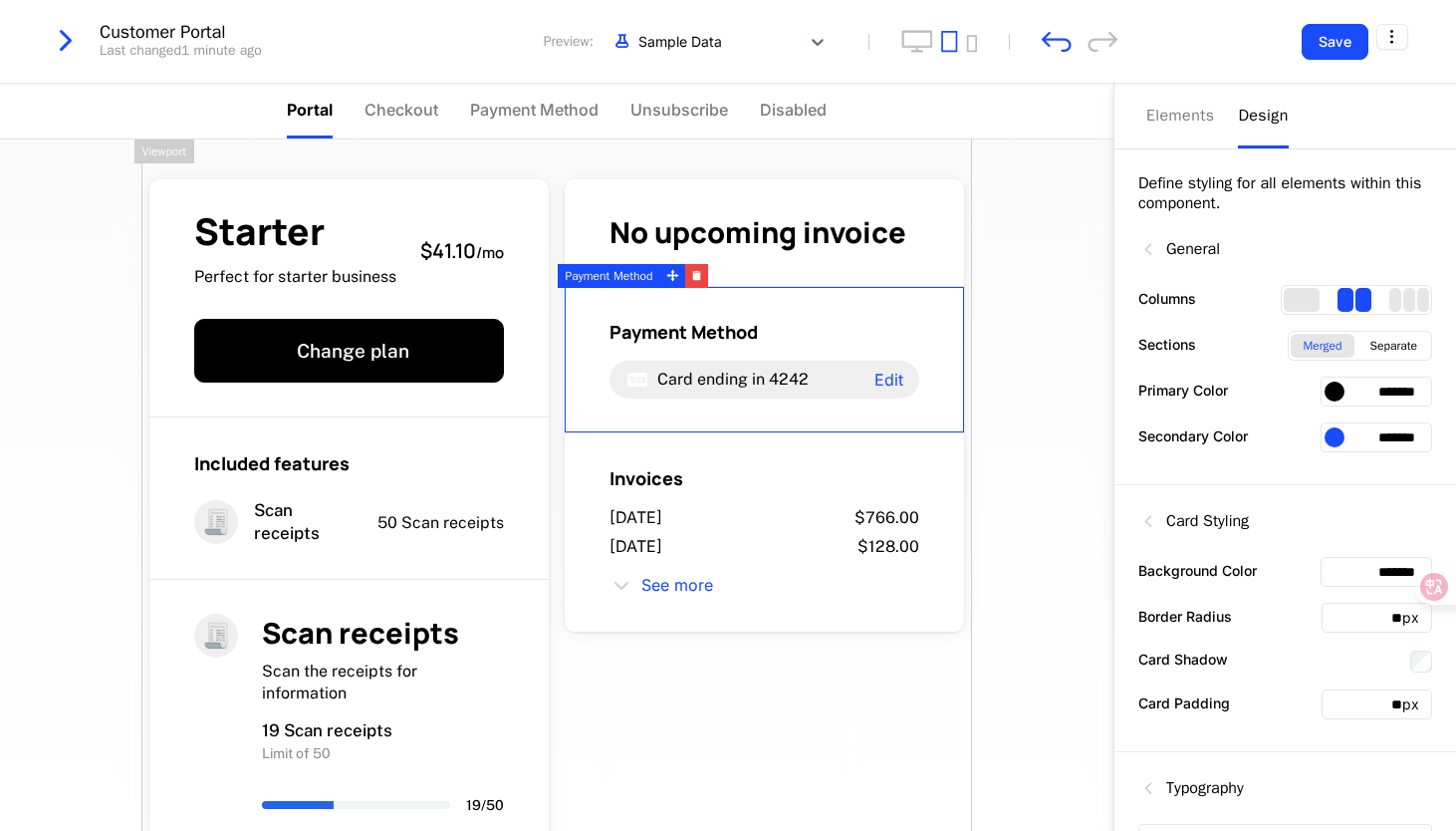 click on "Design" at bounding box center [1263, 116] 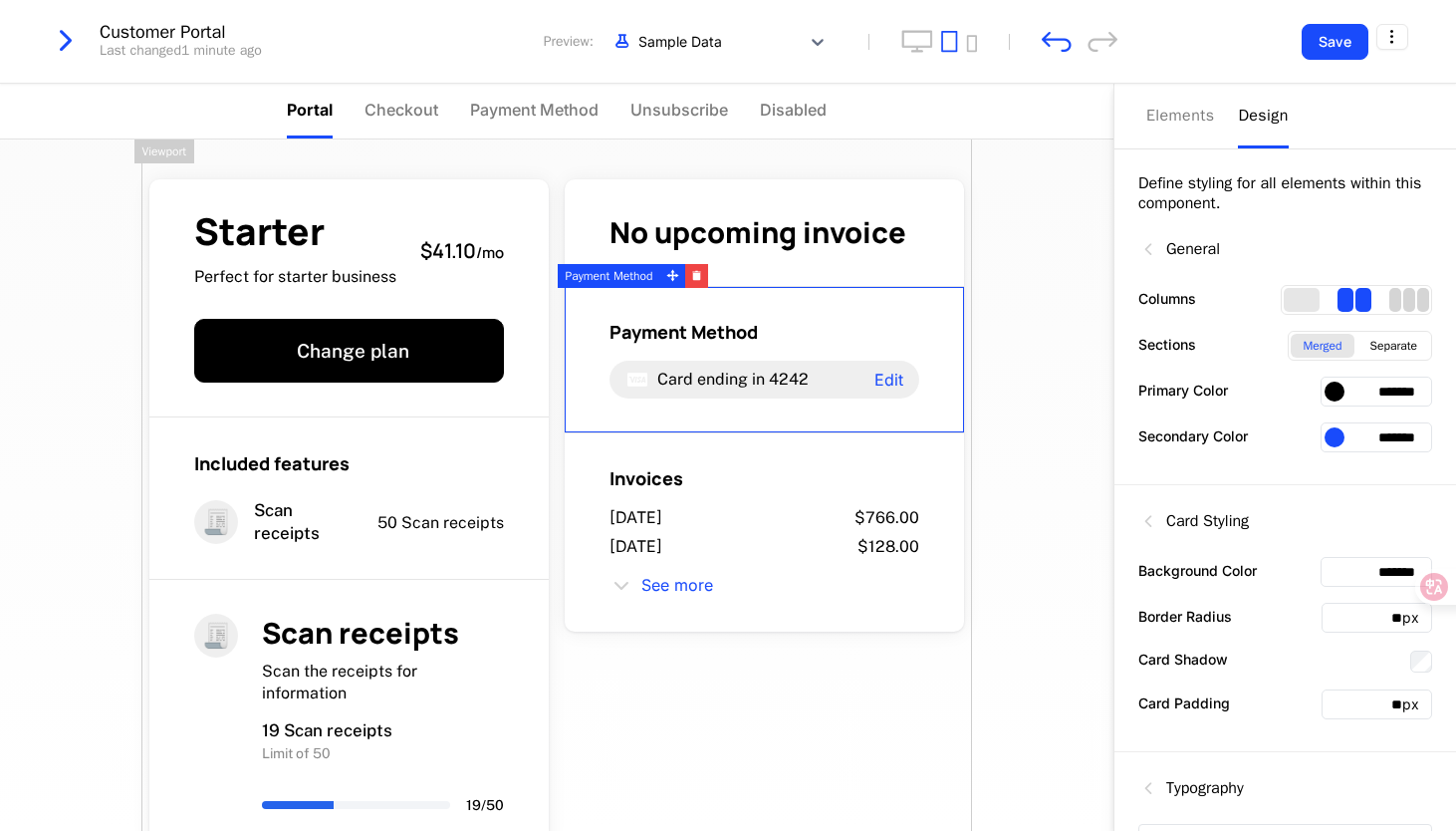 click at bounding box center [1395, 300] 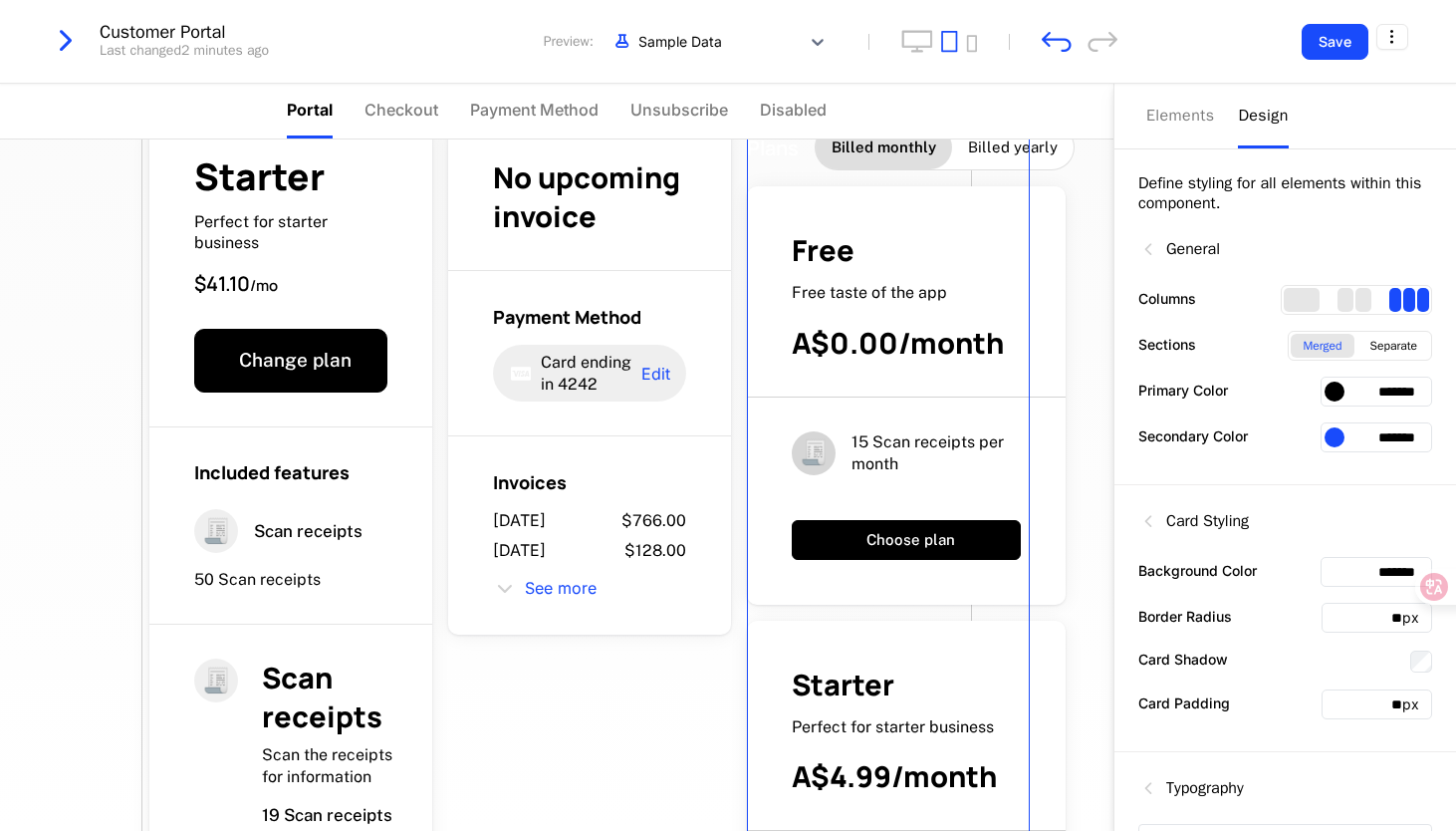 scroll, scrollTop: 0, scrollLeft: 0, axis: both 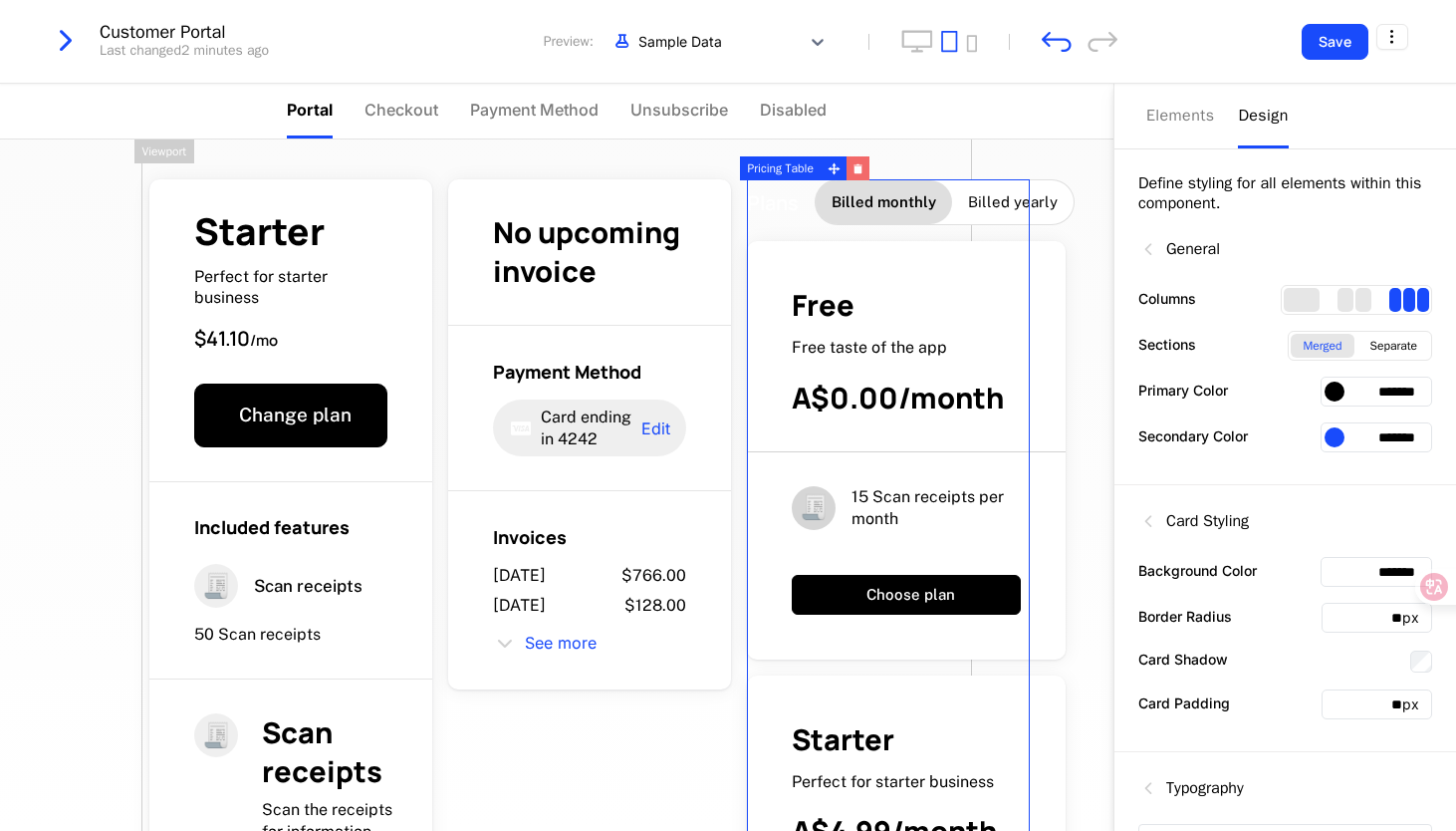 click 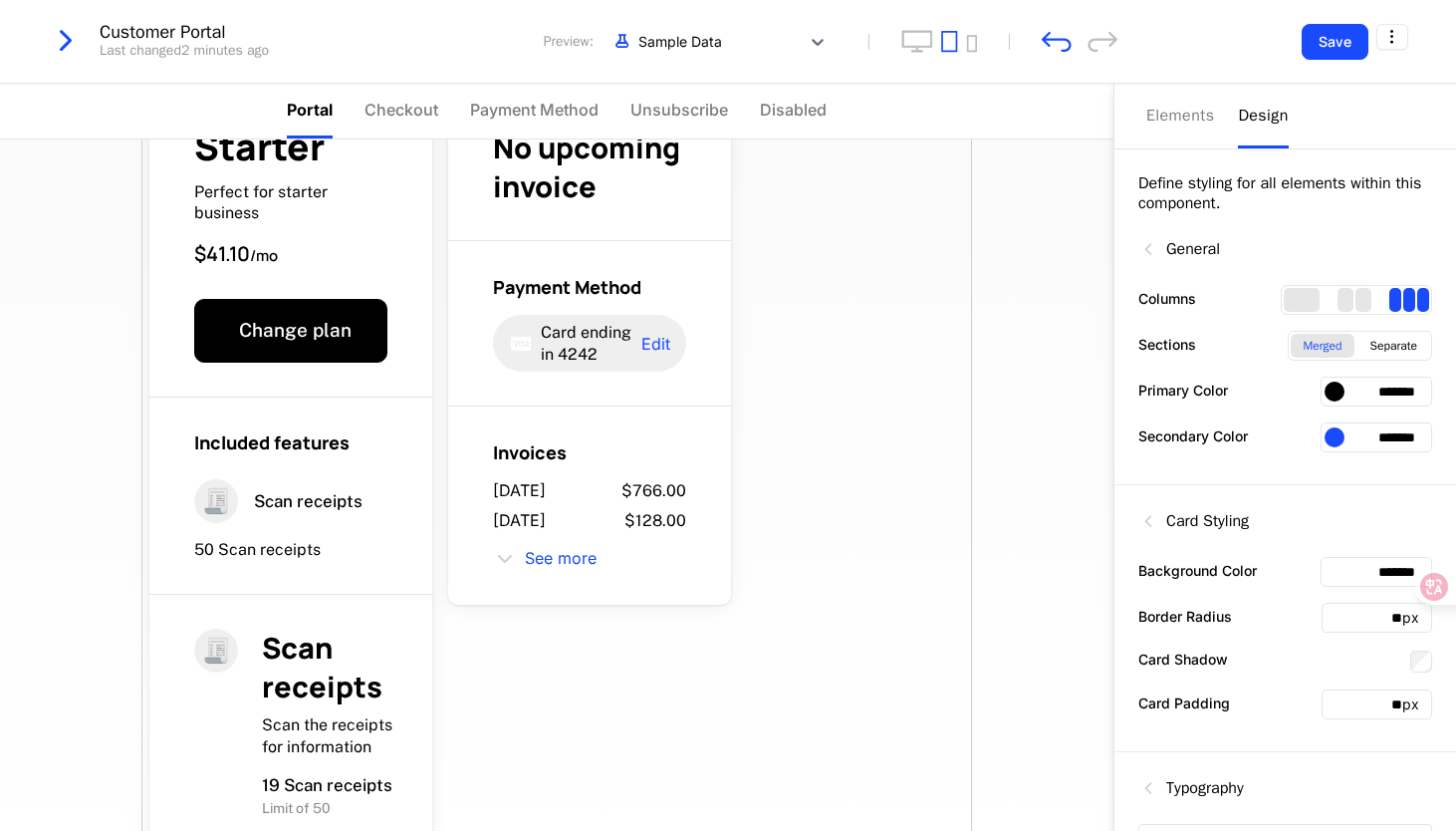 scroll, scrollTop: 106, scrollLeft: 0, axis: vertical 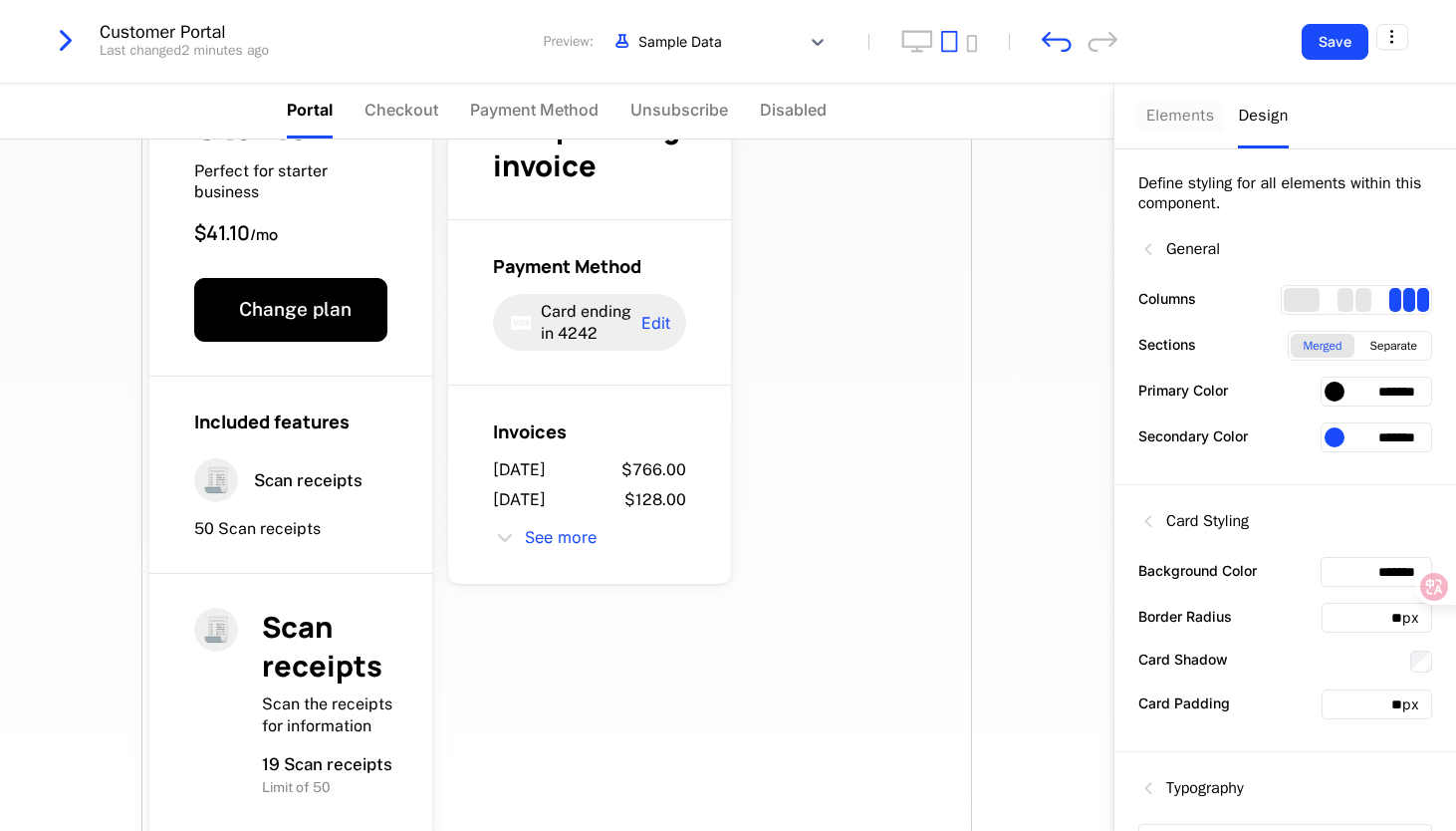 click on "Elements" at bounding box center [1180, 116] 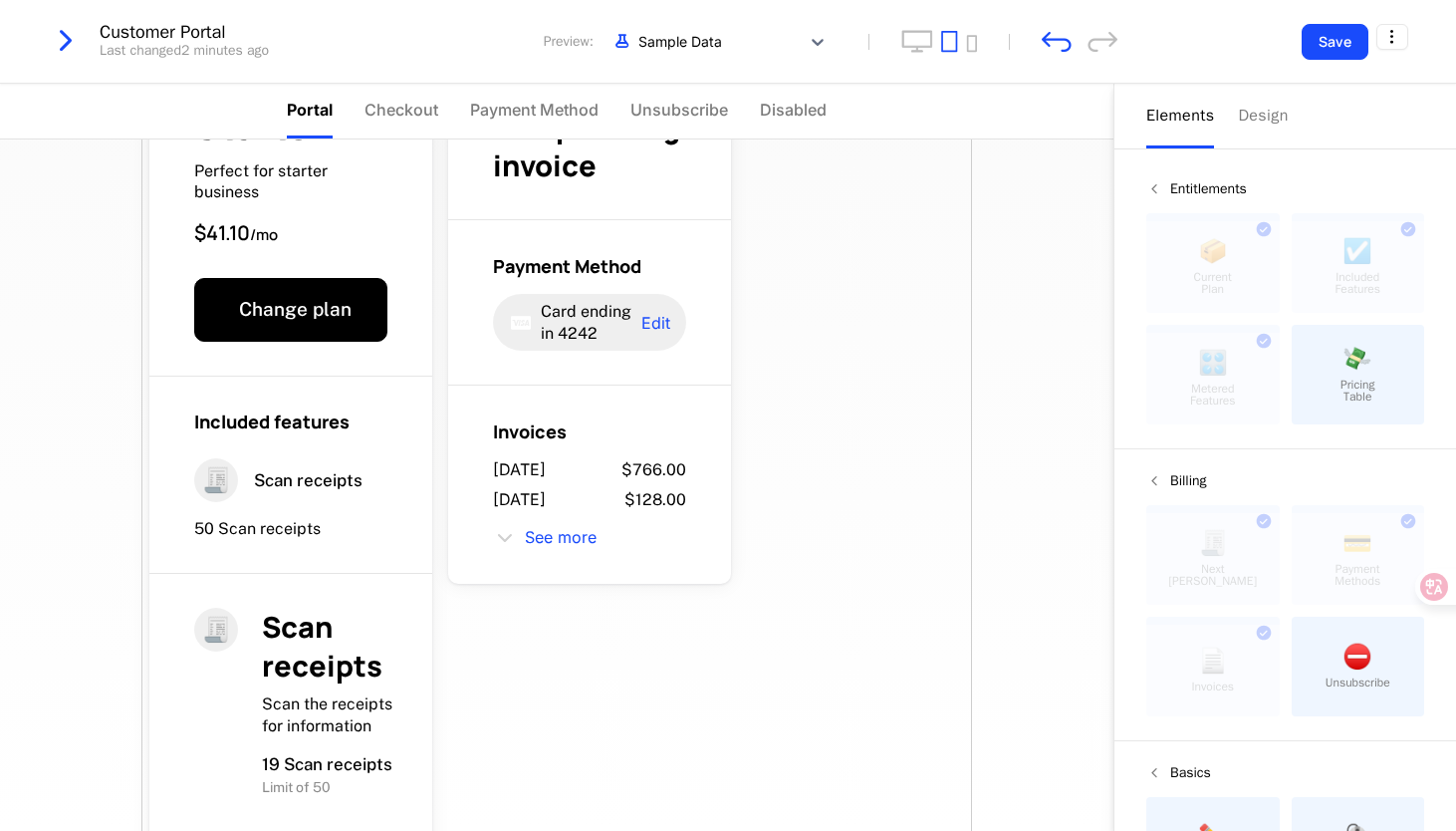 scroll, scrollTop: 98, scrollLeft: 0, axis: vertical 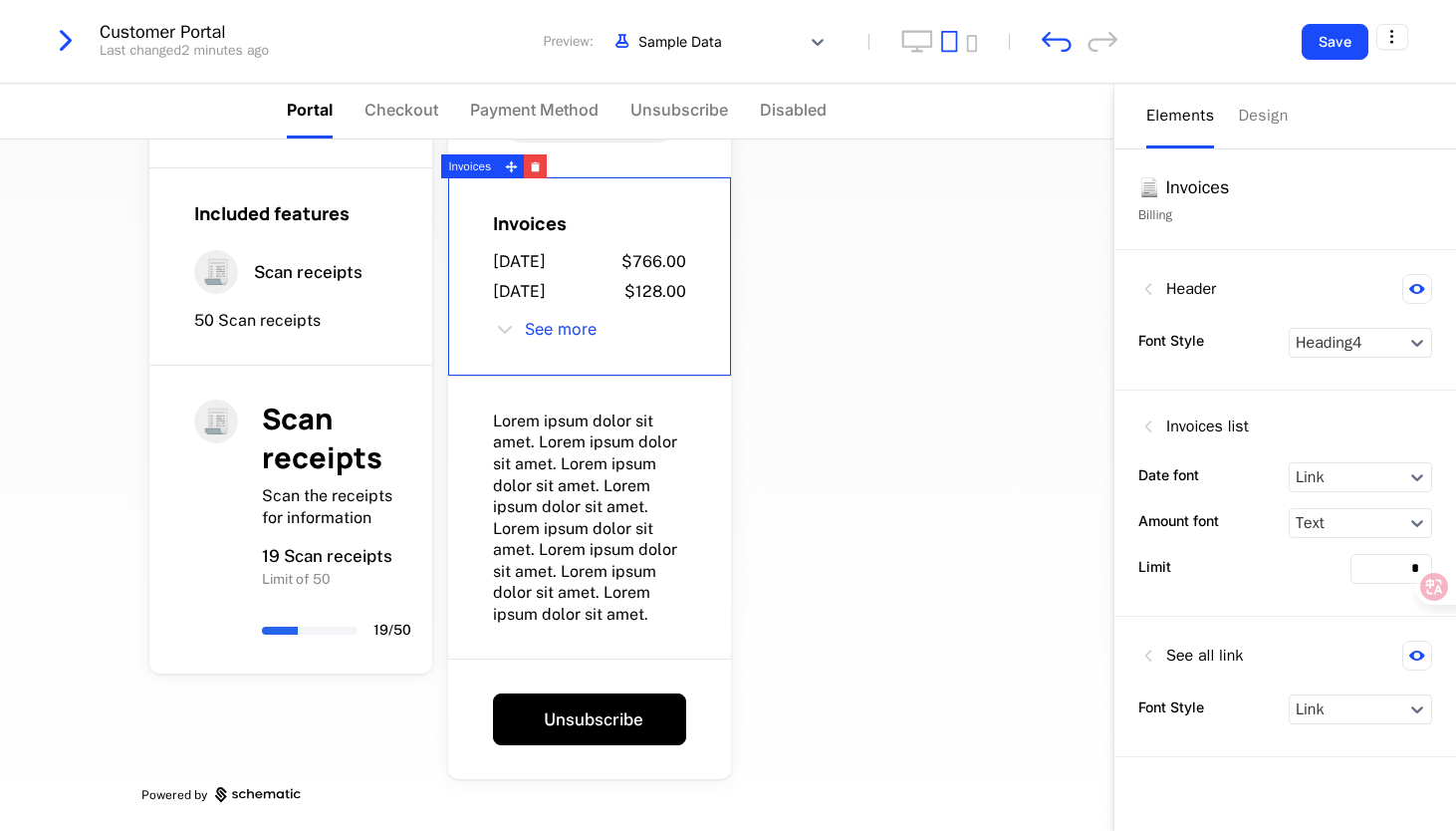 click on "Invoices [DATE] $766.00 [DATE] $128.00 See more" at bounding box center (590, 277) 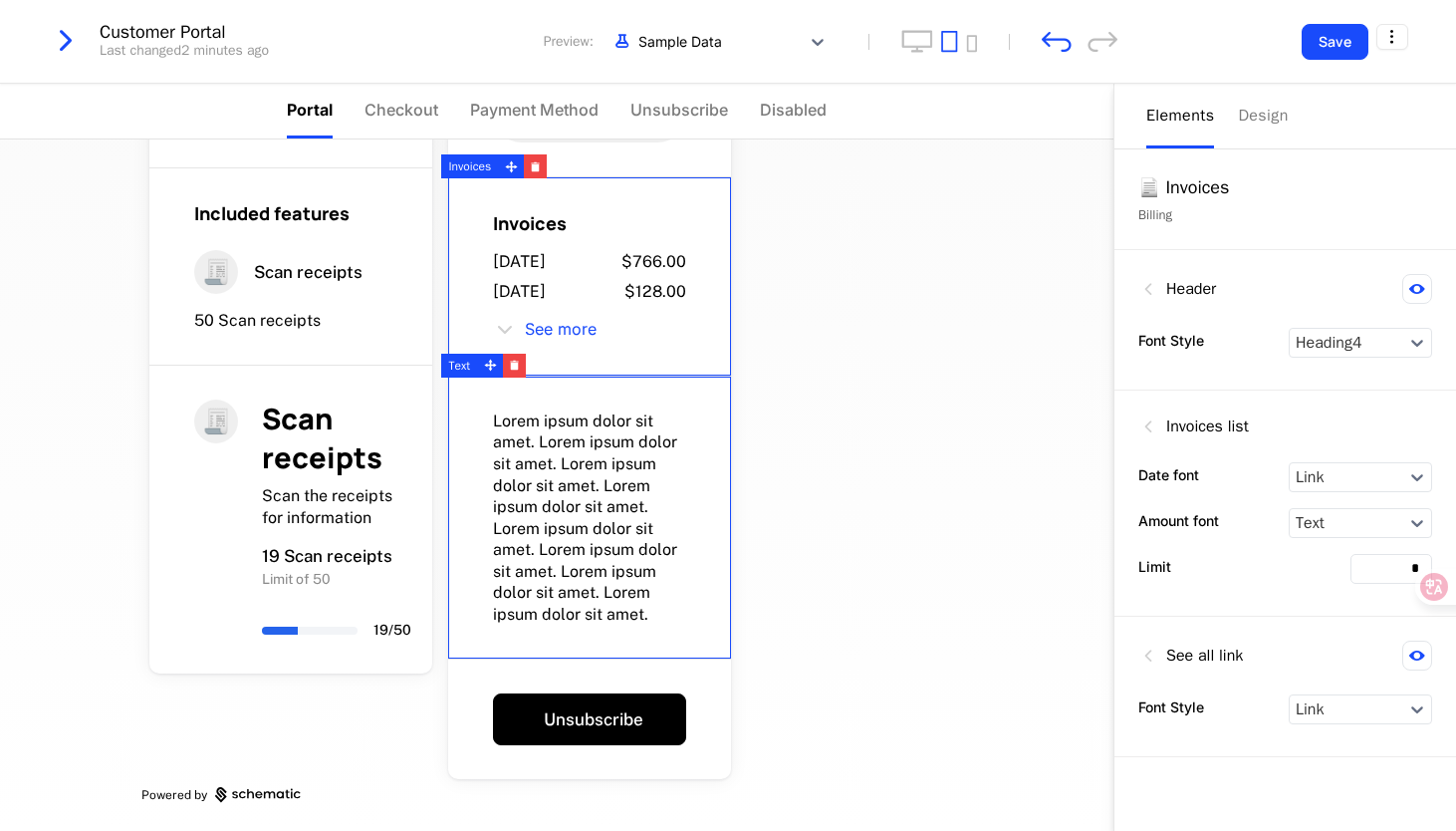 click on "Lorem ipsum dolor sit amet. Lorem ipsum dolor sit amet. Lorem ipsum dolor sit amet. Lorem ipsum dolor sit amet. Lorem ipsum dolor sit amet. Lorem ipsum dolor sit amet. Lorem ipsum dolor sit amet. Lorem ipsum dolor sit amet." at bounding box center [590, 518] 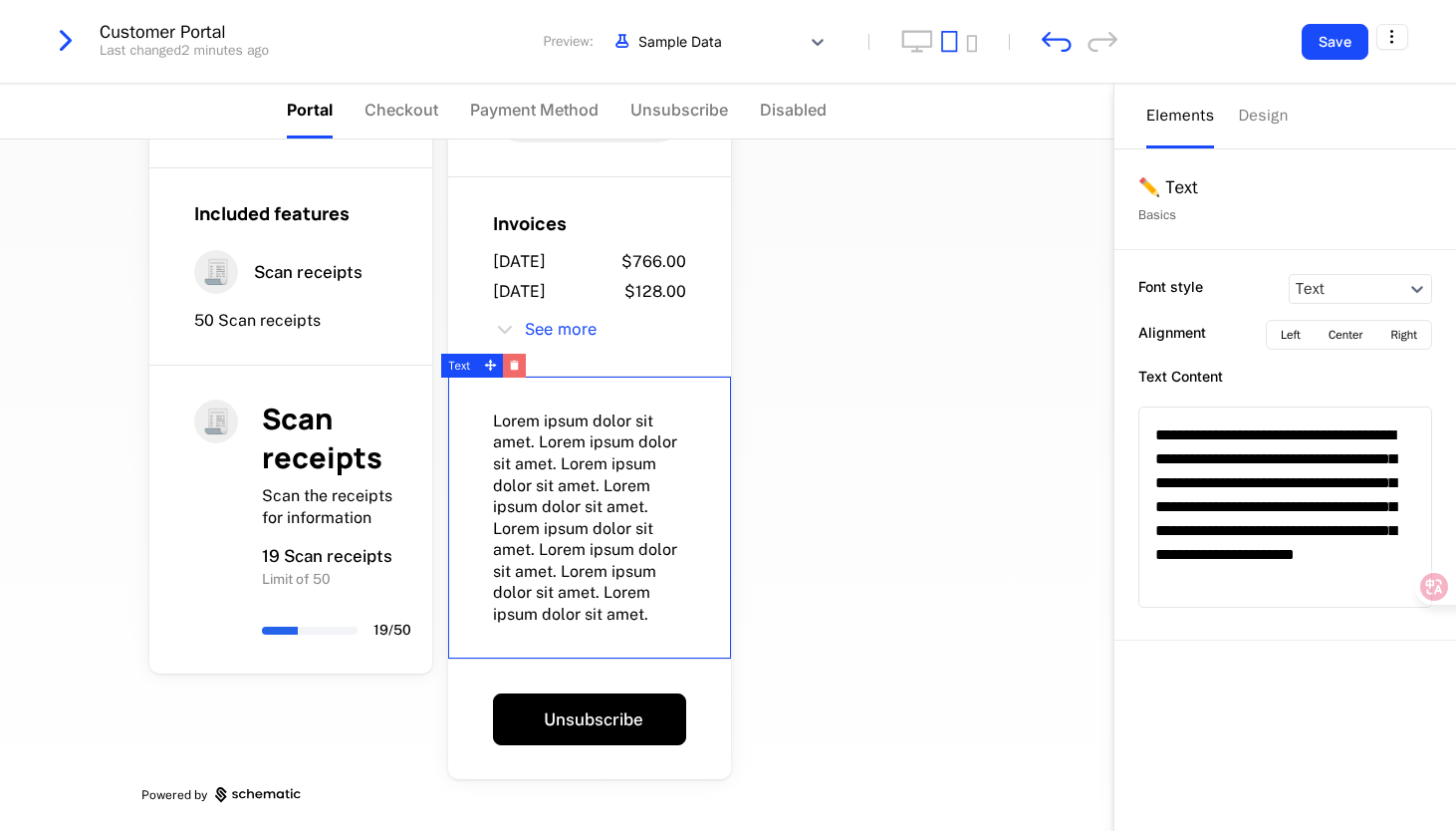 click at bounding box center [514, 366] 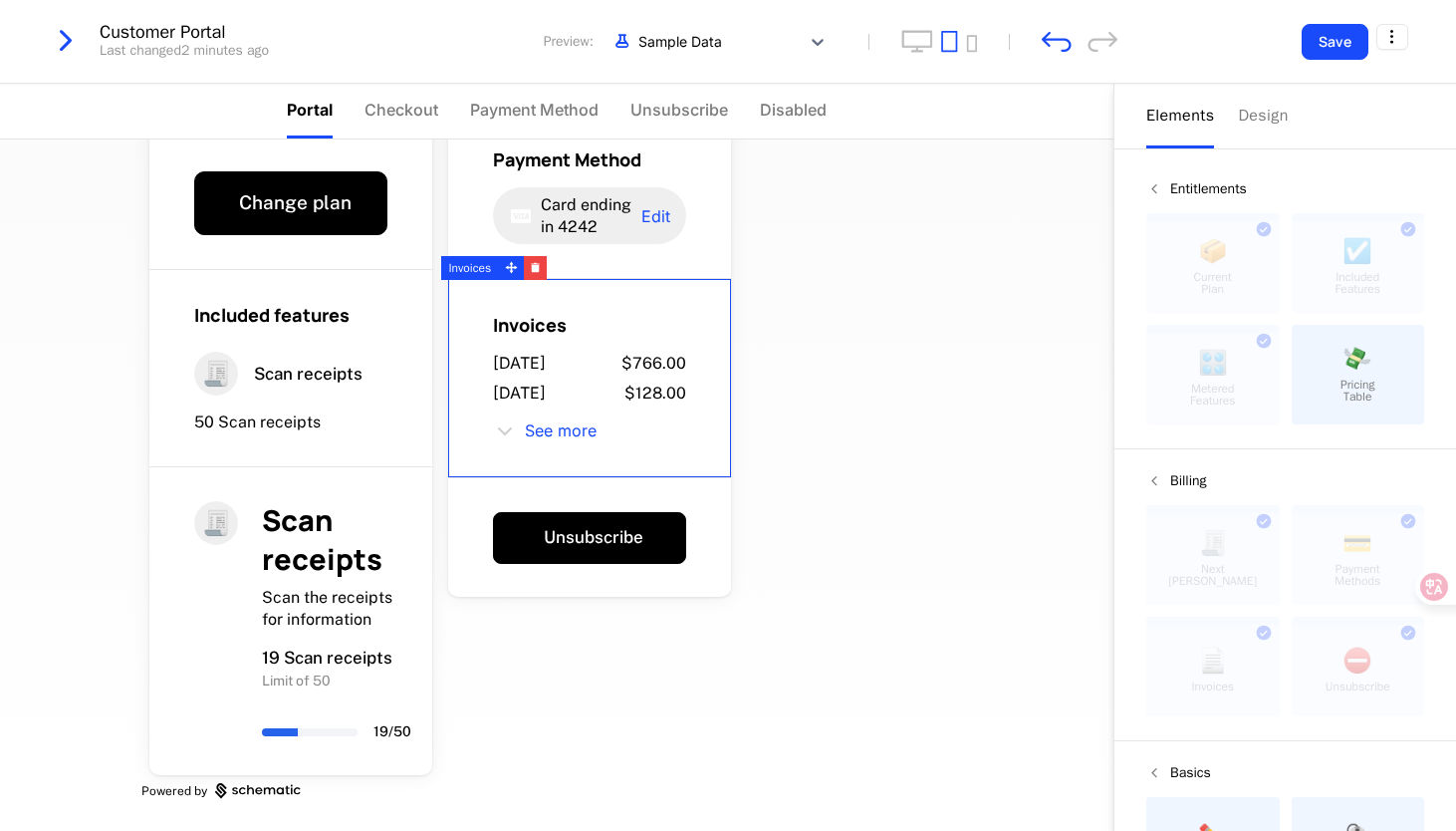scroll, scrollTop: 212, scrollLeft: 0, axis: vertical 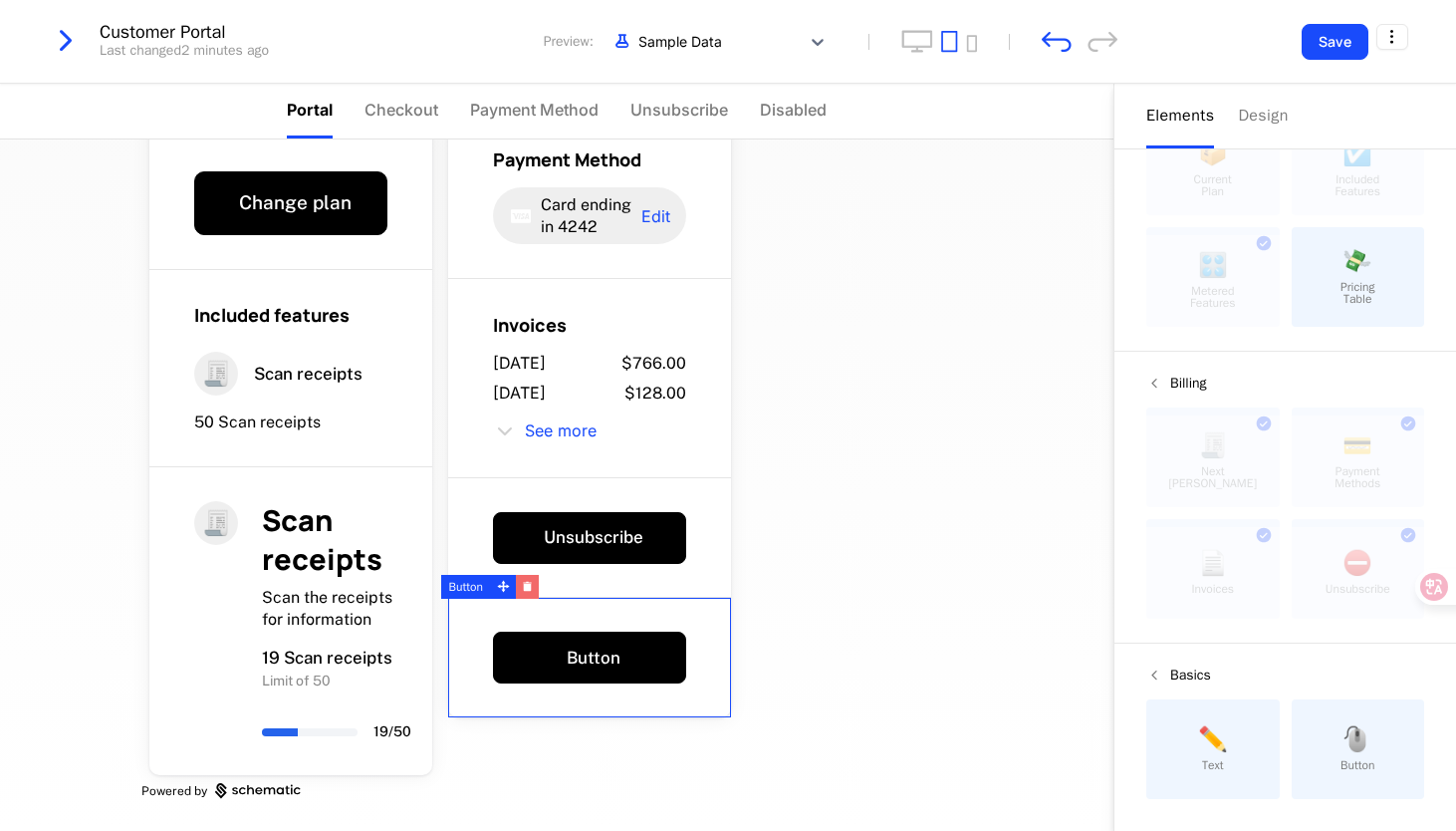 click at bounding box center (527, 587) 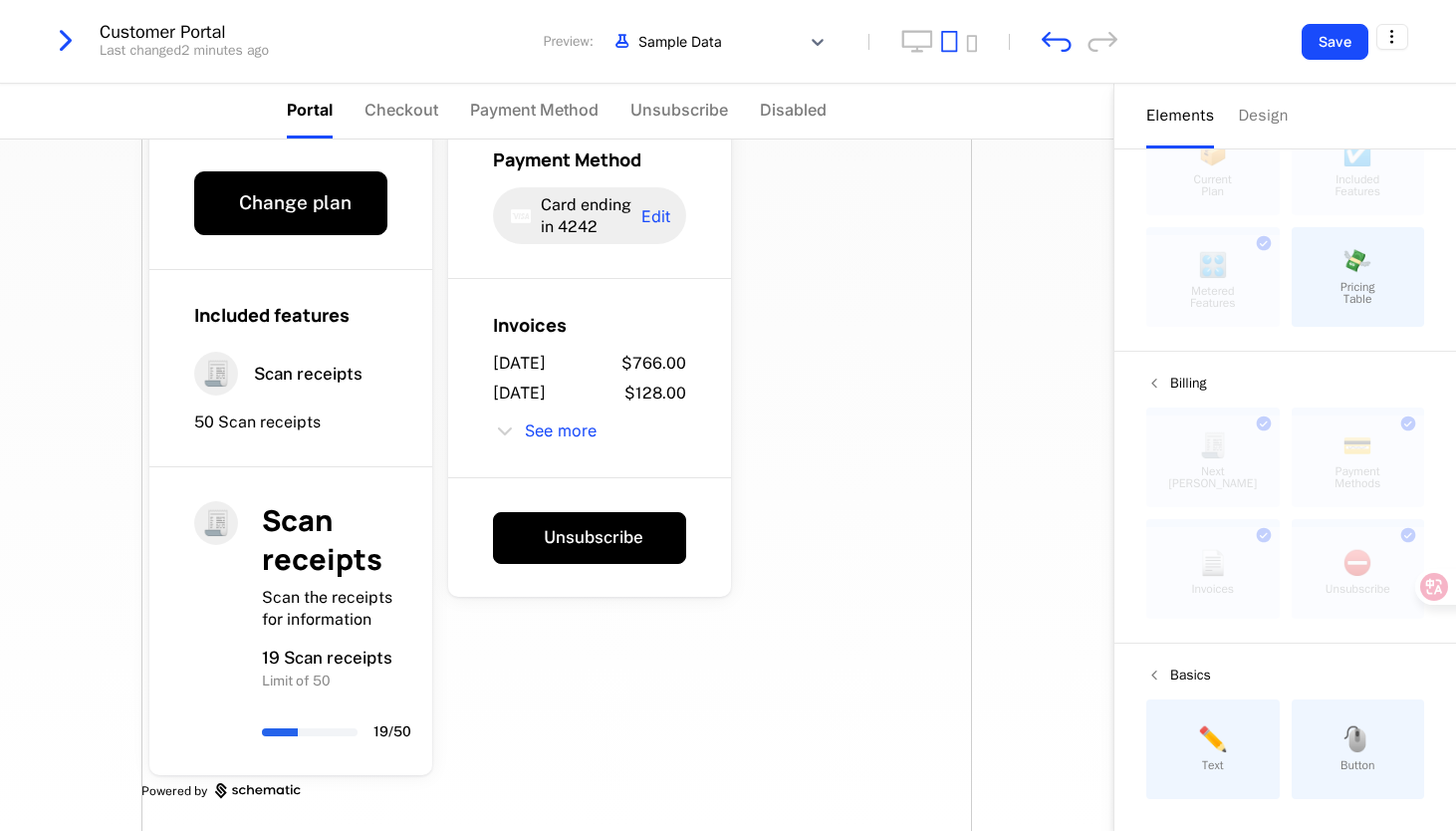 scroll, scrollTop: 0, scrollLeft: 0, axis: both 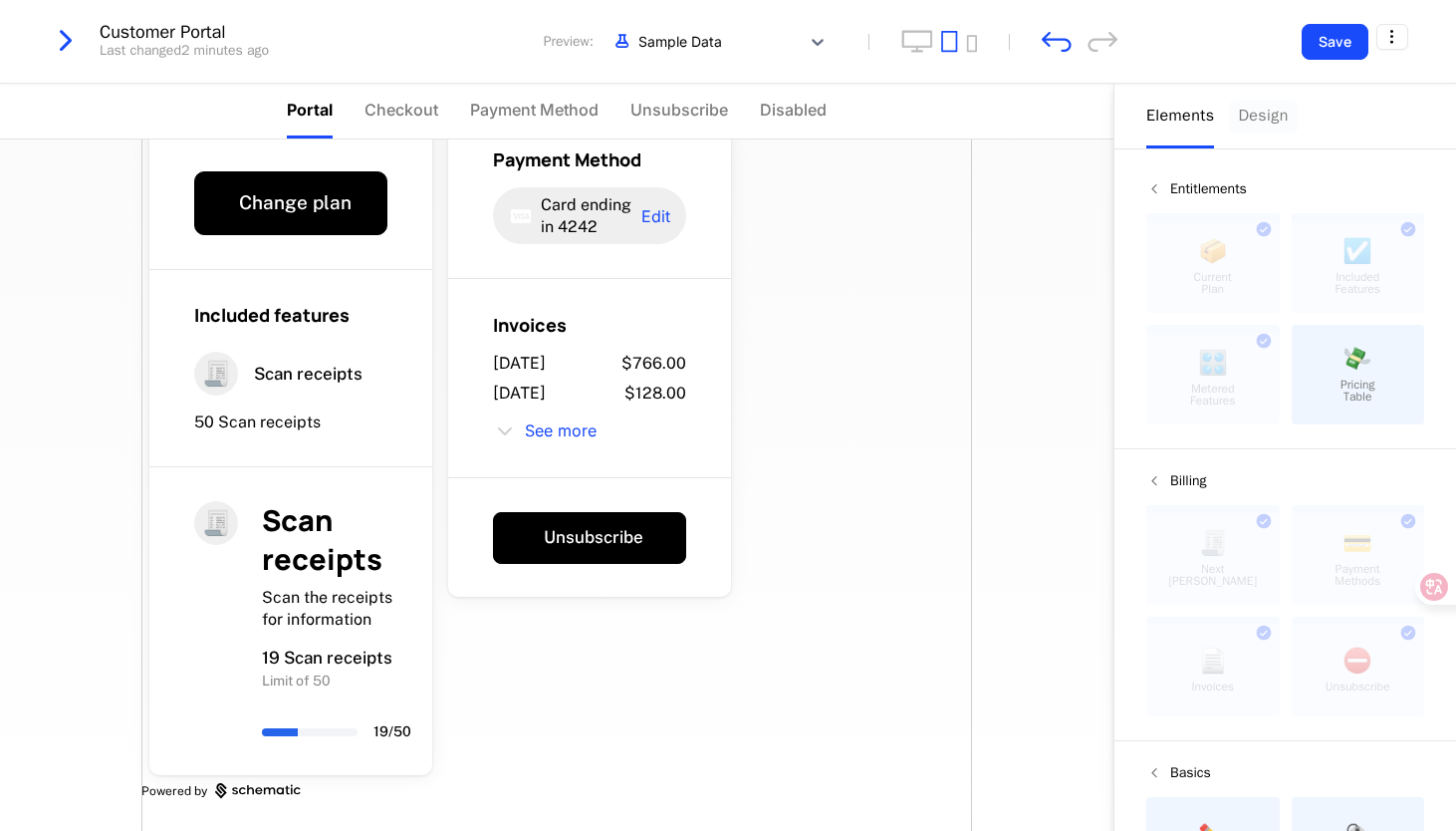 click on "Design" at bounding box center (1263, 116) 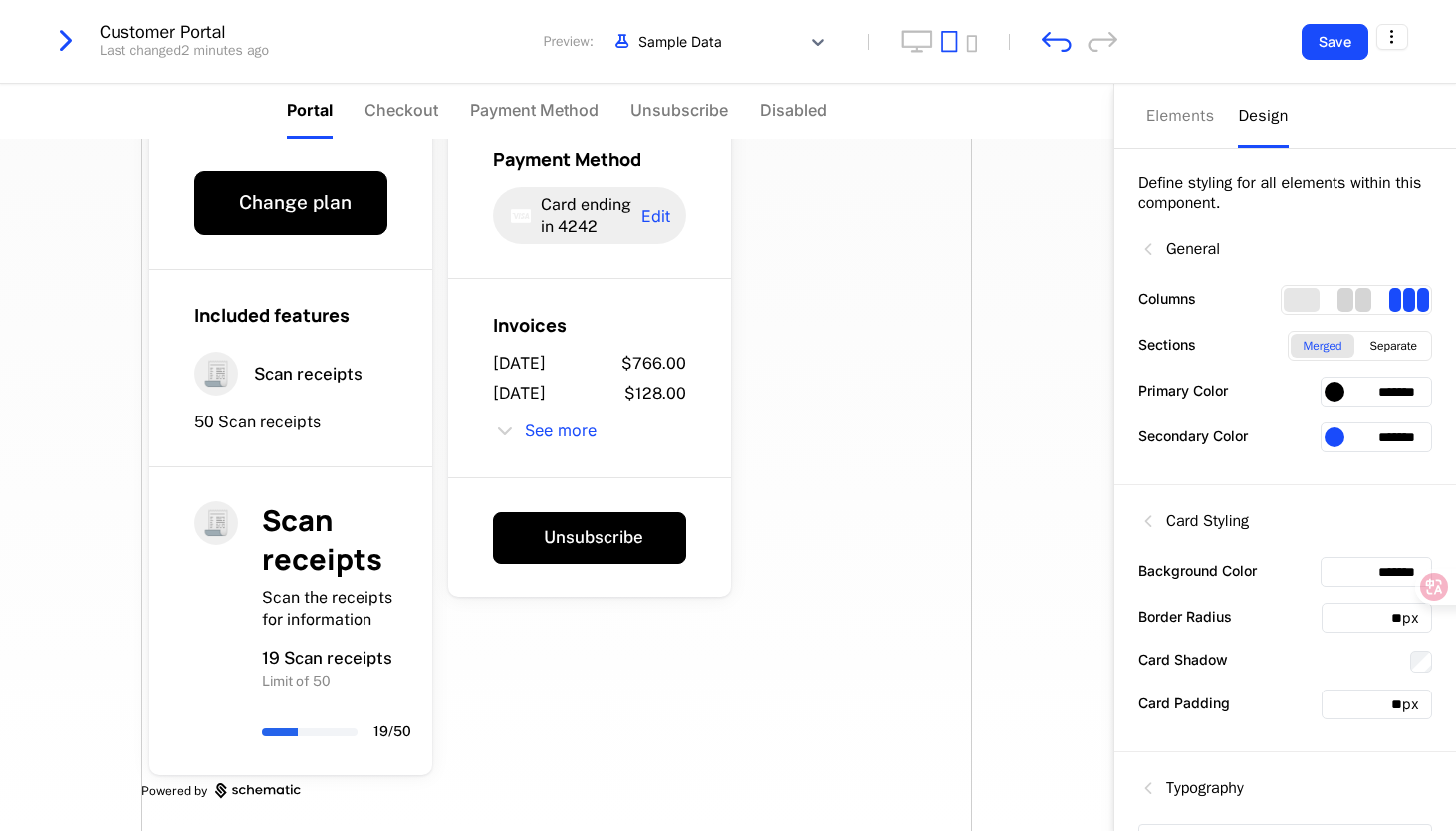 click at bounding box center (1345, 300) 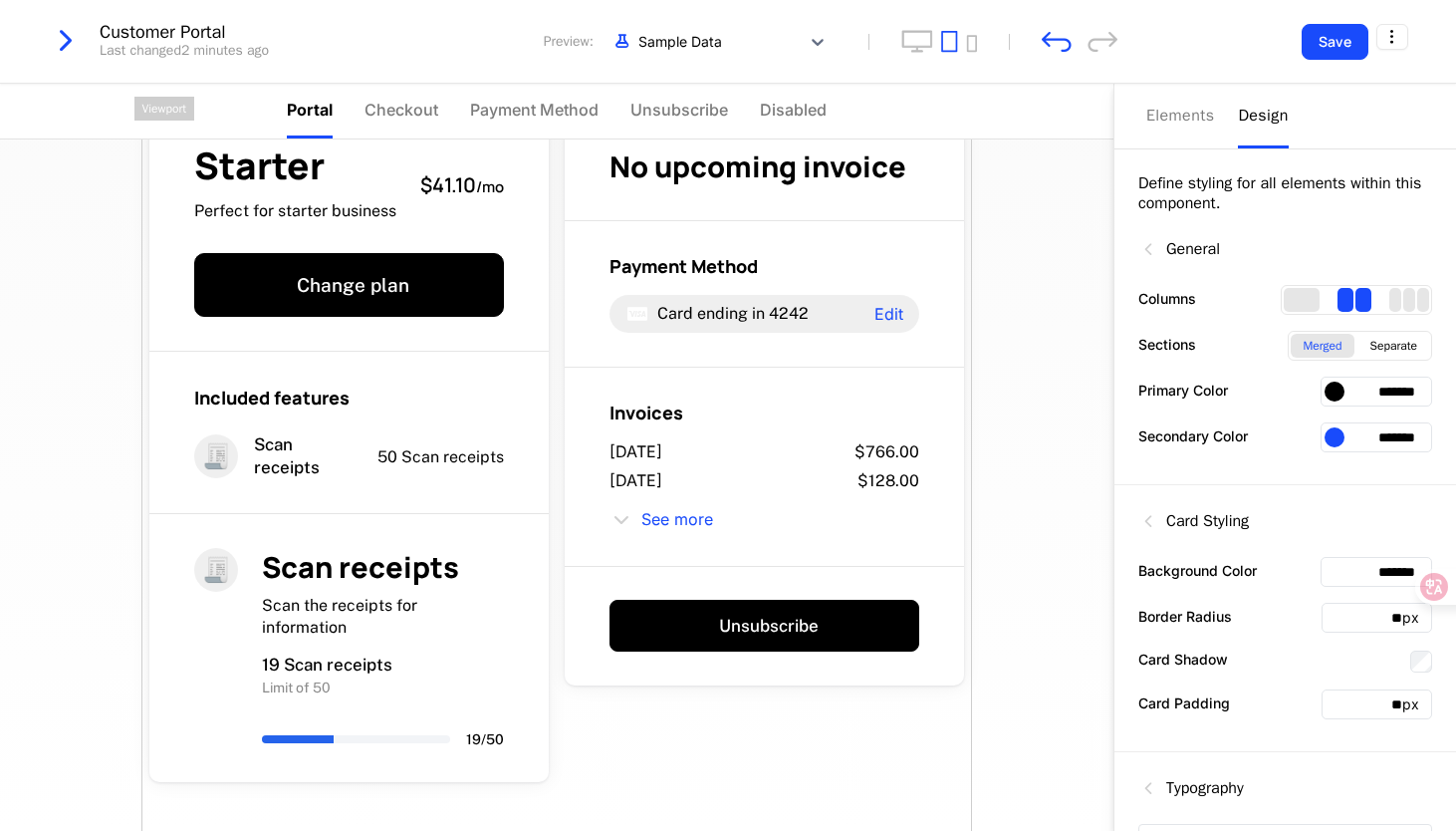 scroll, scrollTop: 69, scrollLeft: 0, axis: vertical 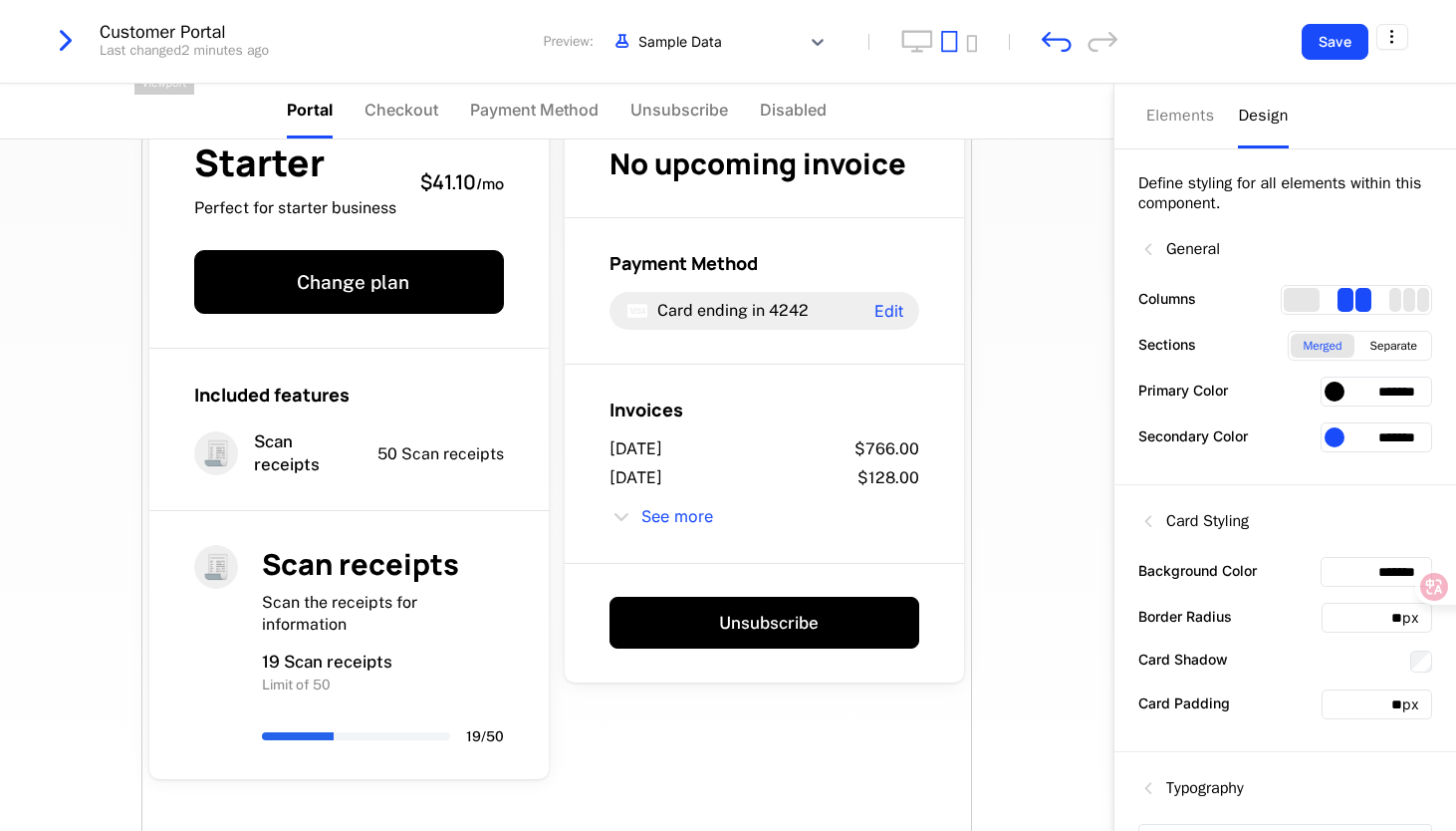 click on "*******" at bounding box center [1376, 437] 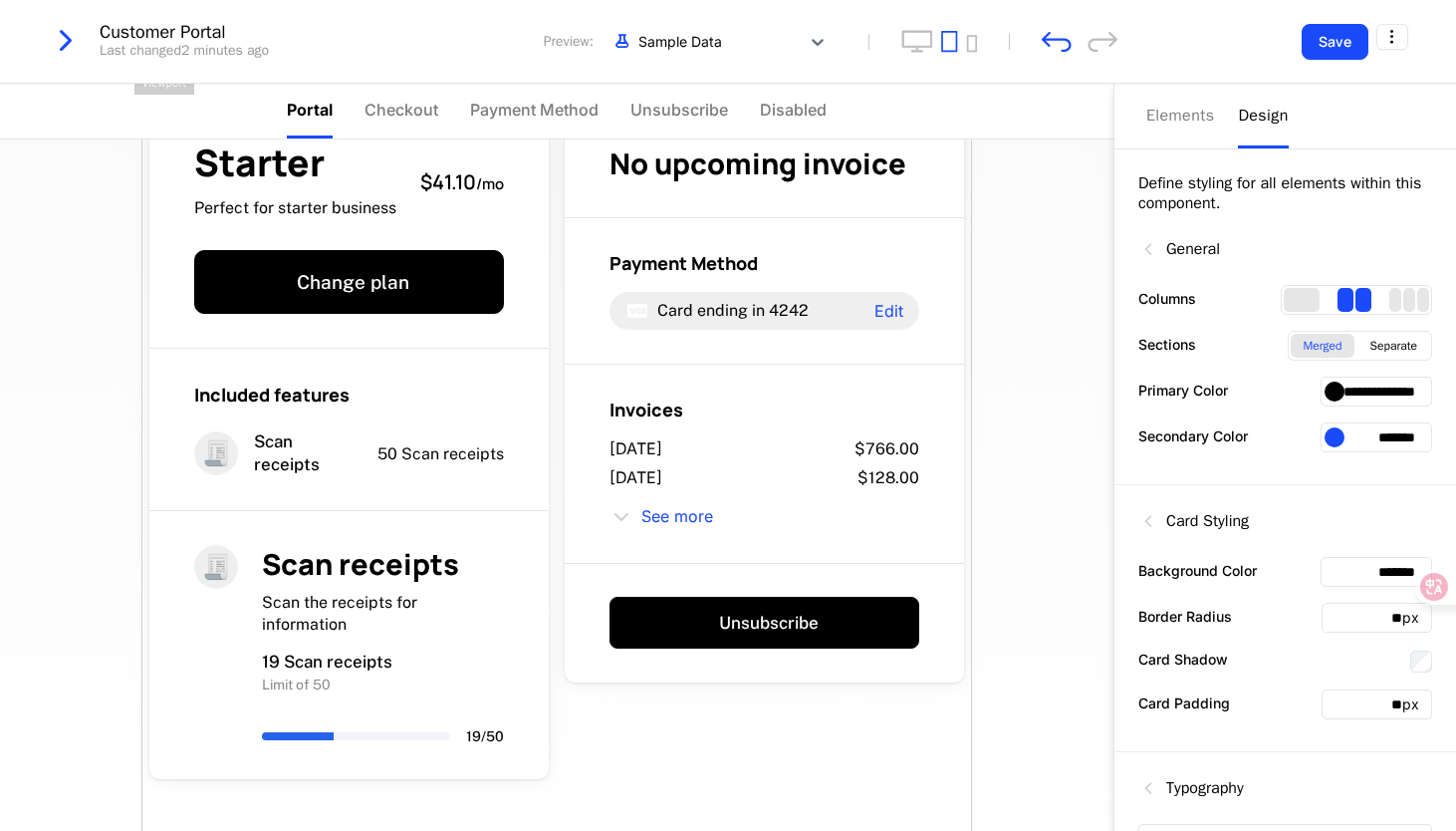 scroll, scrollTop: 0, scrollLeft: 42, axis: horizontal 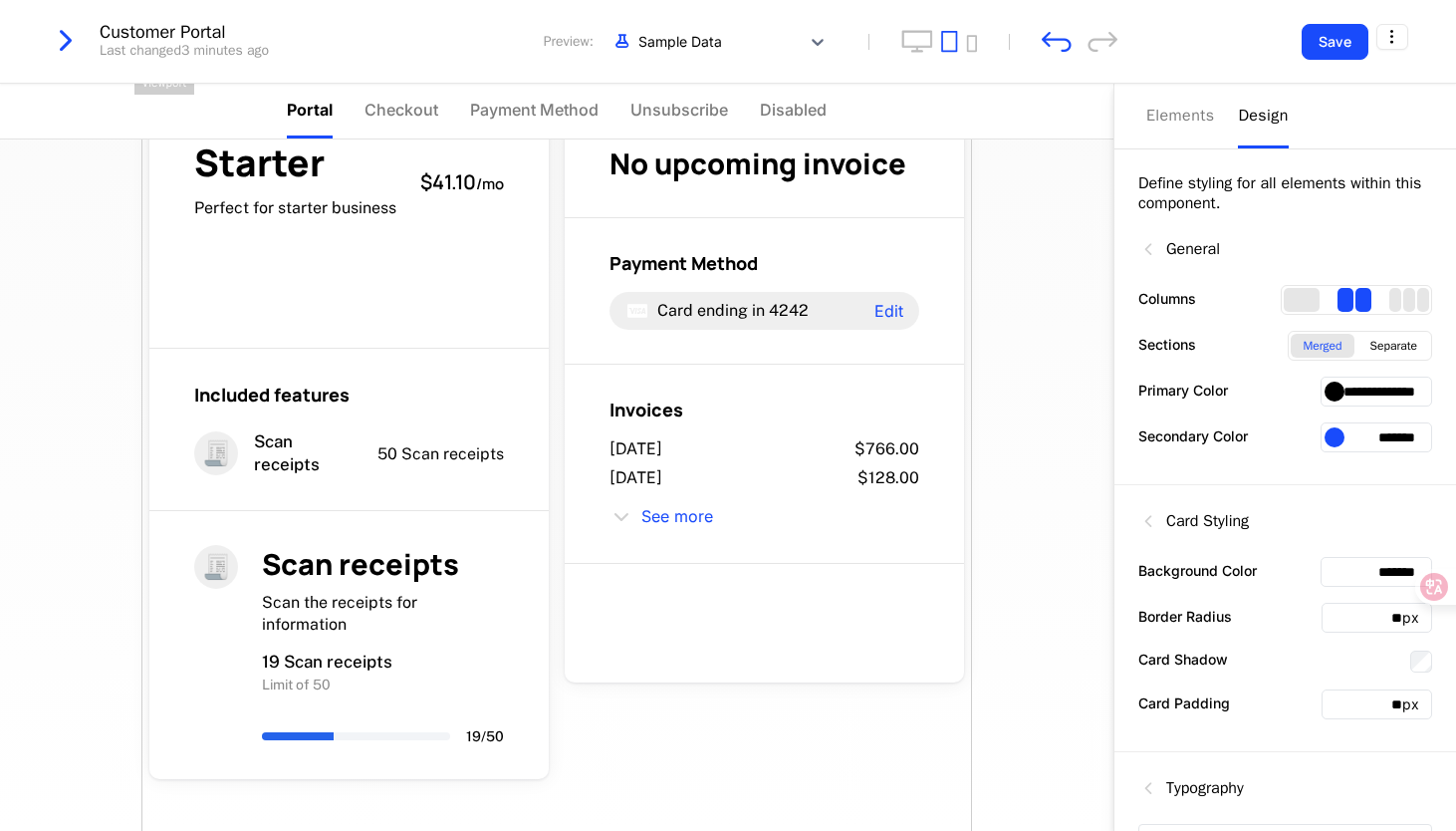 paste 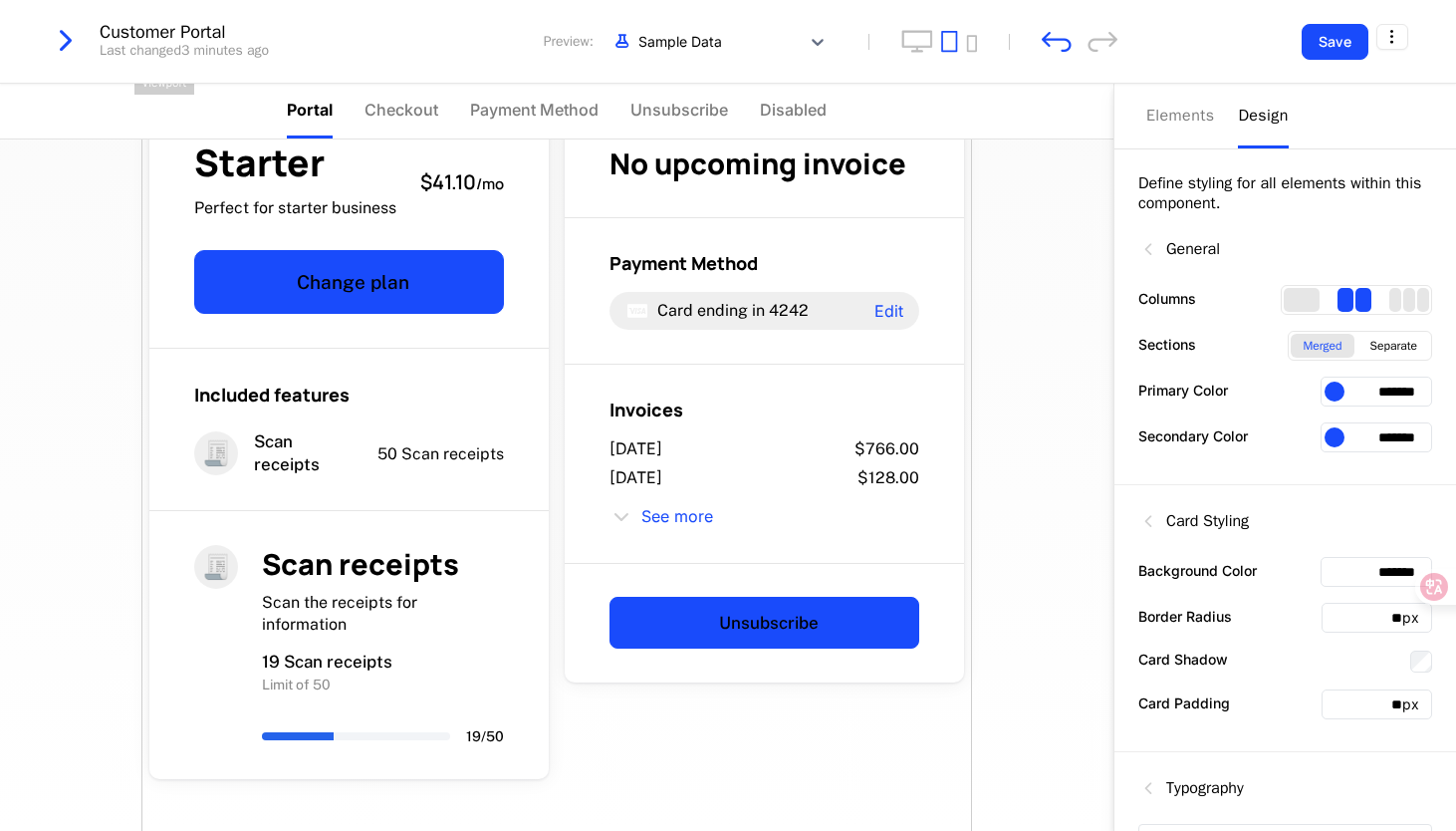 scroll, scrollTop: 0, scrollLeft: 0, axis: both 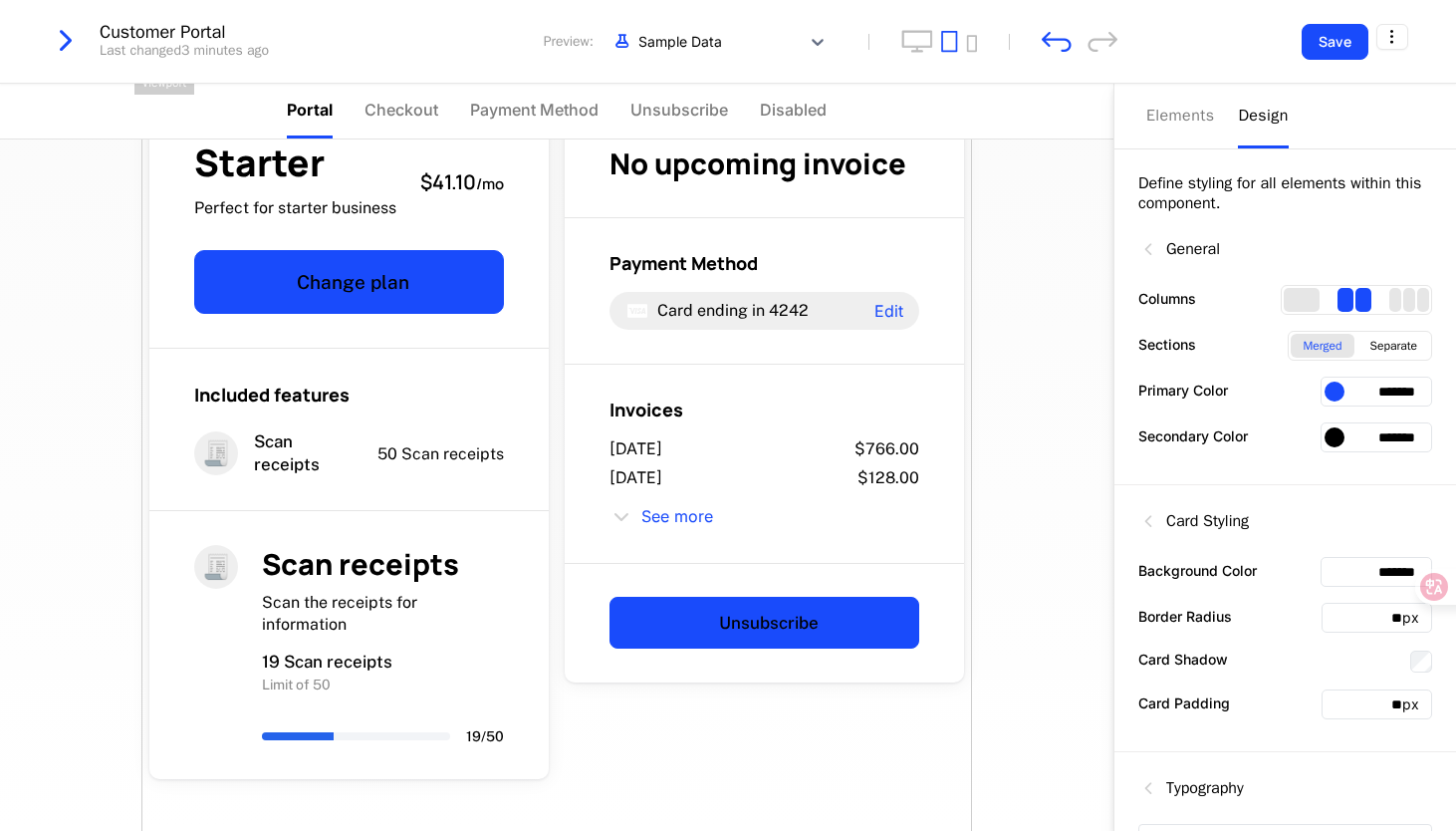 type on "*******" 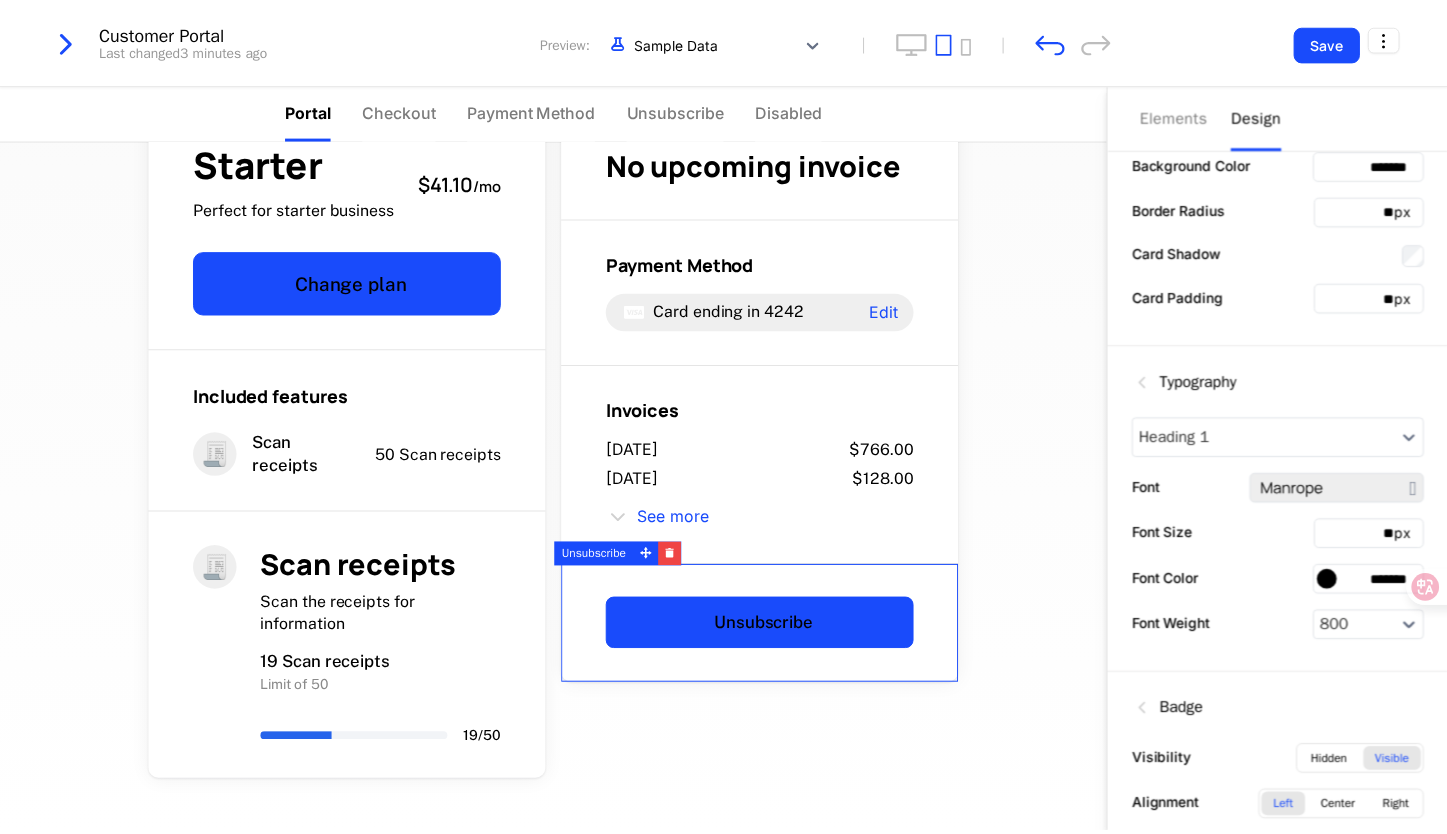 scroll, scrollTop: 411, scrollLeft: 0, axis: vertical 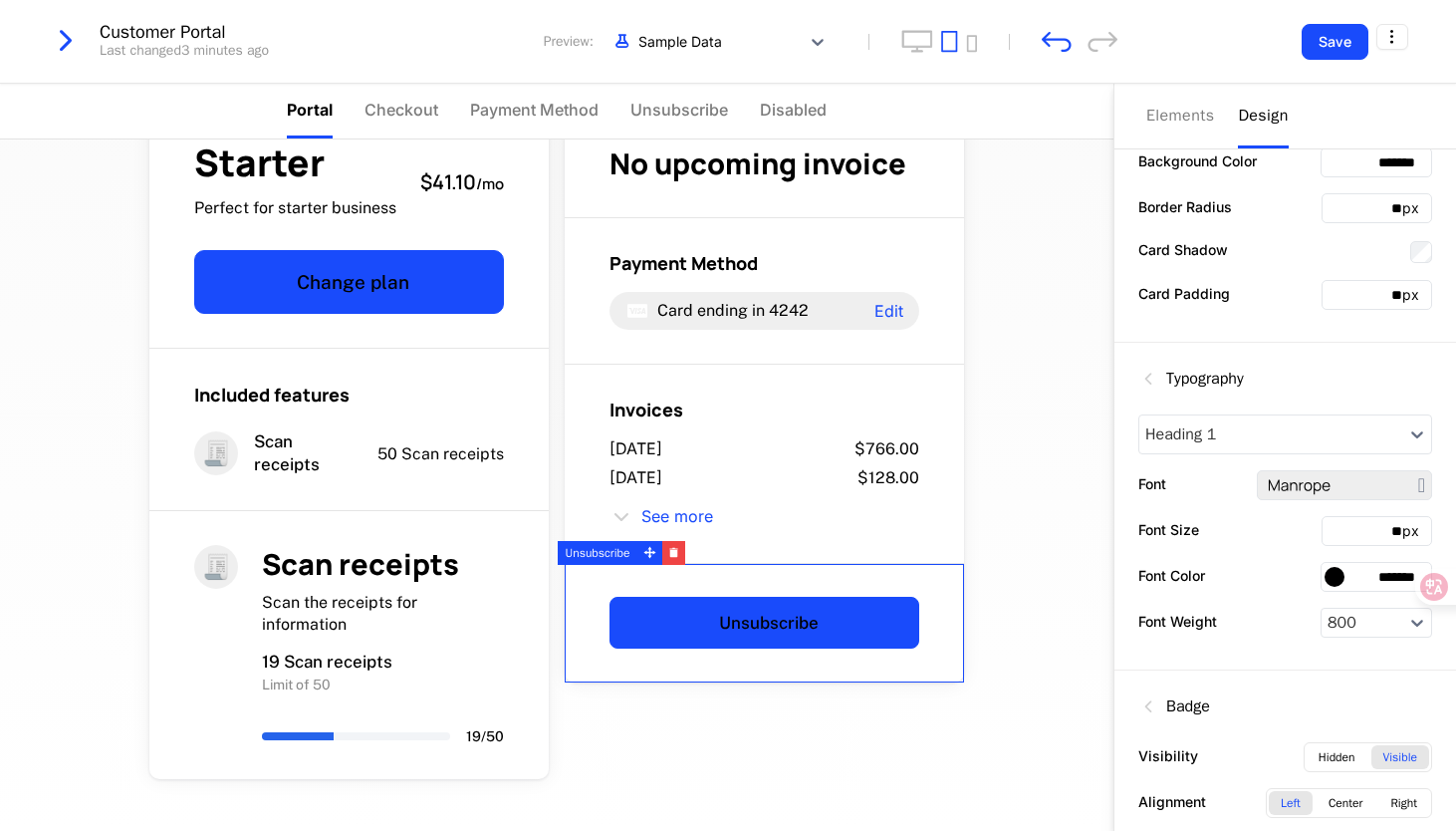 click on "*******" at bounding box center [1376, 577] 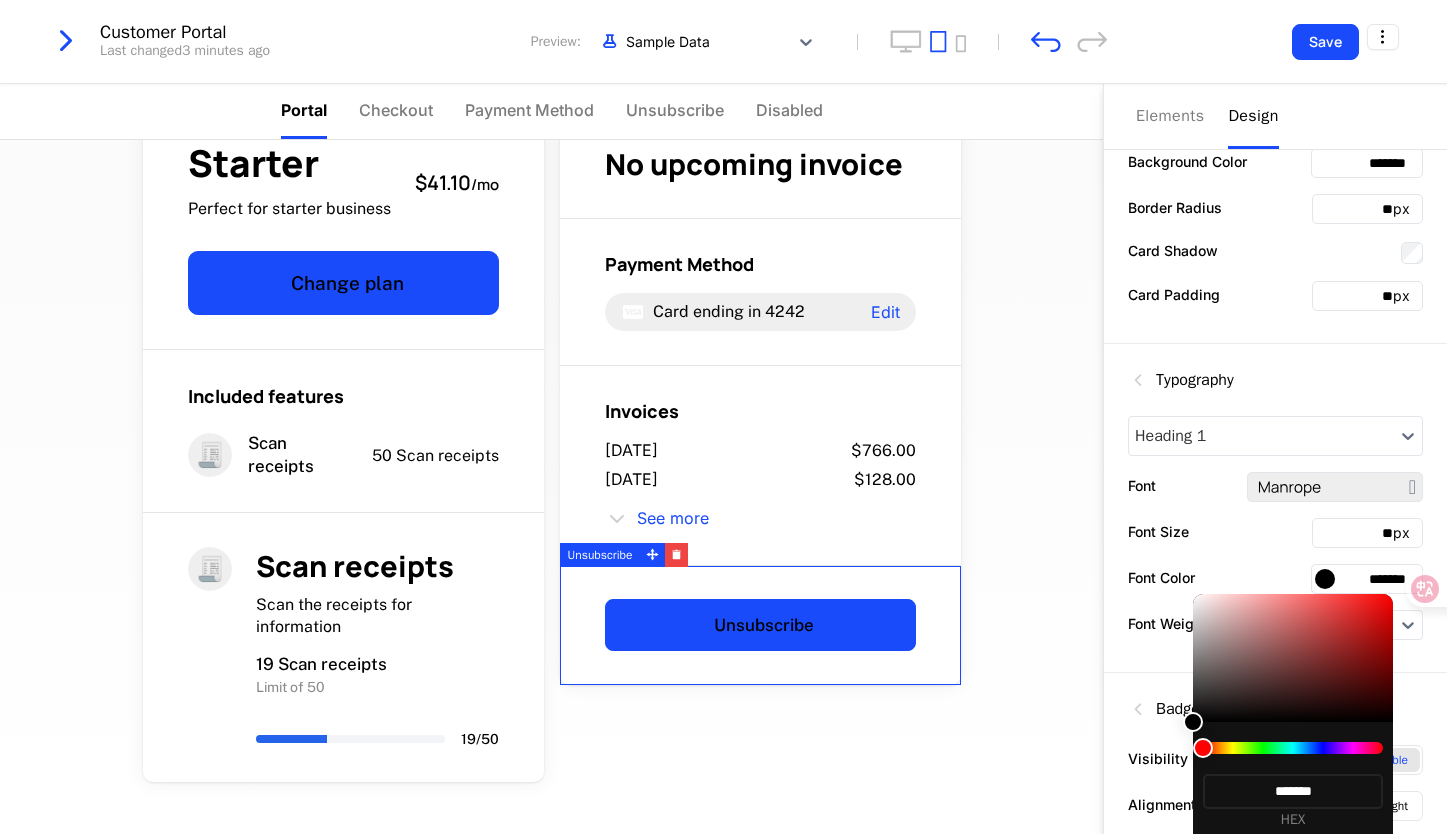 scroll, scrollTop: 16, scrollLeft: 0, axis: vertical 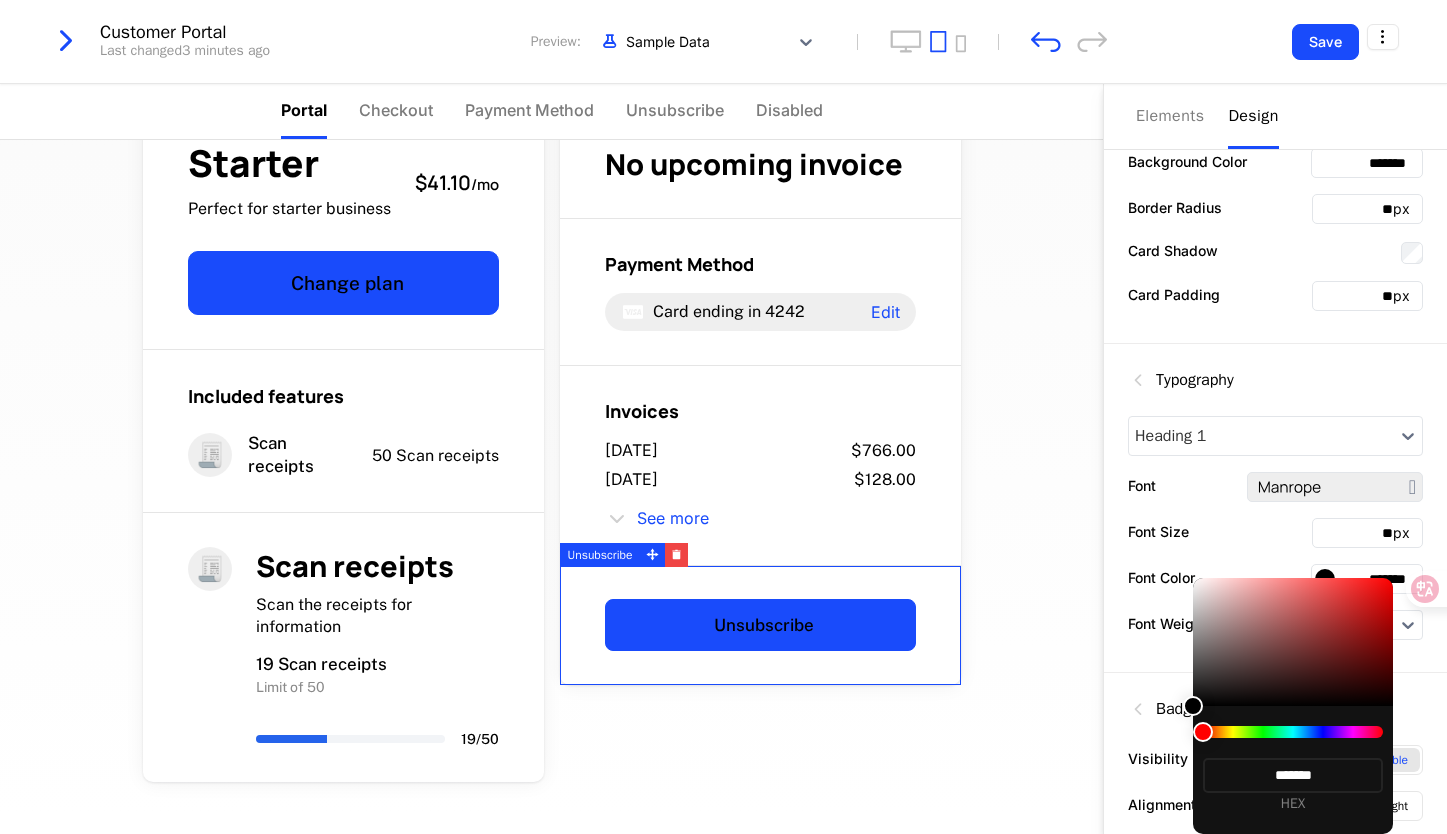 type on "*******" 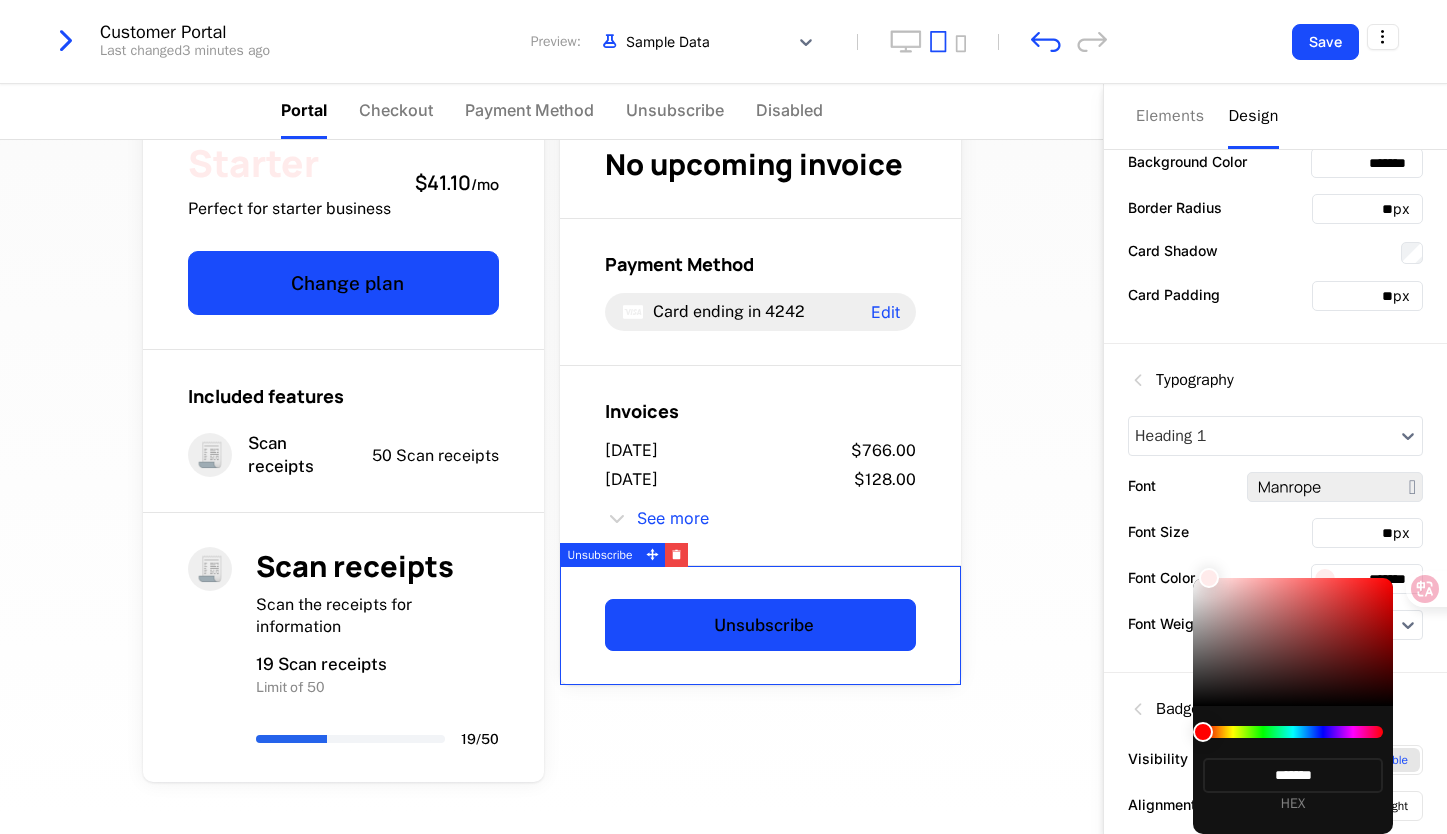type on "*******" 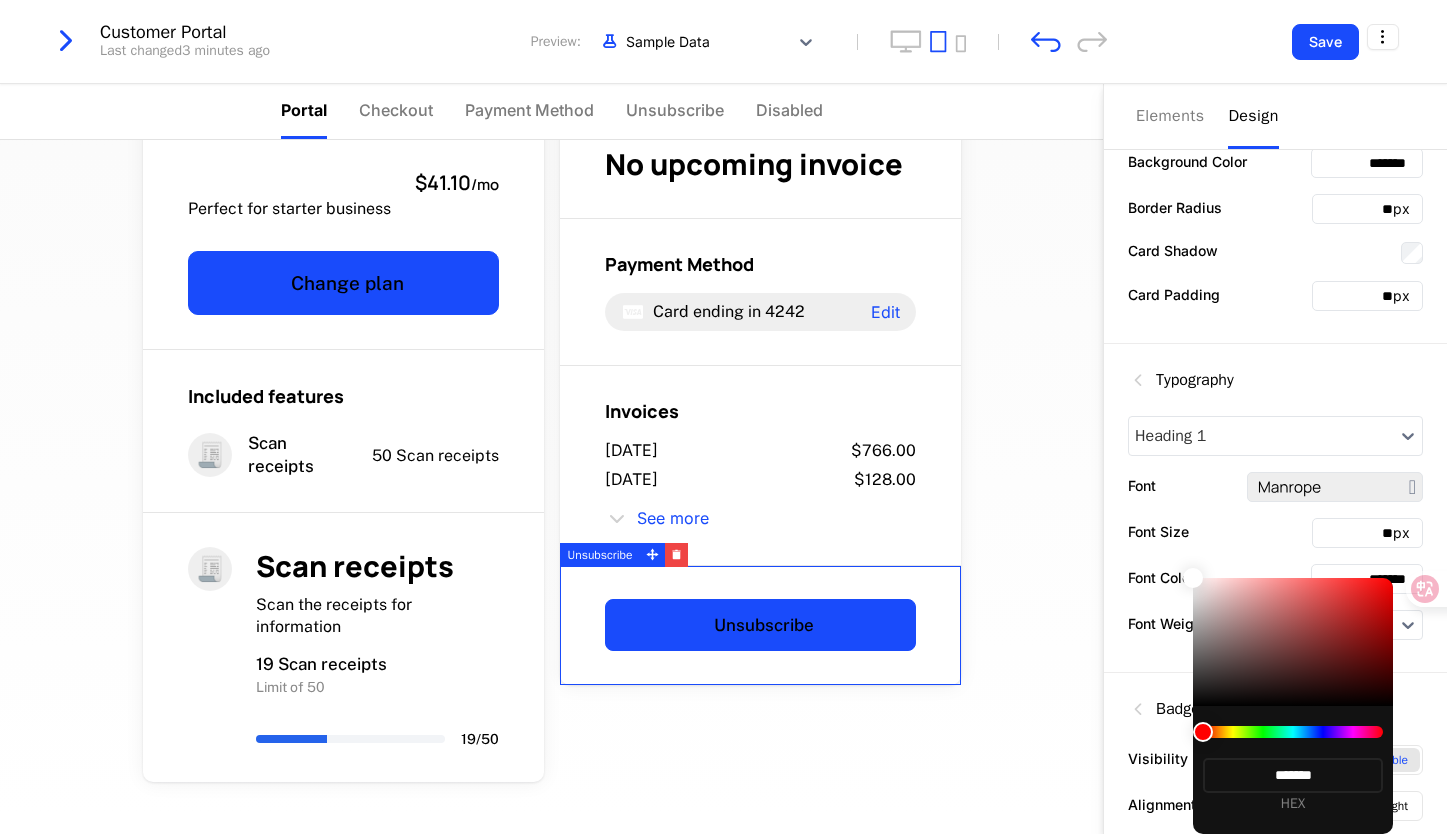 drag, startPoint x: 1197, startPoint y: 701, endPoint x: 1187, endPoint y: 577, distance: 124.40257 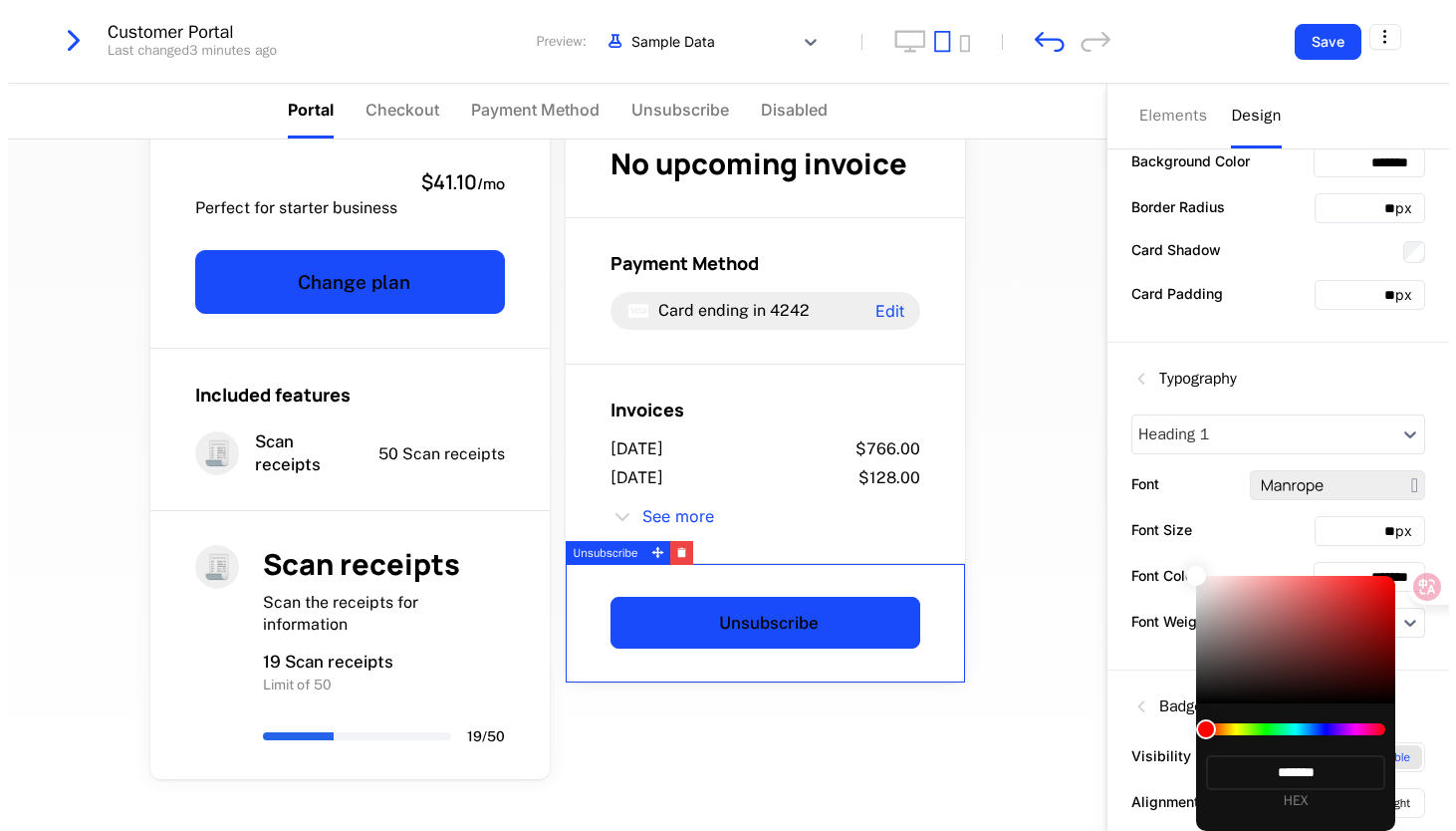 scroll, scrollTop: 0, scrollLeft: 0, axis: both 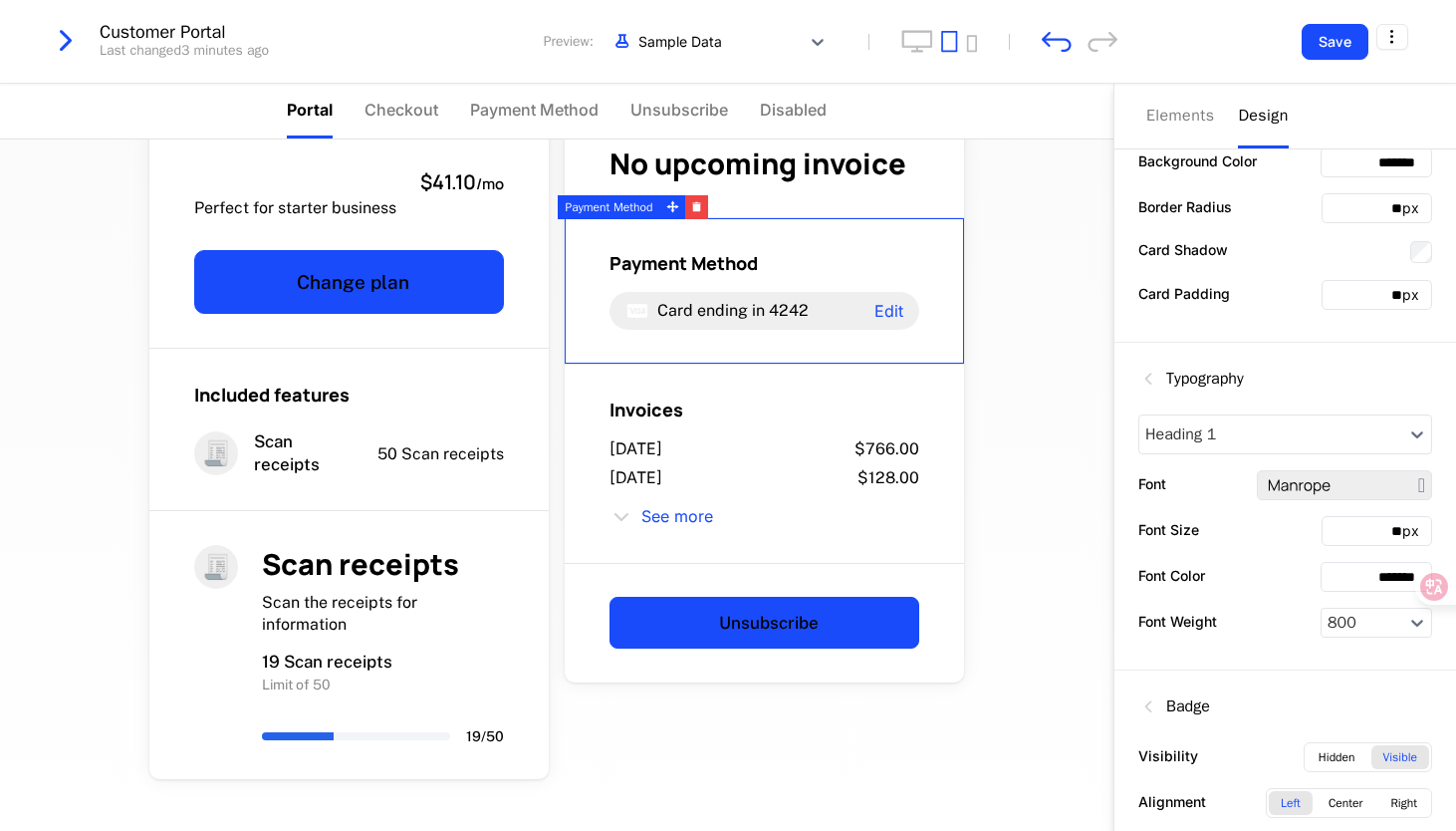 click on "Starter Perfect for starter business $41.10 / mo Change plan Included features 🧾 Scan receipts 50   Scan receipts 🧾 Scan receipts Scan the receipts for information 19   Scan receipts Limit of 50 19 / 50 No upcoming invoice Payment Method Card ending in   4242 Edit Invoices [DATE] $766.00 [DATE] $128.00 See more Unsubscribe Powered by" at bounding box center (557, 485) 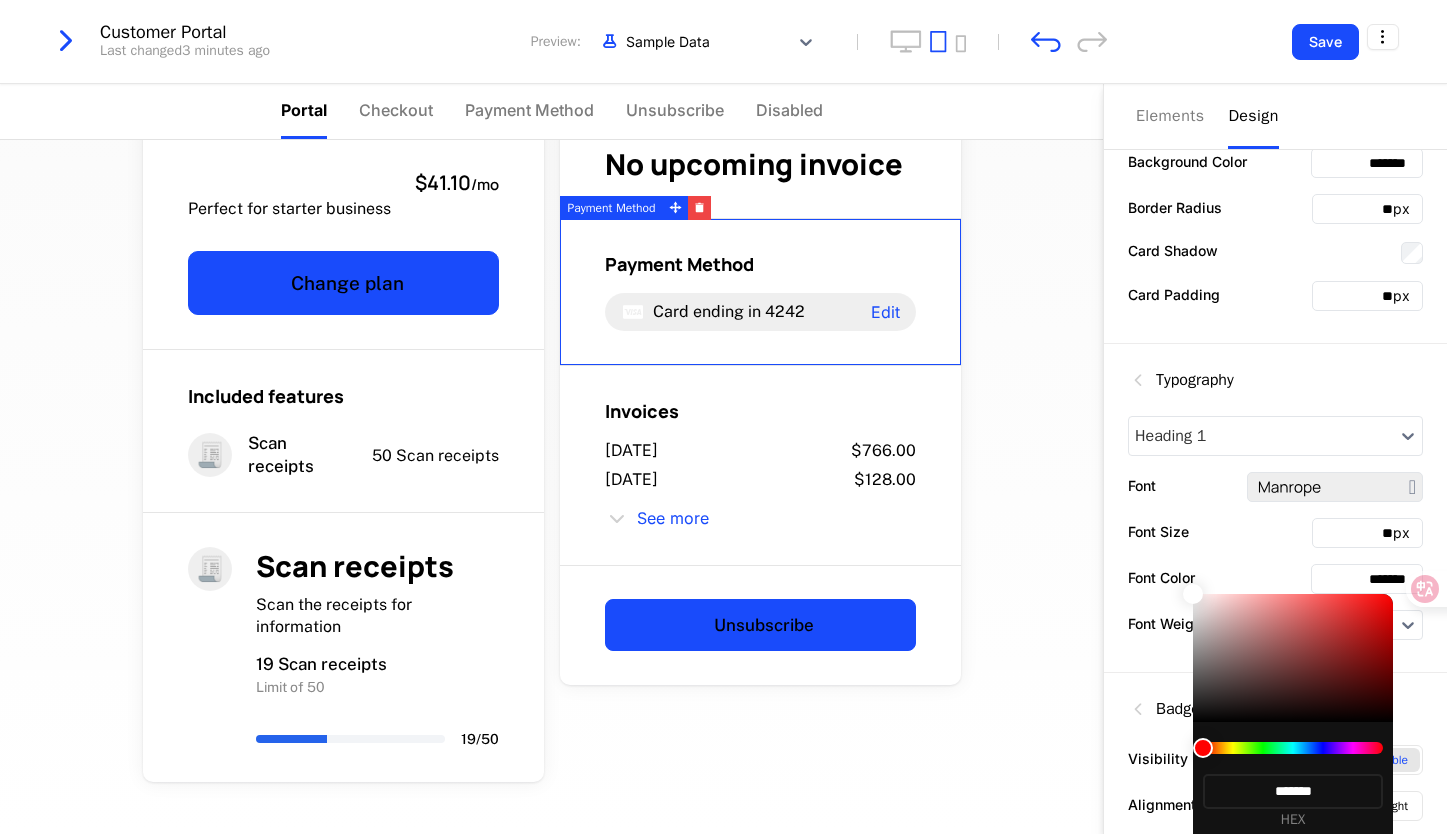 type on "*******" 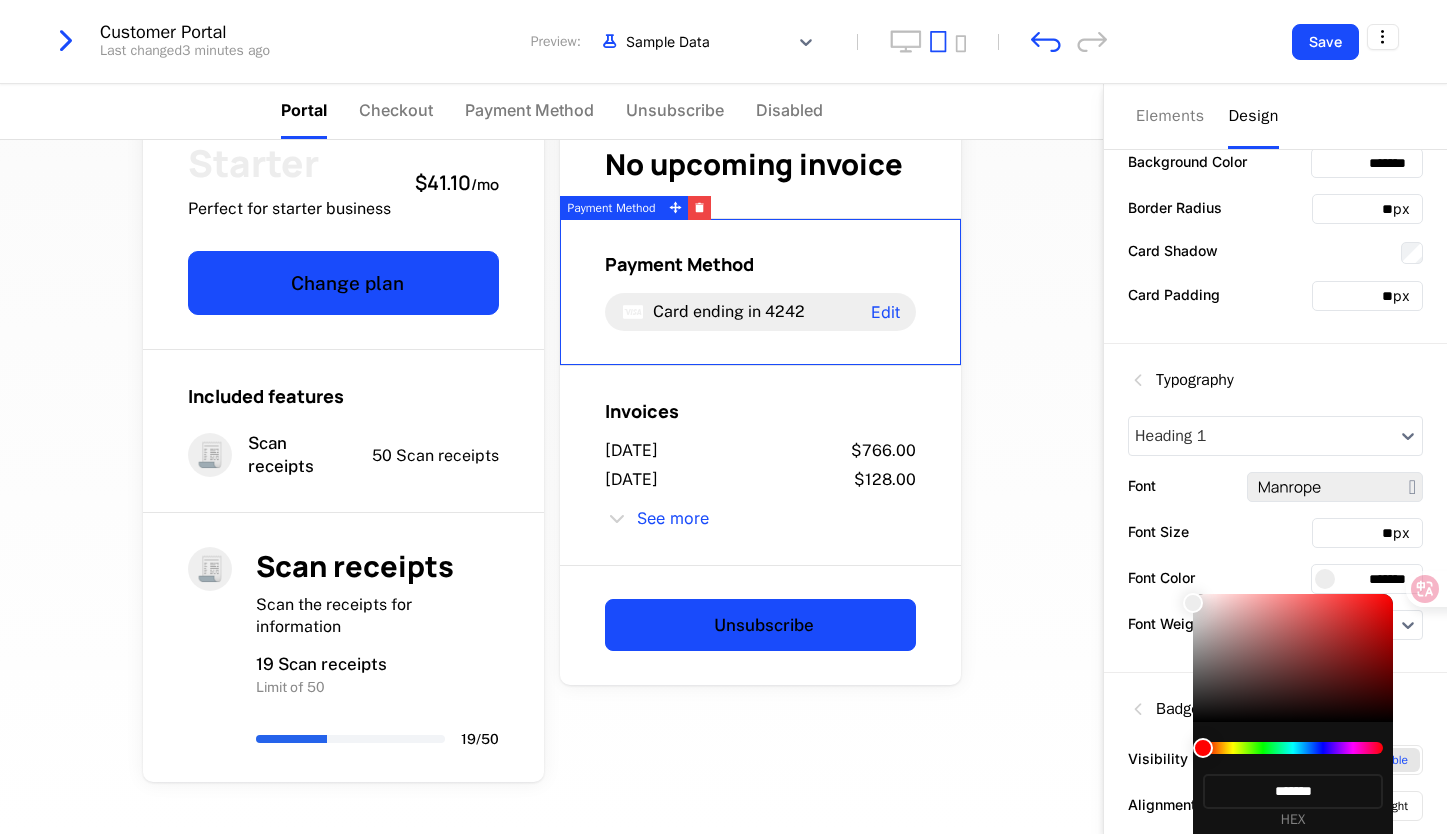 type on "*******" 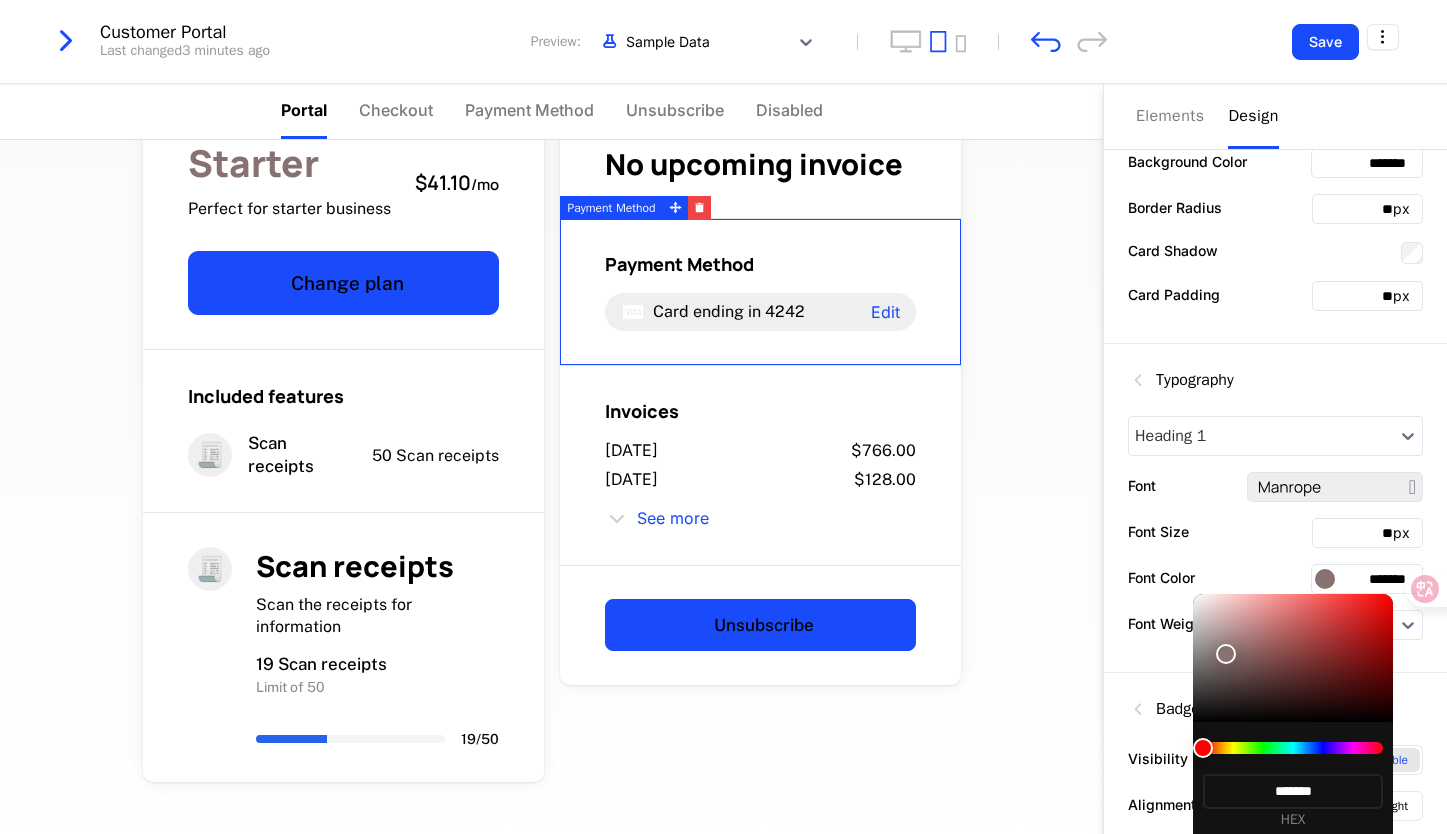 type on "*******" 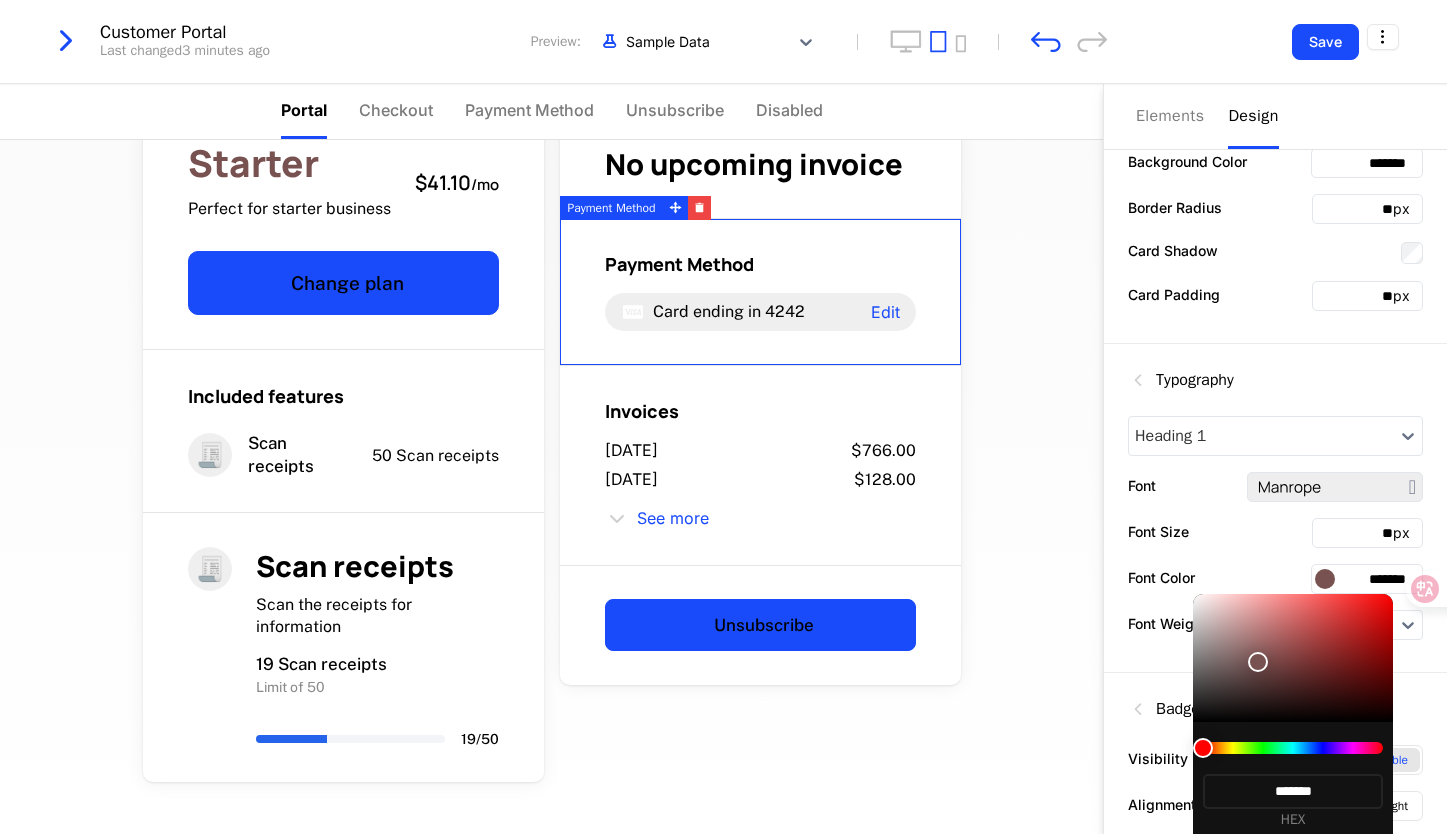 type on "*******" 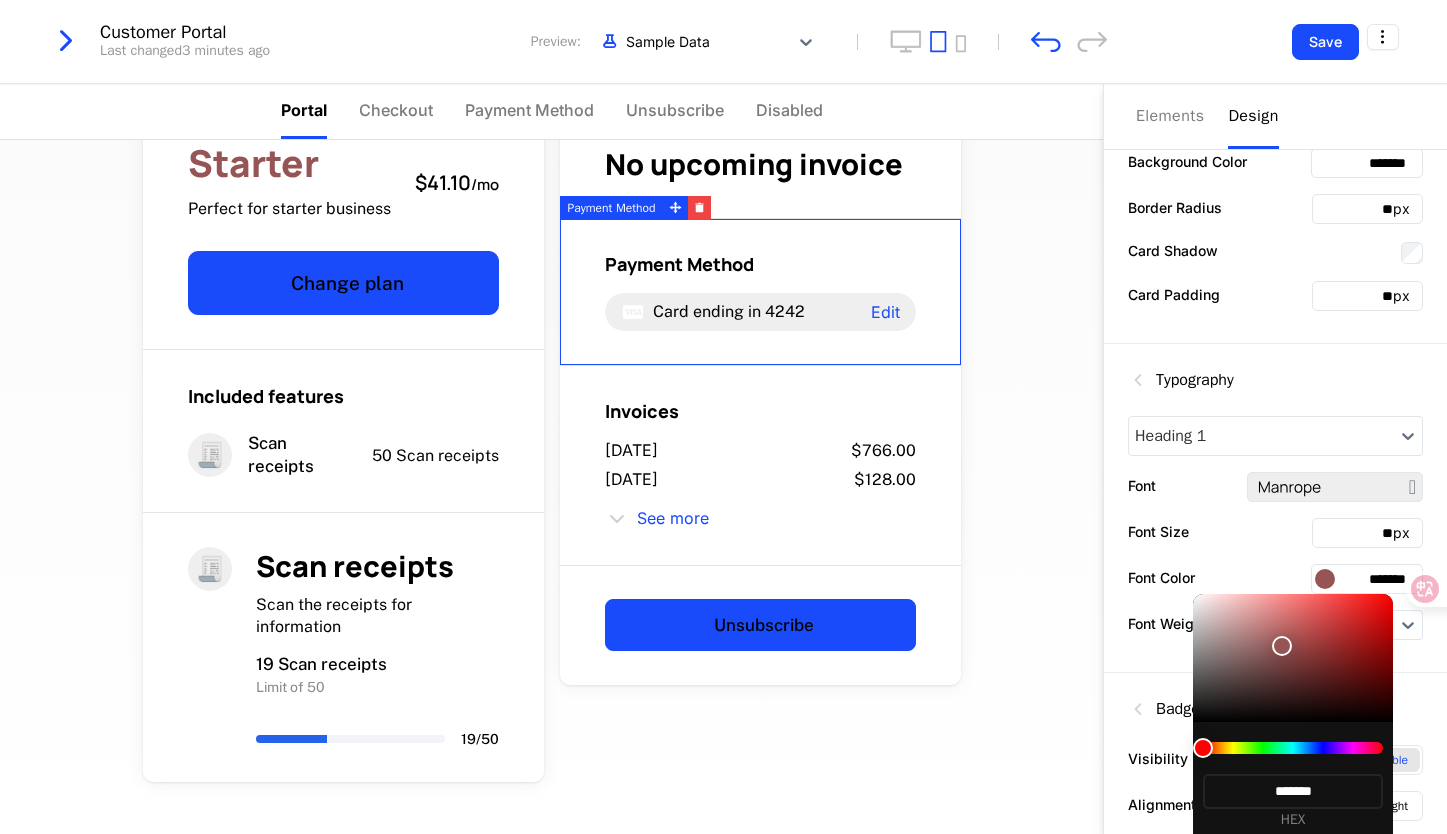 type on "*******" 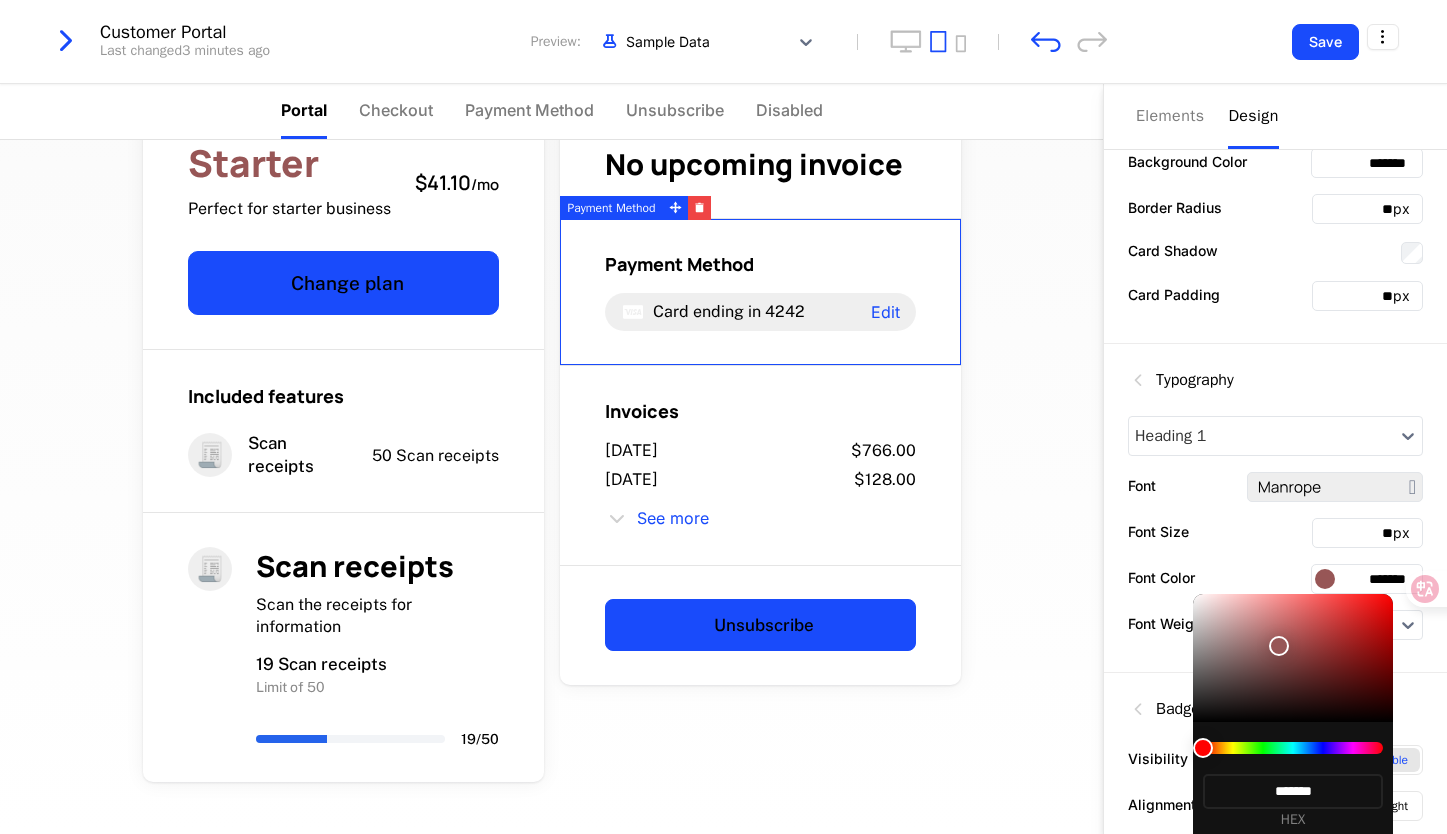 type on "*******" 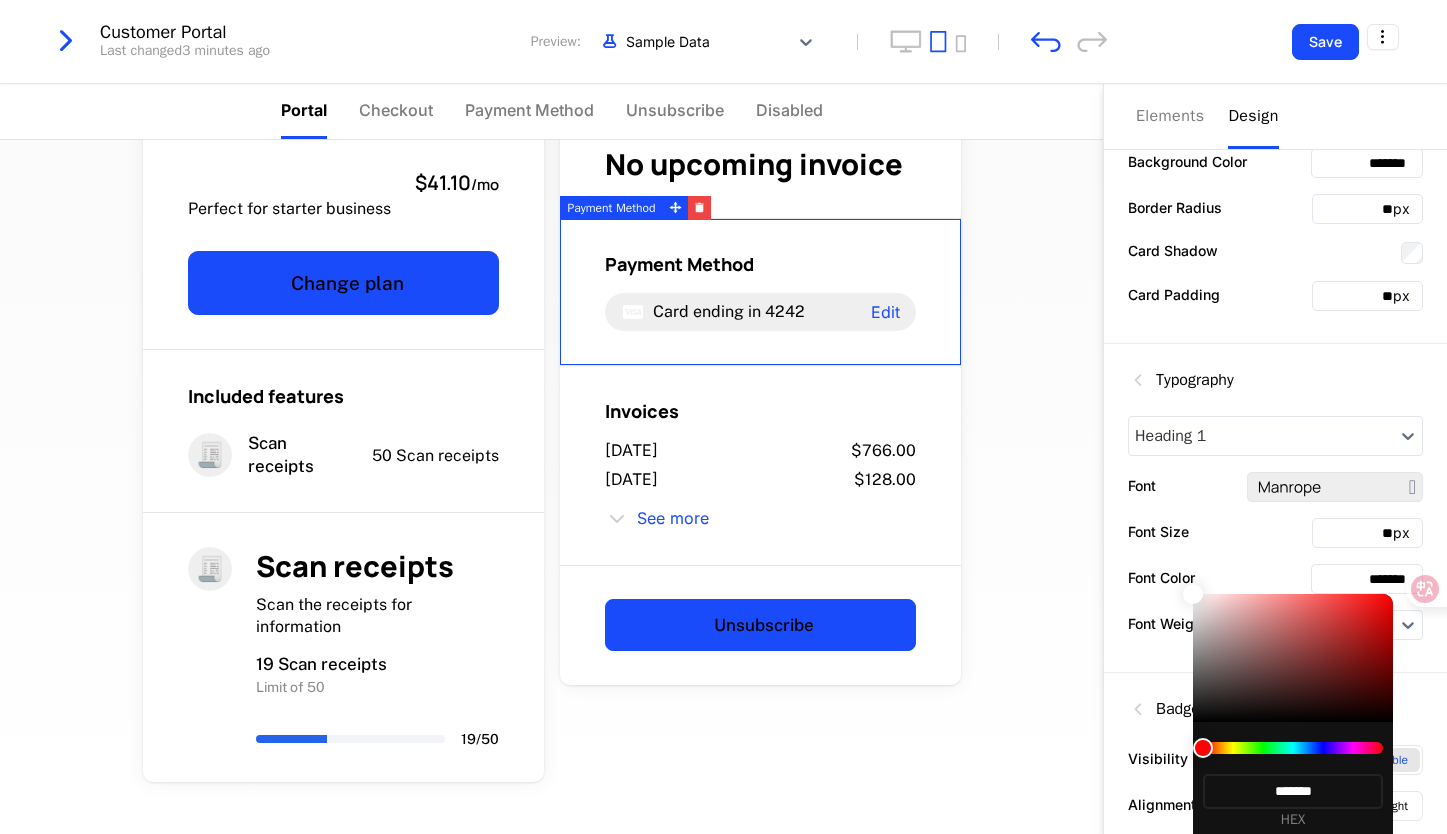 type on "*******" 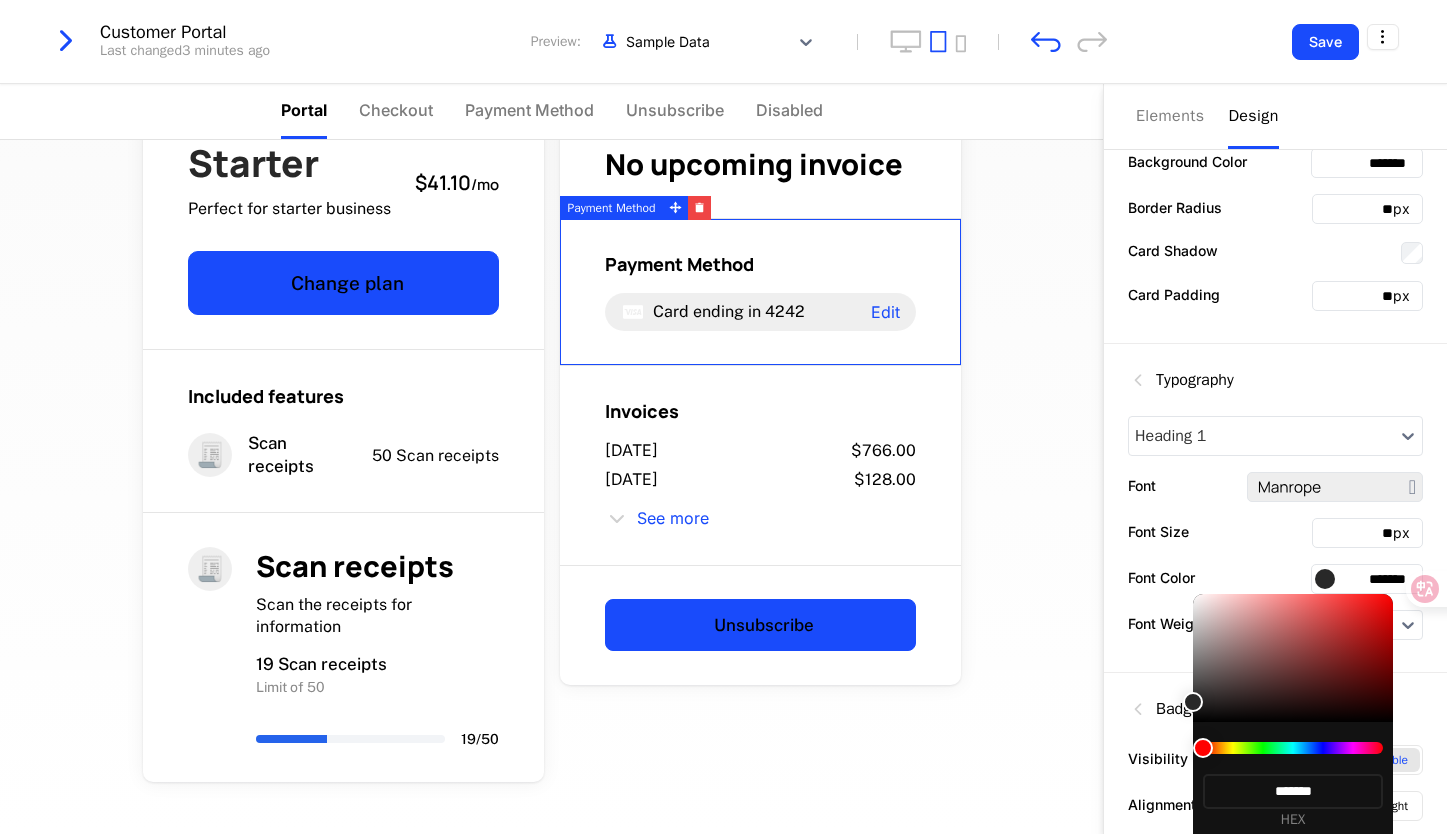 type on "*******" 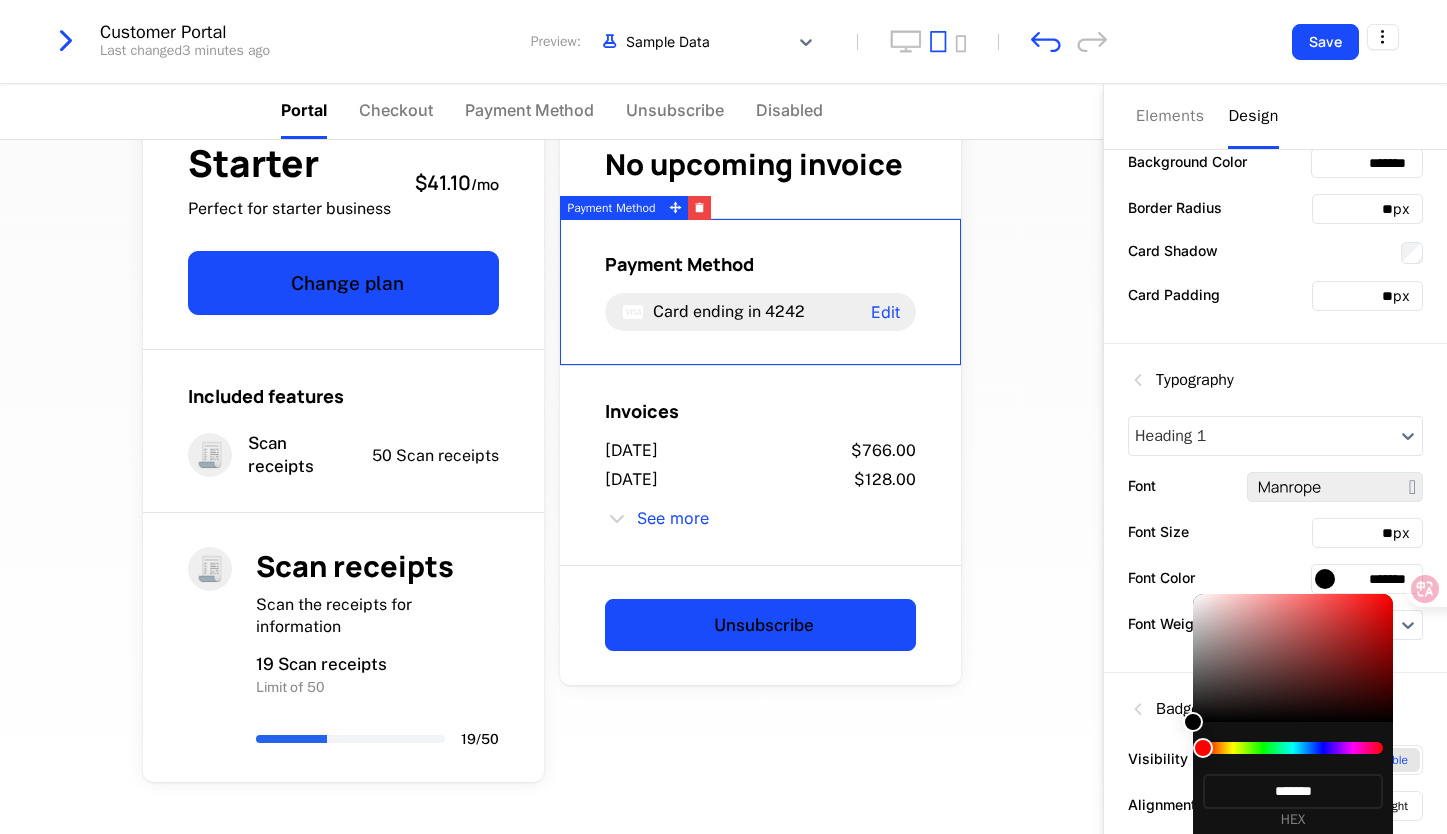 drag, startPoint x: 1191, startPoint y: 596, endPoint x: 1168, endPoint y: 768, distance: 173.53098 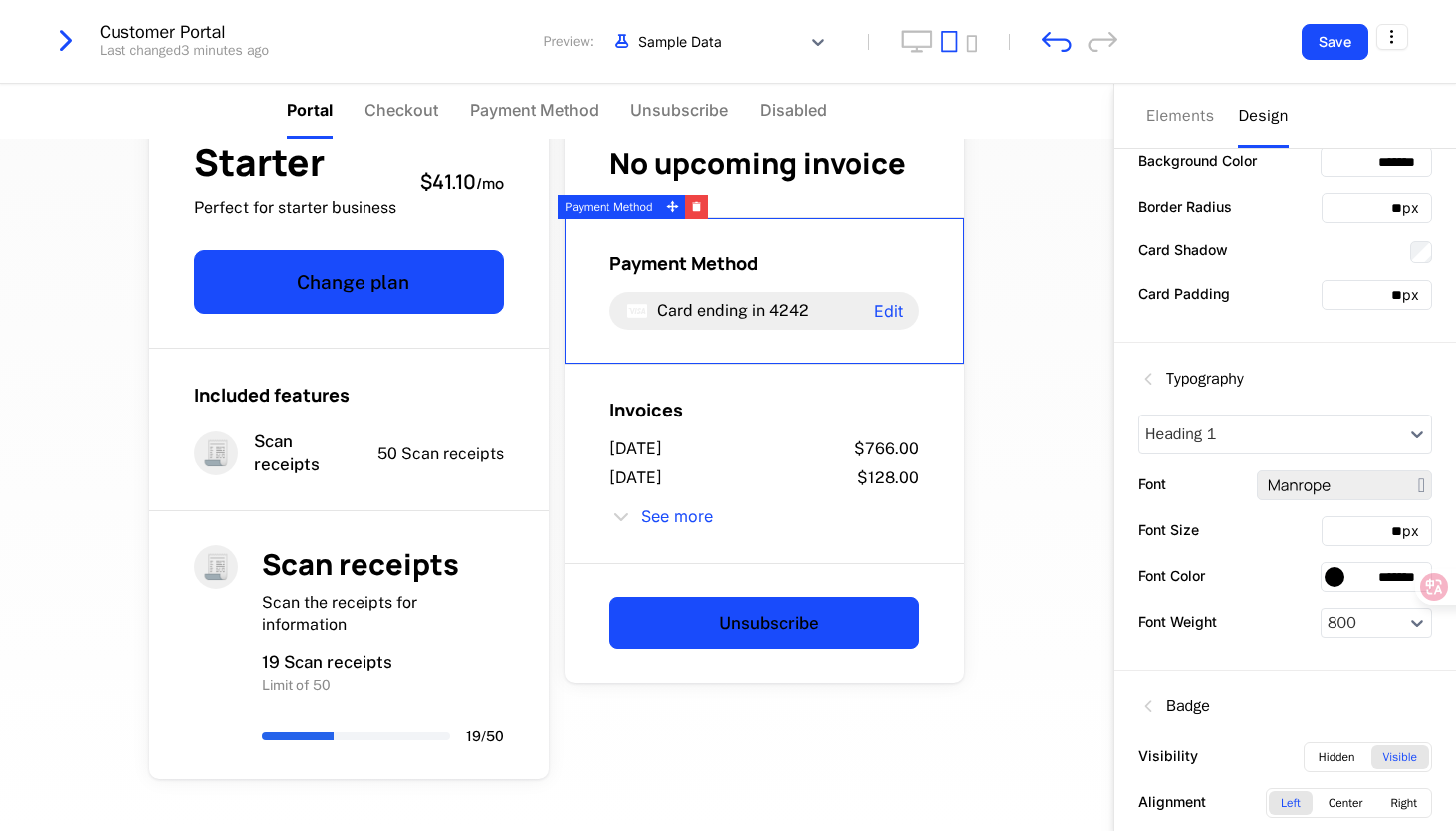 scroll, scrollTop: 429, scrollLeft: 0, axis: vertical 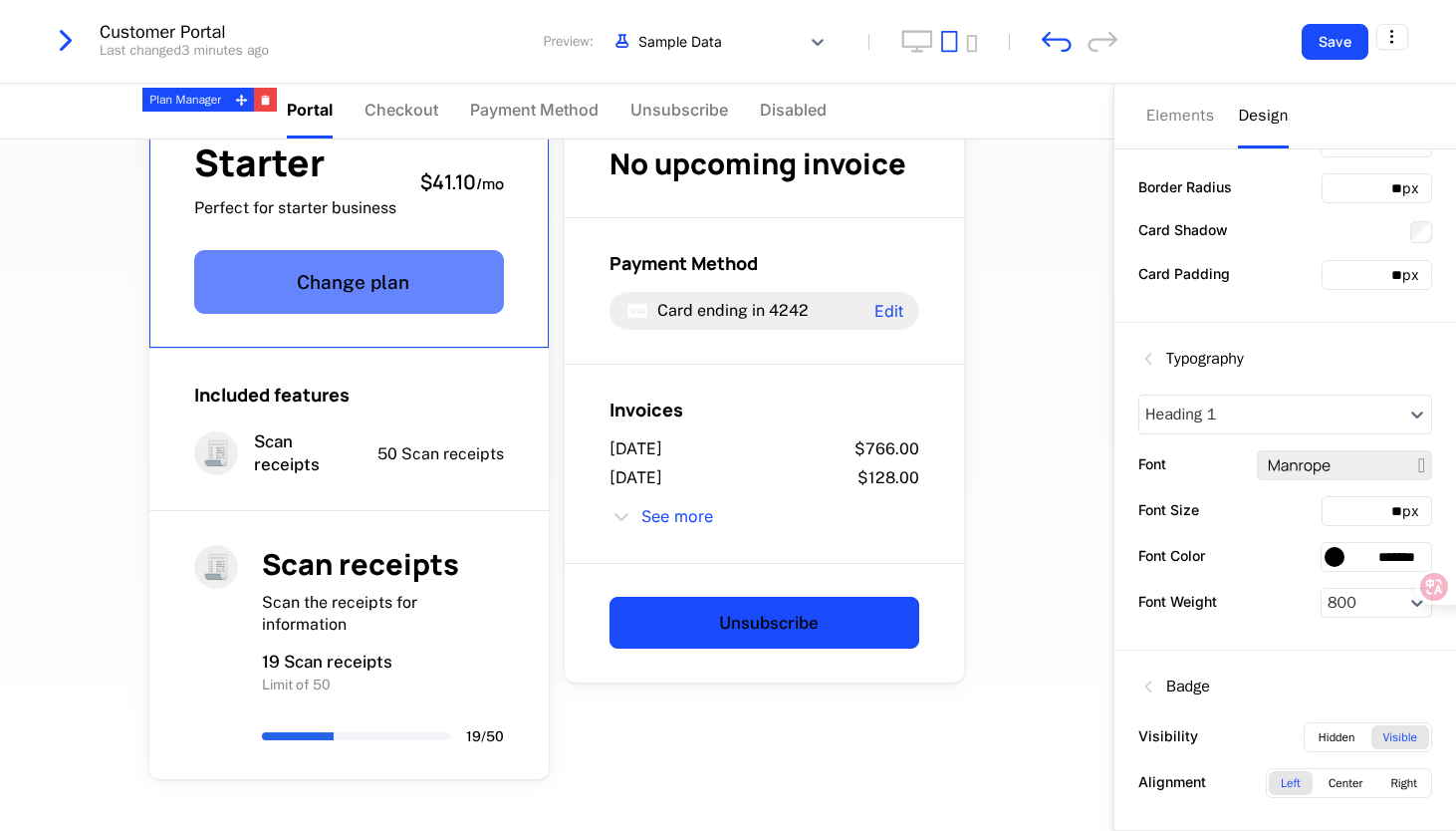 click on "Change plan" at bounding box center [349, 282] 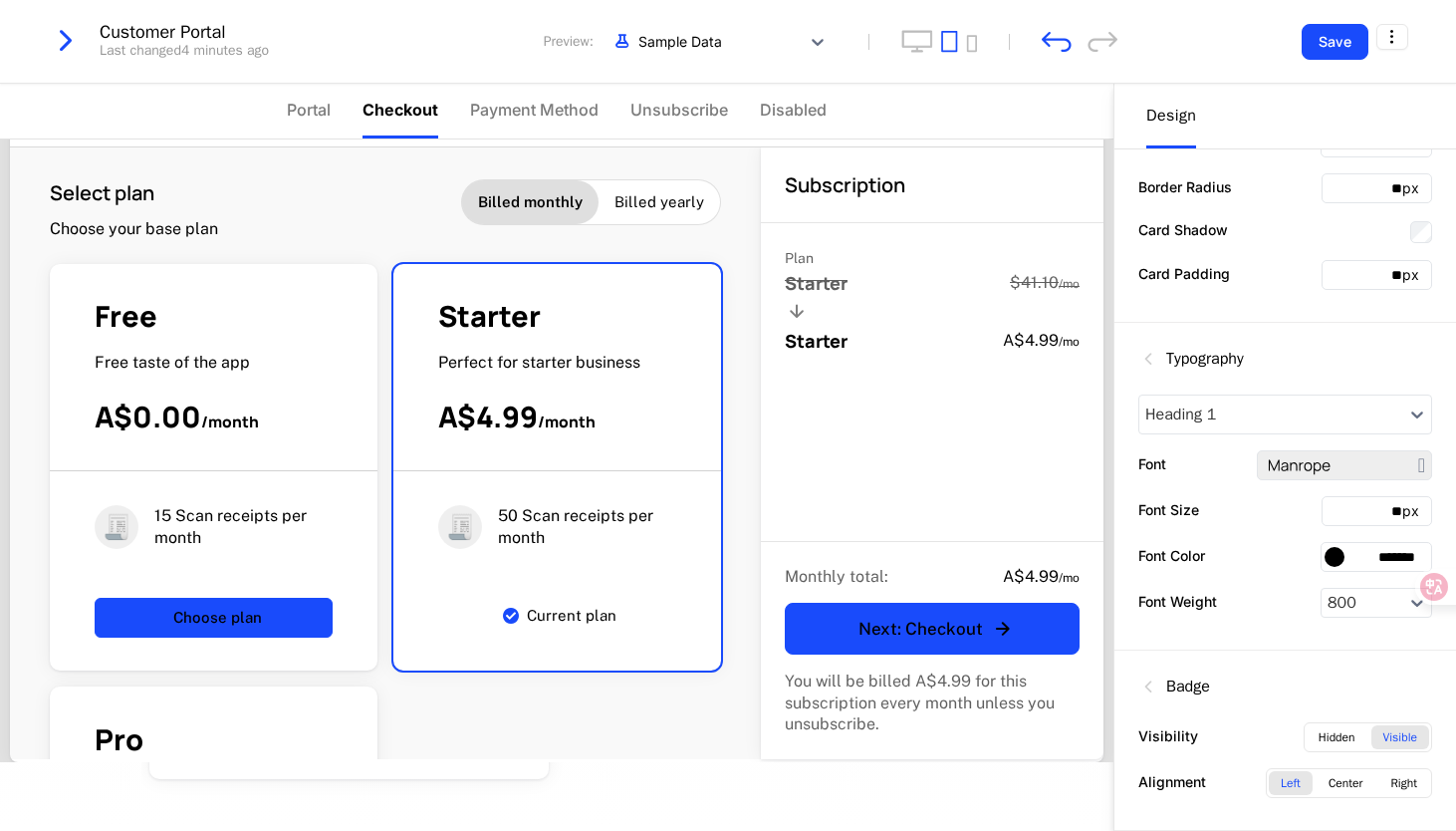 click on "Free Free taste of the app A$0.00 / month 🧾 15   Scan receipts   per   month Choose plan Starter Perfect for starter business A$4.99 / month 🧾 50   Scan receipts   per   month Current plan Pro Pro features for pro users A$9.99 / month 🧾 300   Scan receipts   per   month AI summary Choose plan" at bounding box center (385, 707) 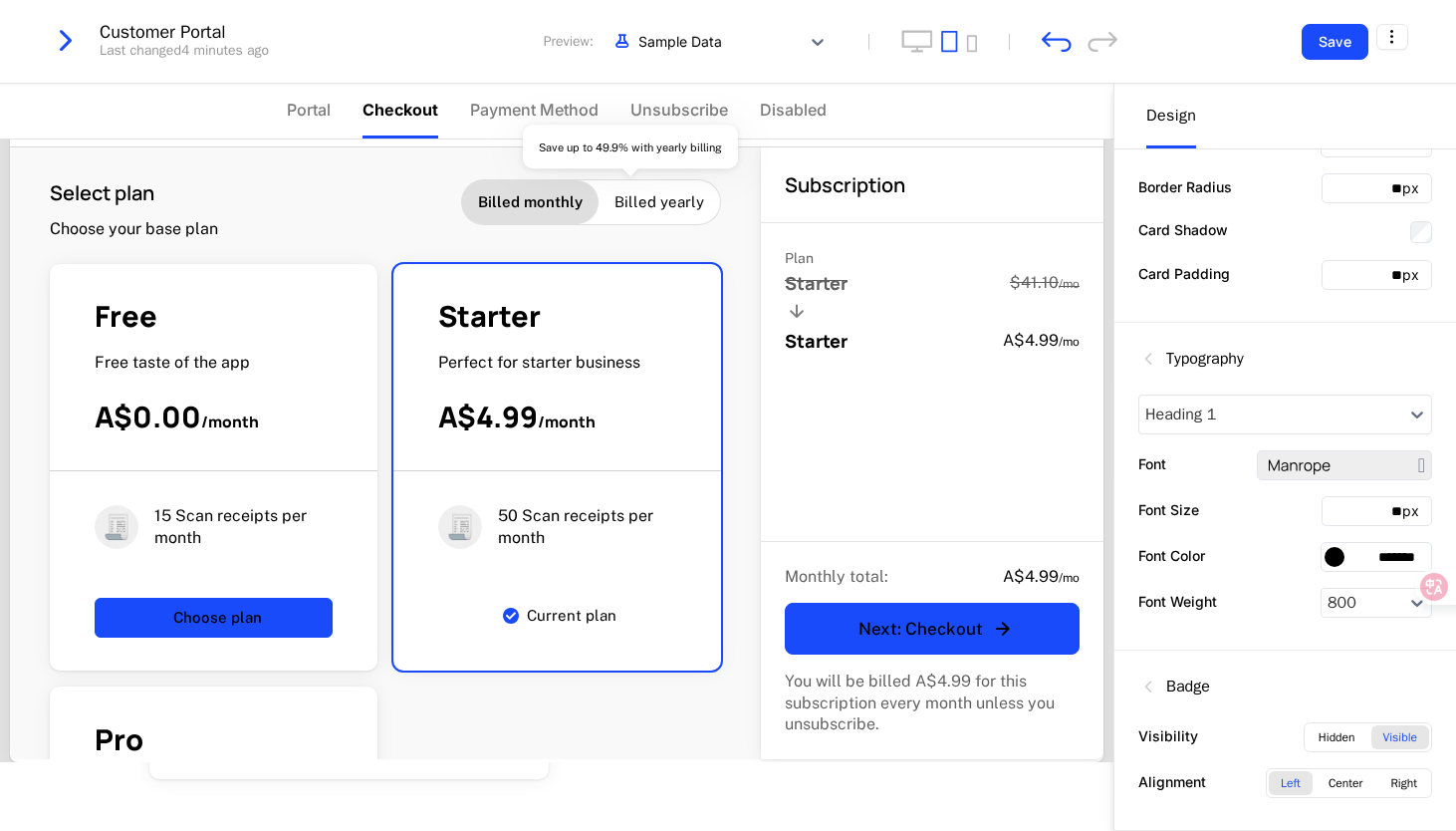 click on "Billed yearly" at bounding box center (659, 202) 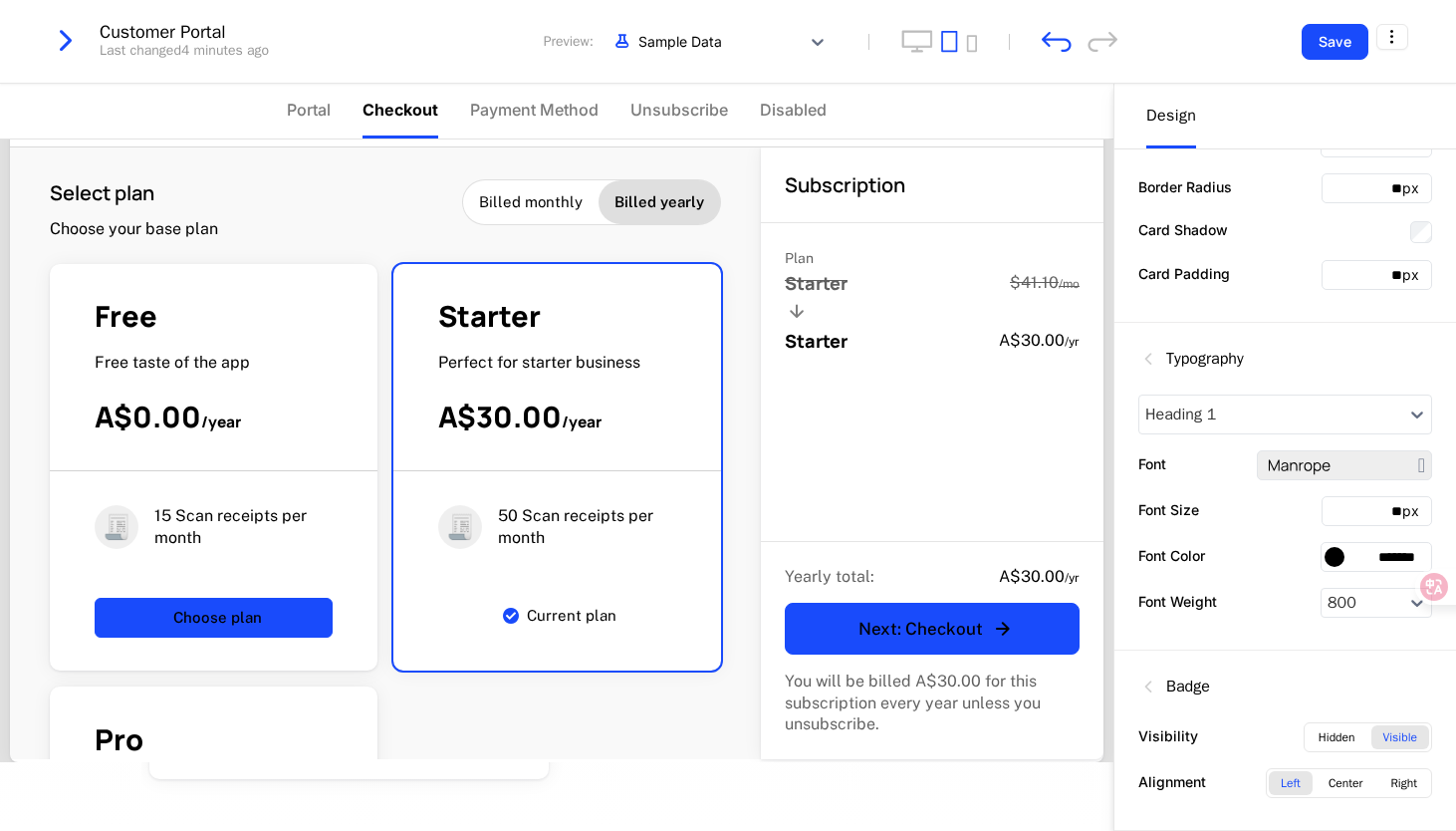 click on "Billed monthly" at bounding box center (531, 202) 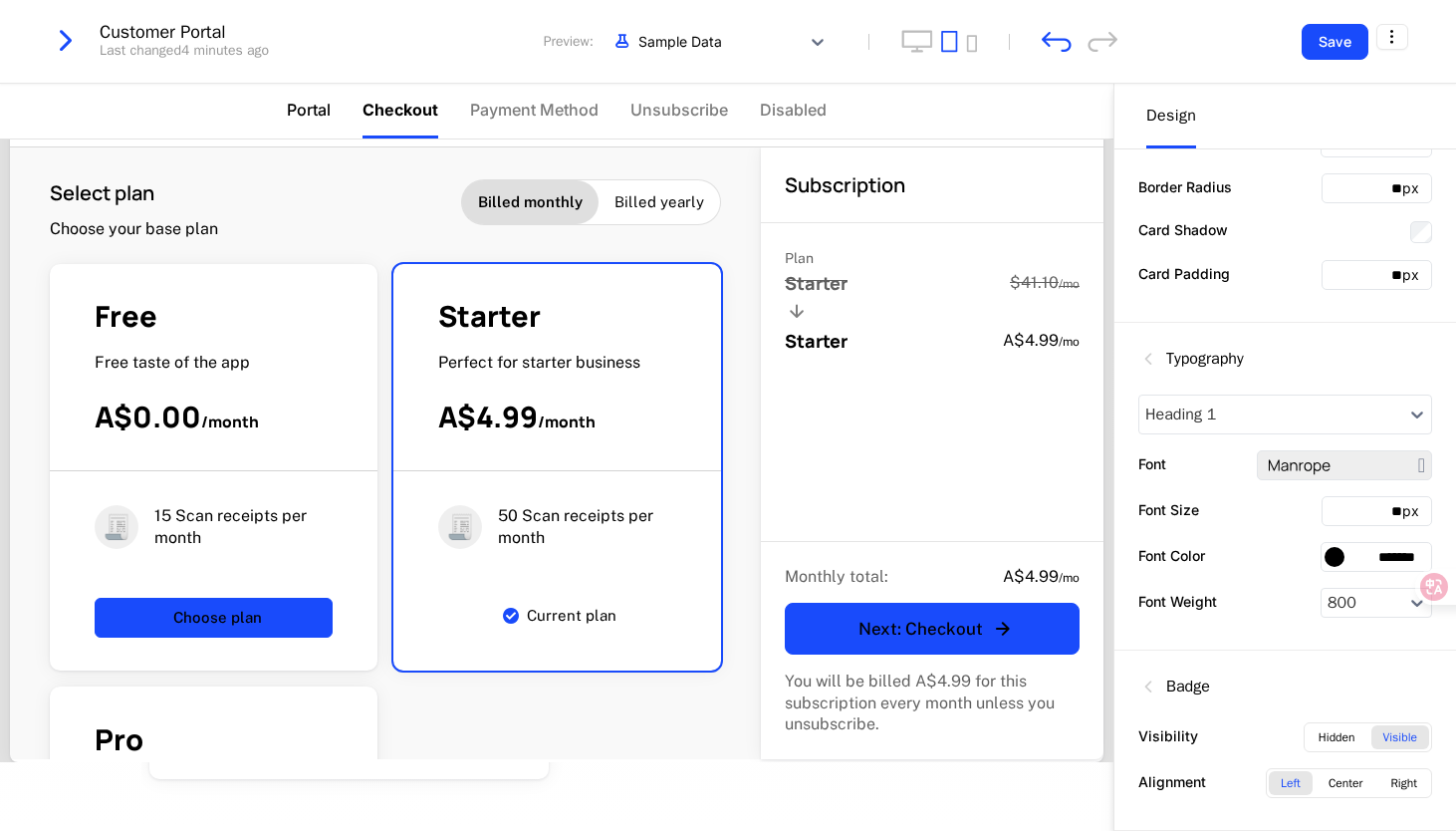click on "Portal" at bounding box center [309, 110] 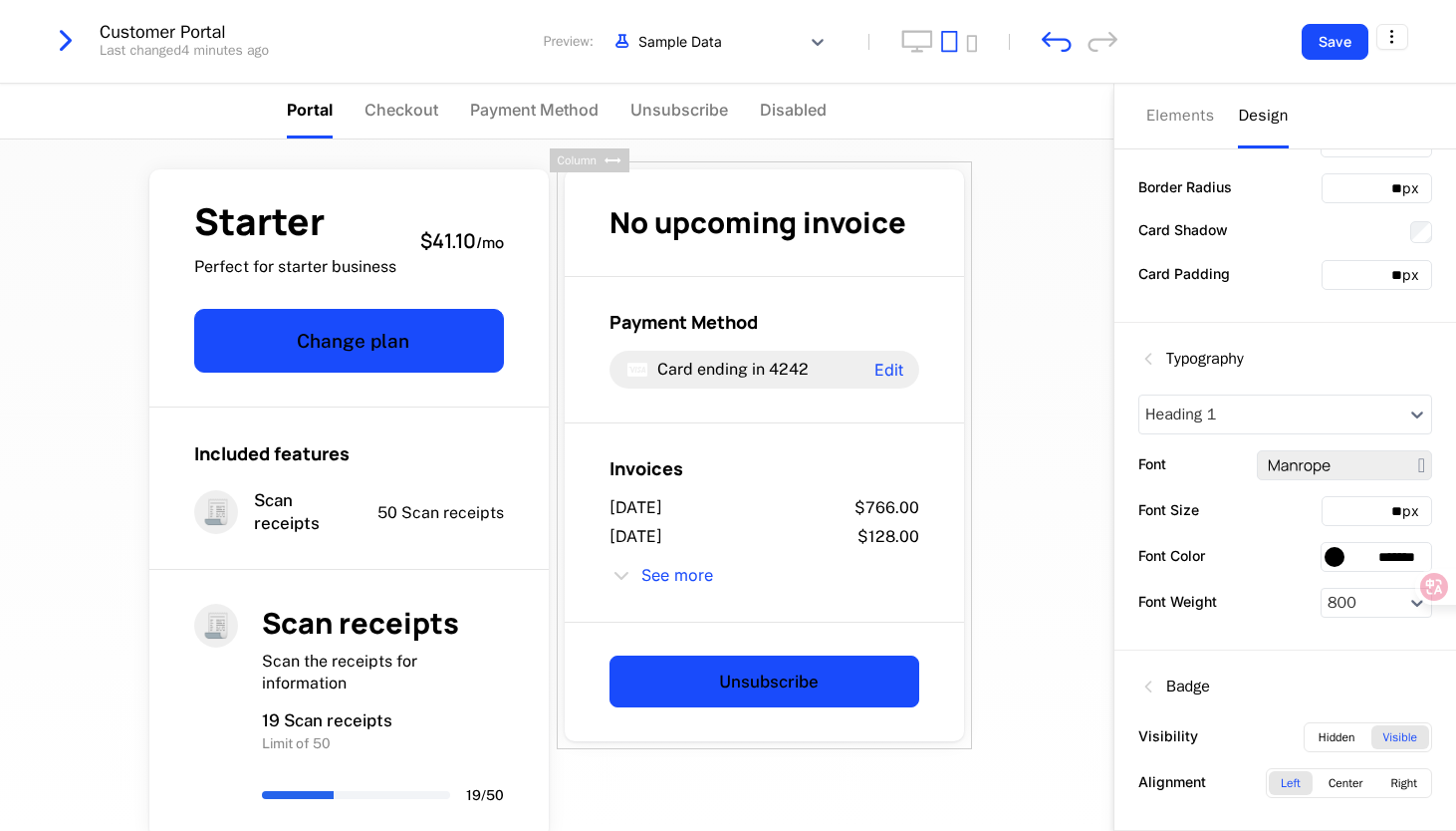 scroll, scrollTop: 0, scrollLeft: 0, axis: both 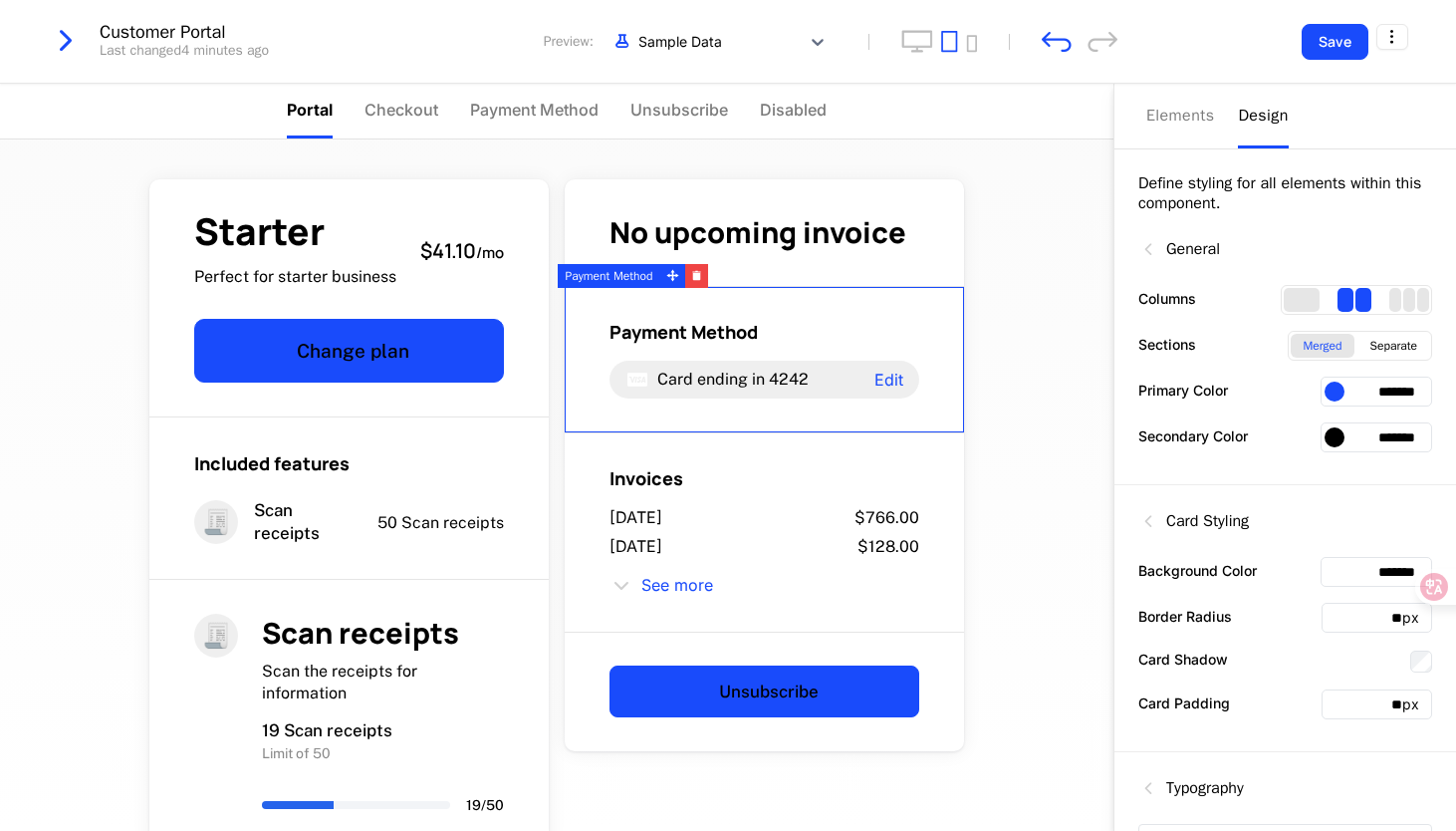 click on "*******" at bounding box center [1376, 437] 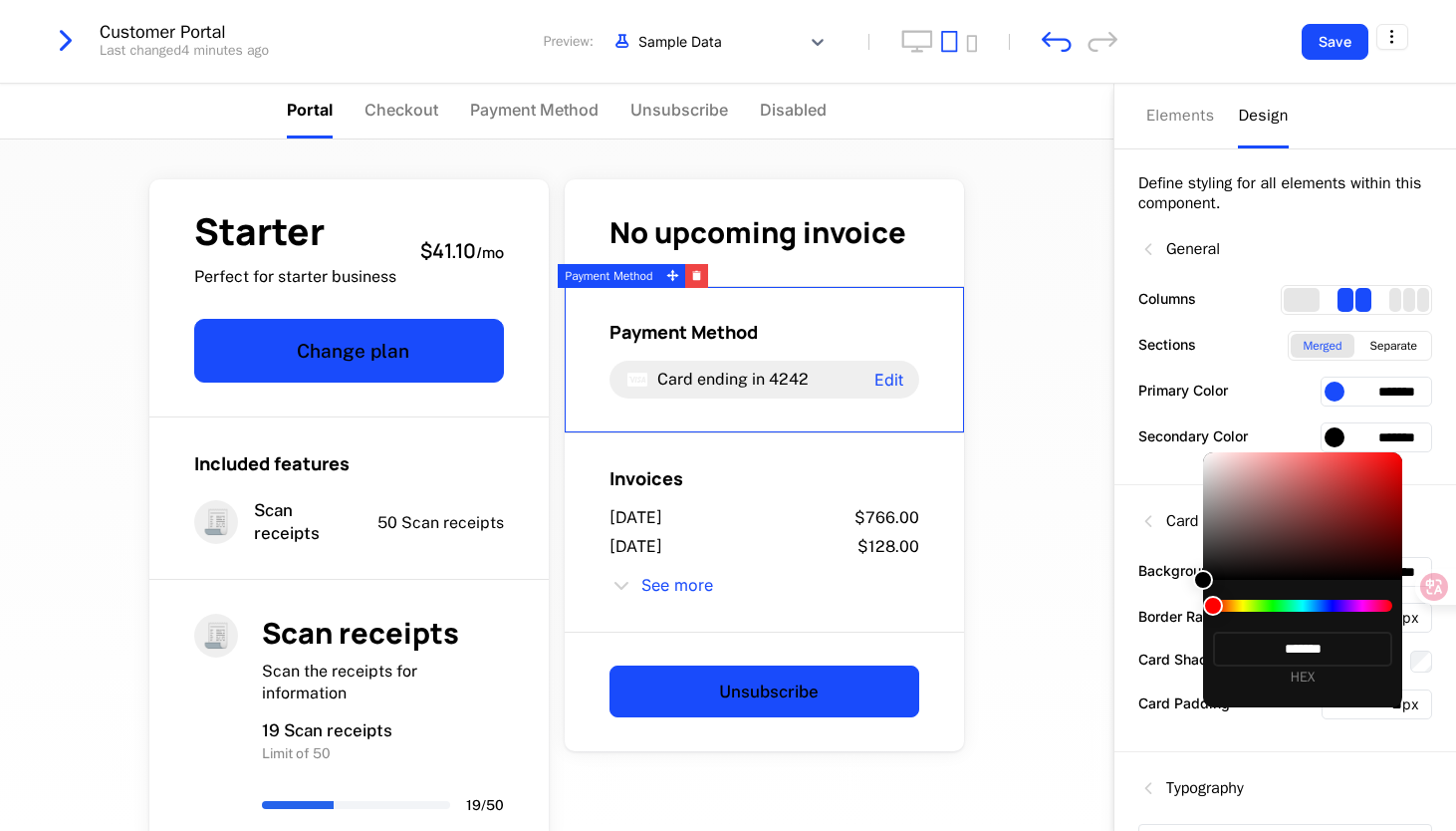 type on "*******" 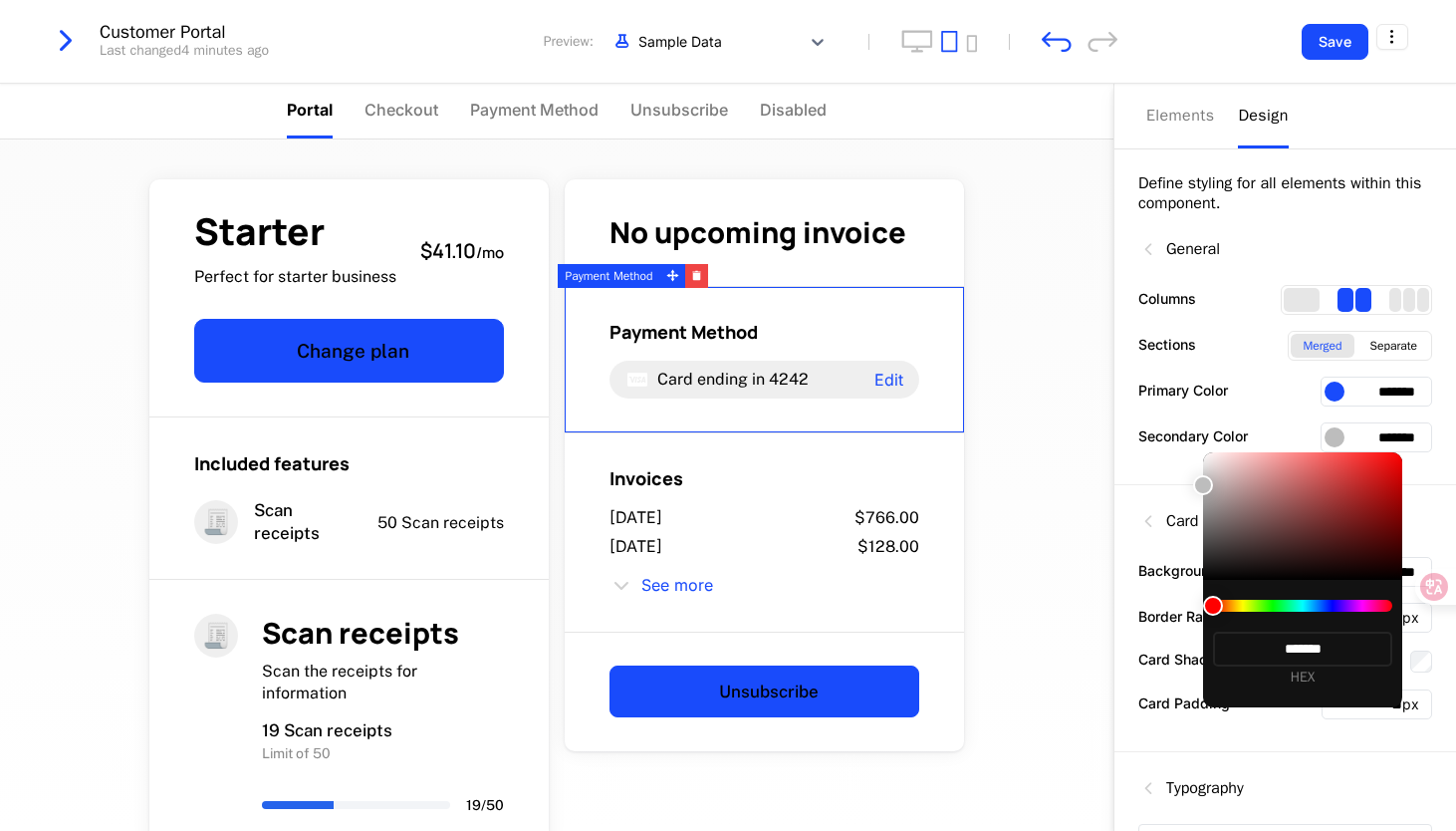 type on "*******" 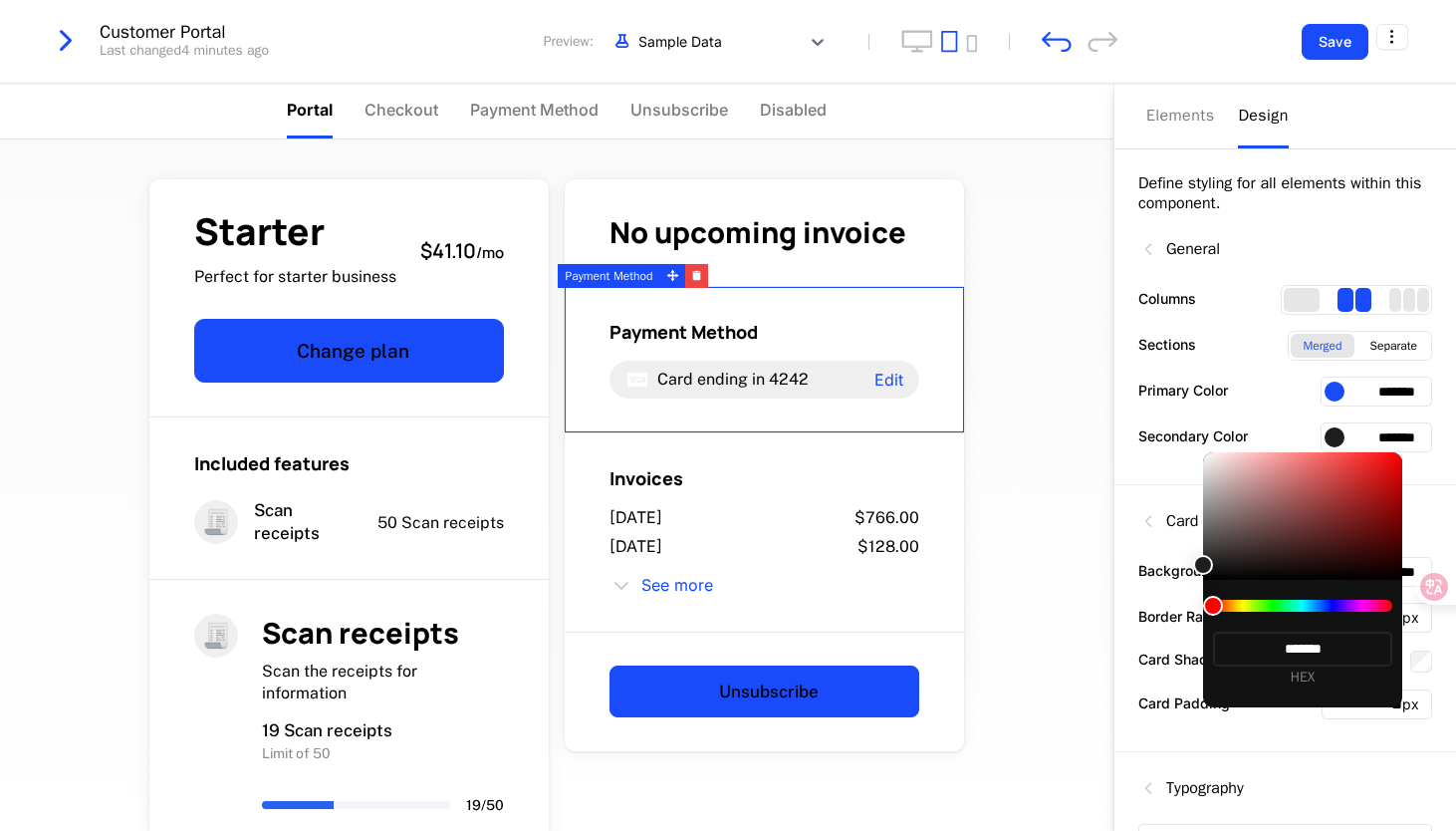 type on "*******" 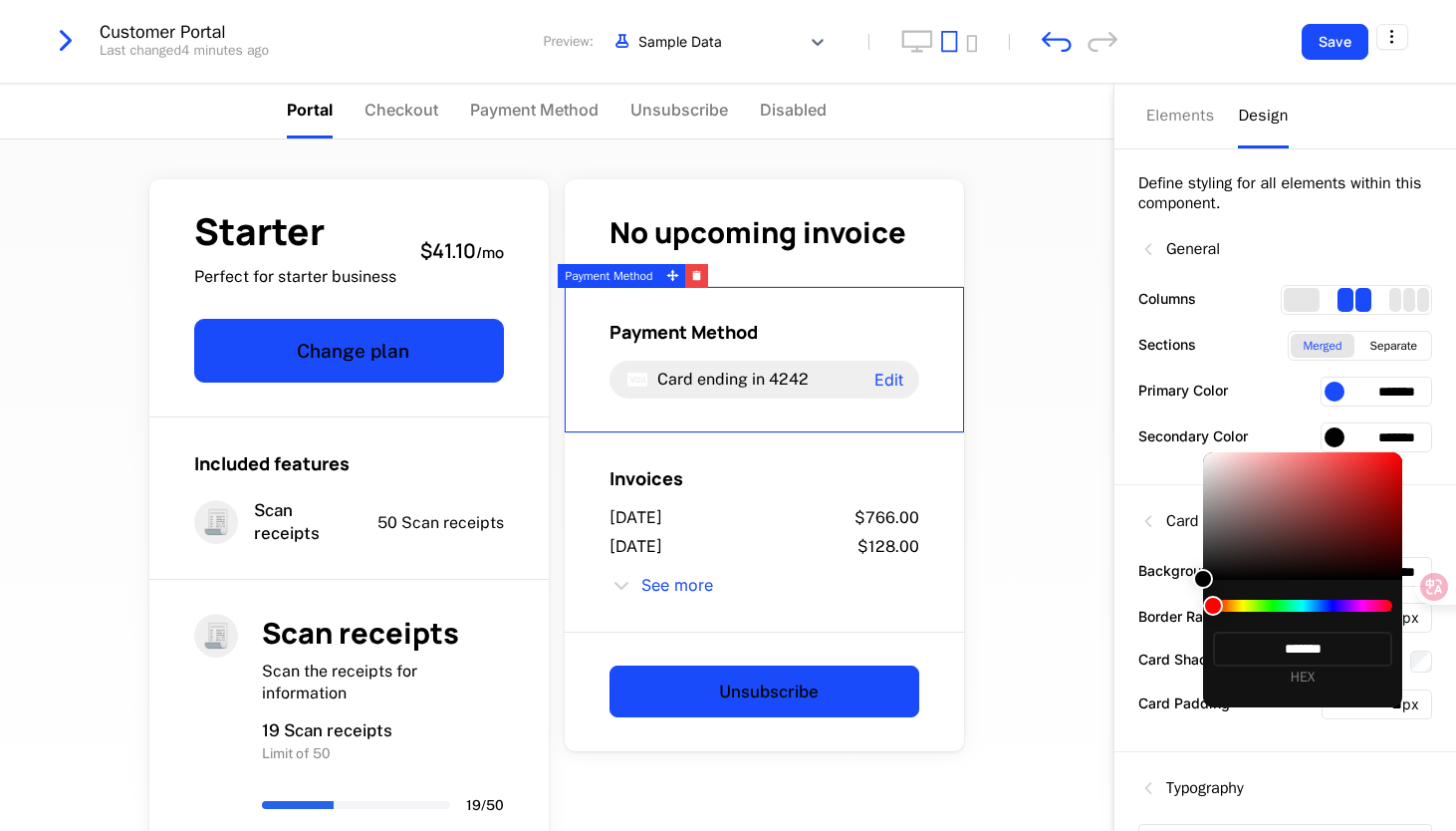 type on "*******" 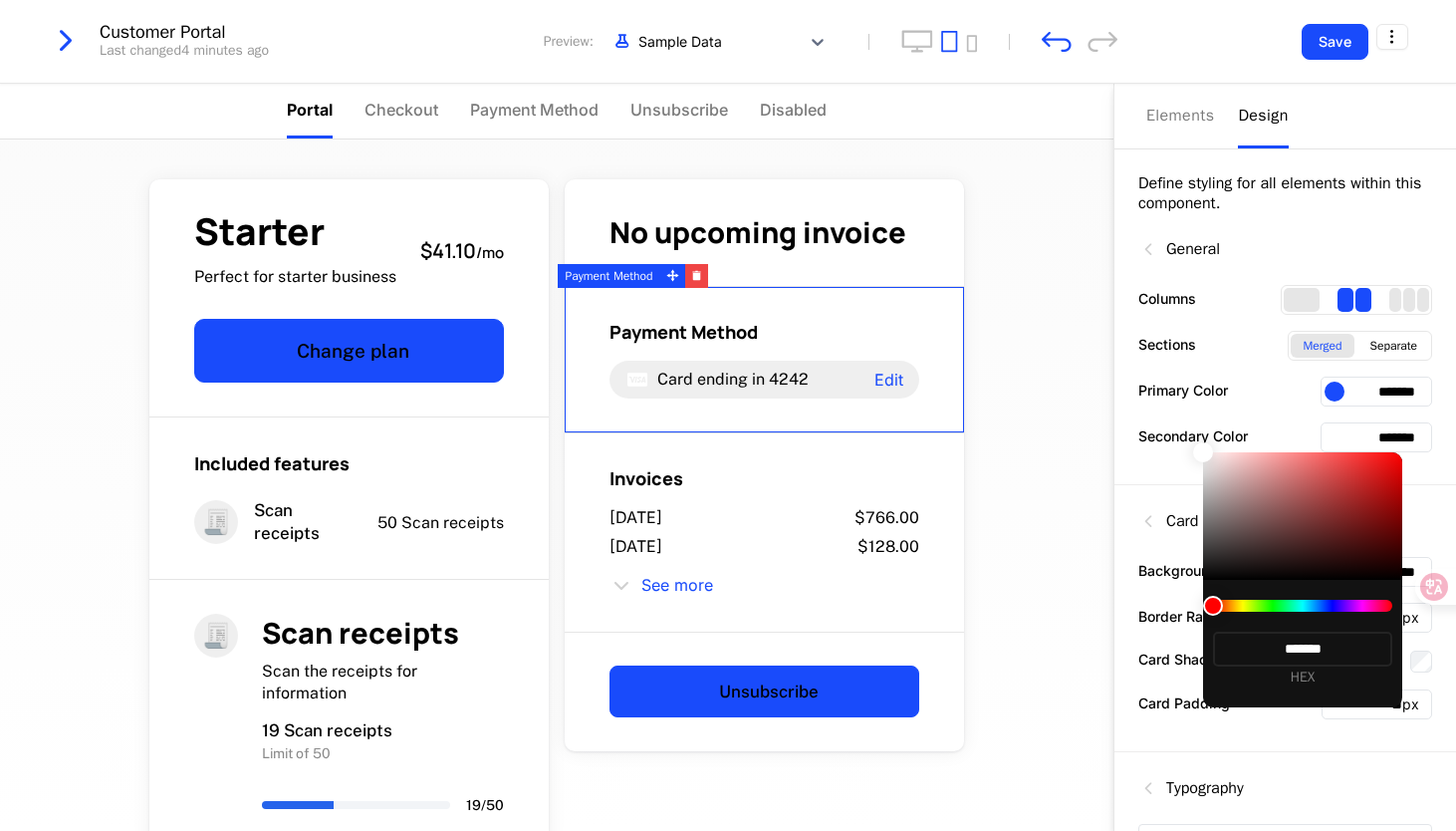 drag, startPoint x: 1201, startPoint y: 581, endPoint x: 1171, endPoint y: 378, distance: 205.20478 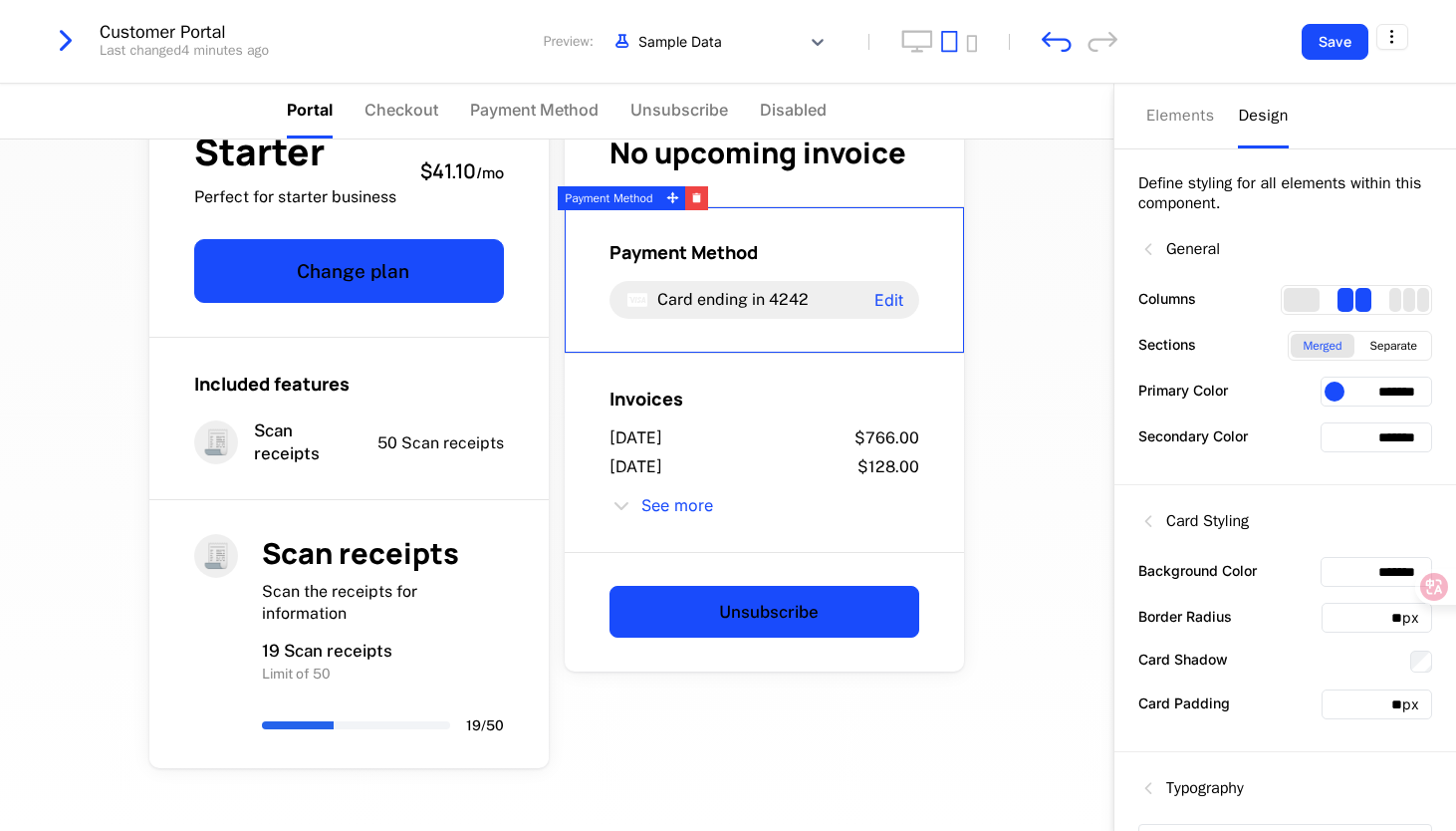 scroll, scrollTop: 84, scrollLeft: 0, axis: vertical 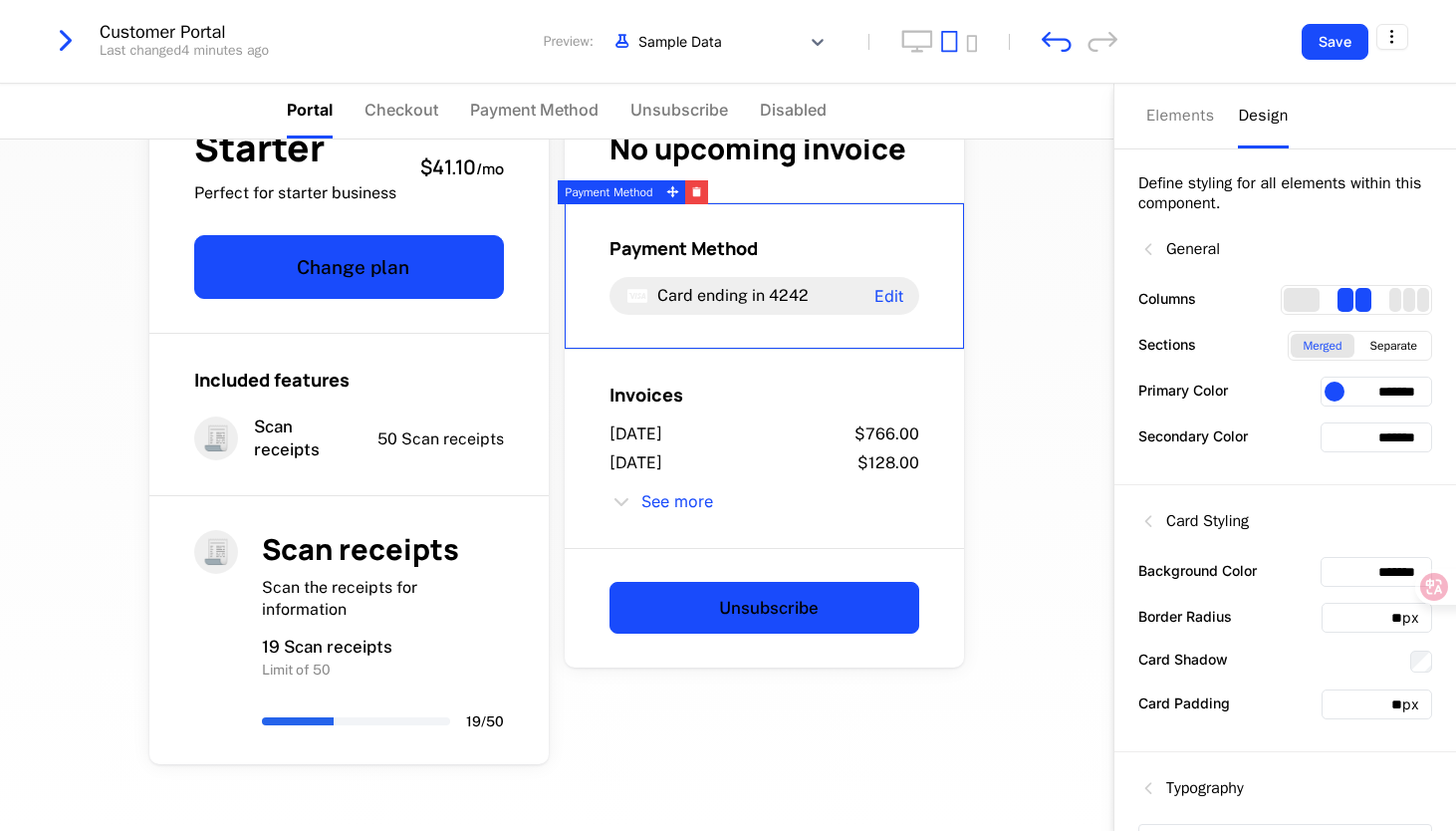 click on "*******" at bounding box center (1376, 437) 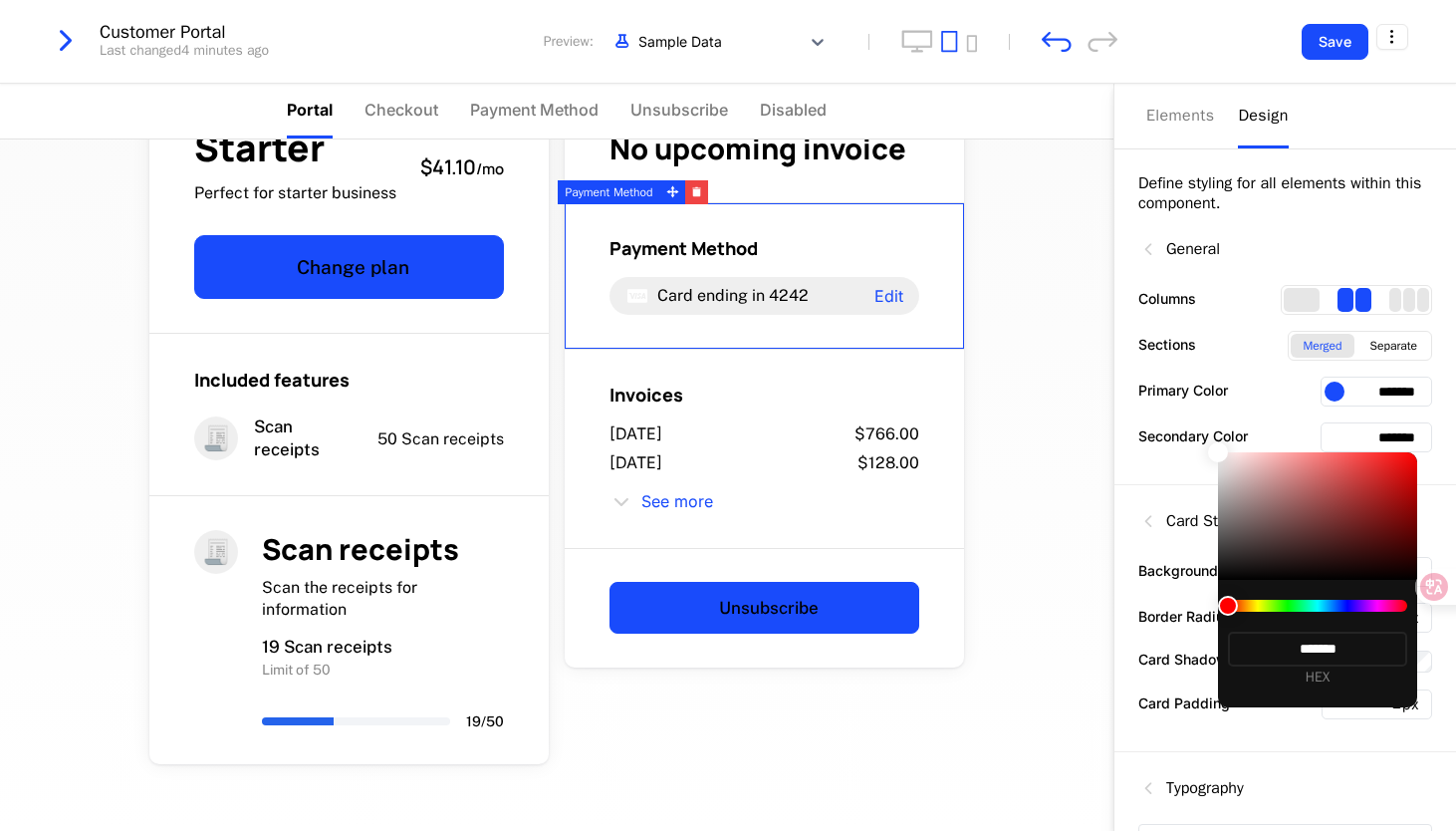 type on "*******" 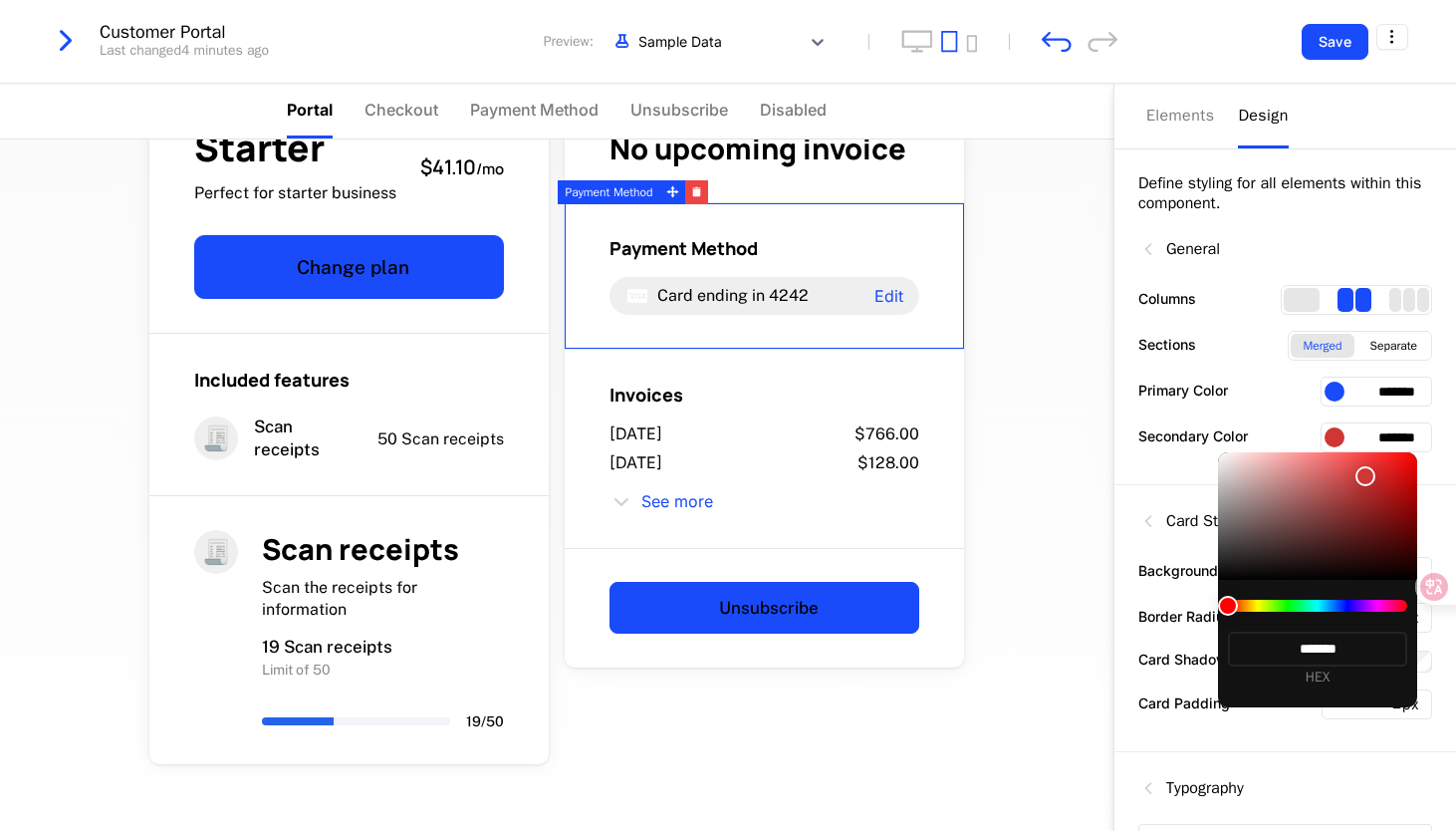 type on "*******" 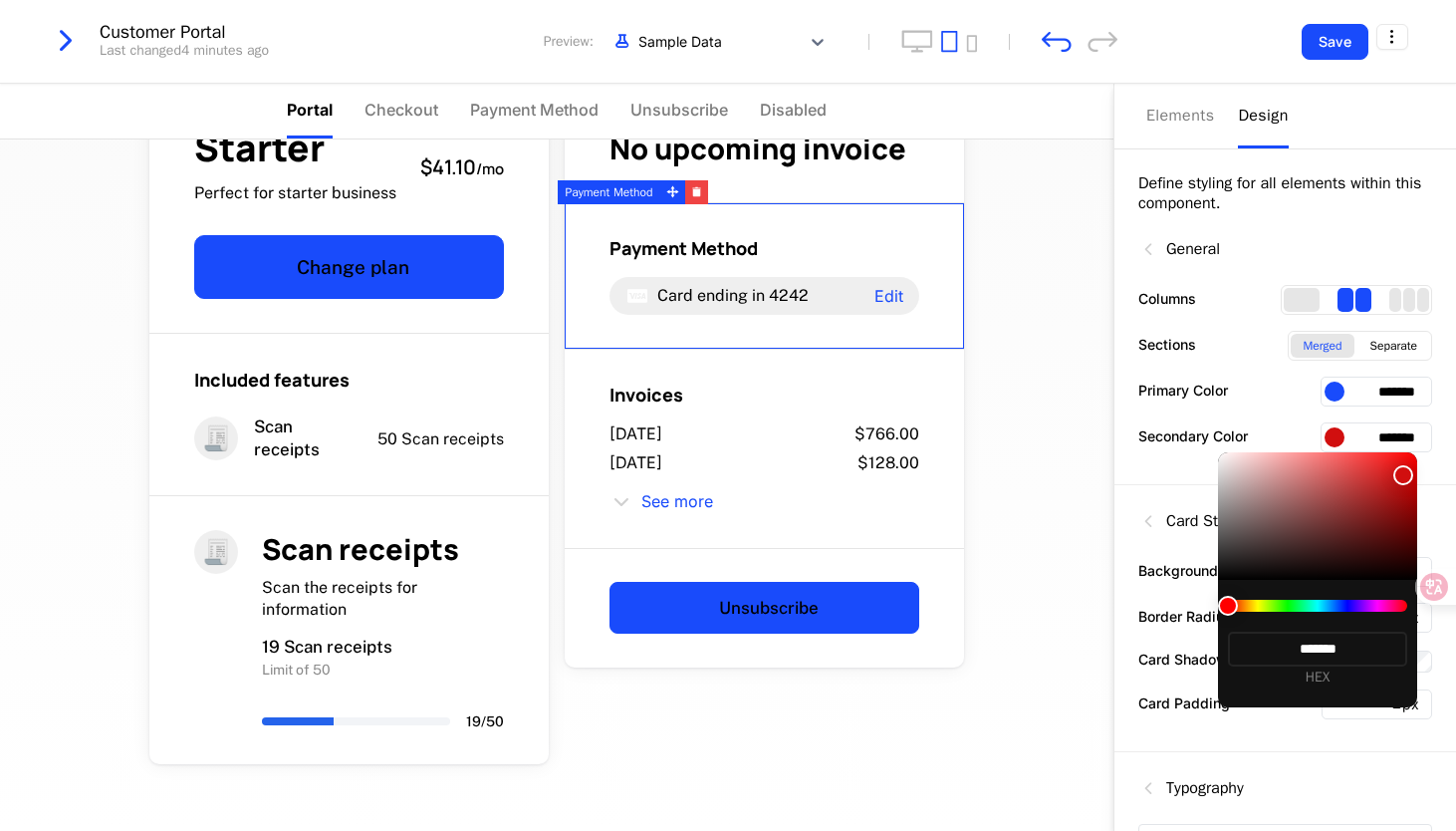 type on "*******" 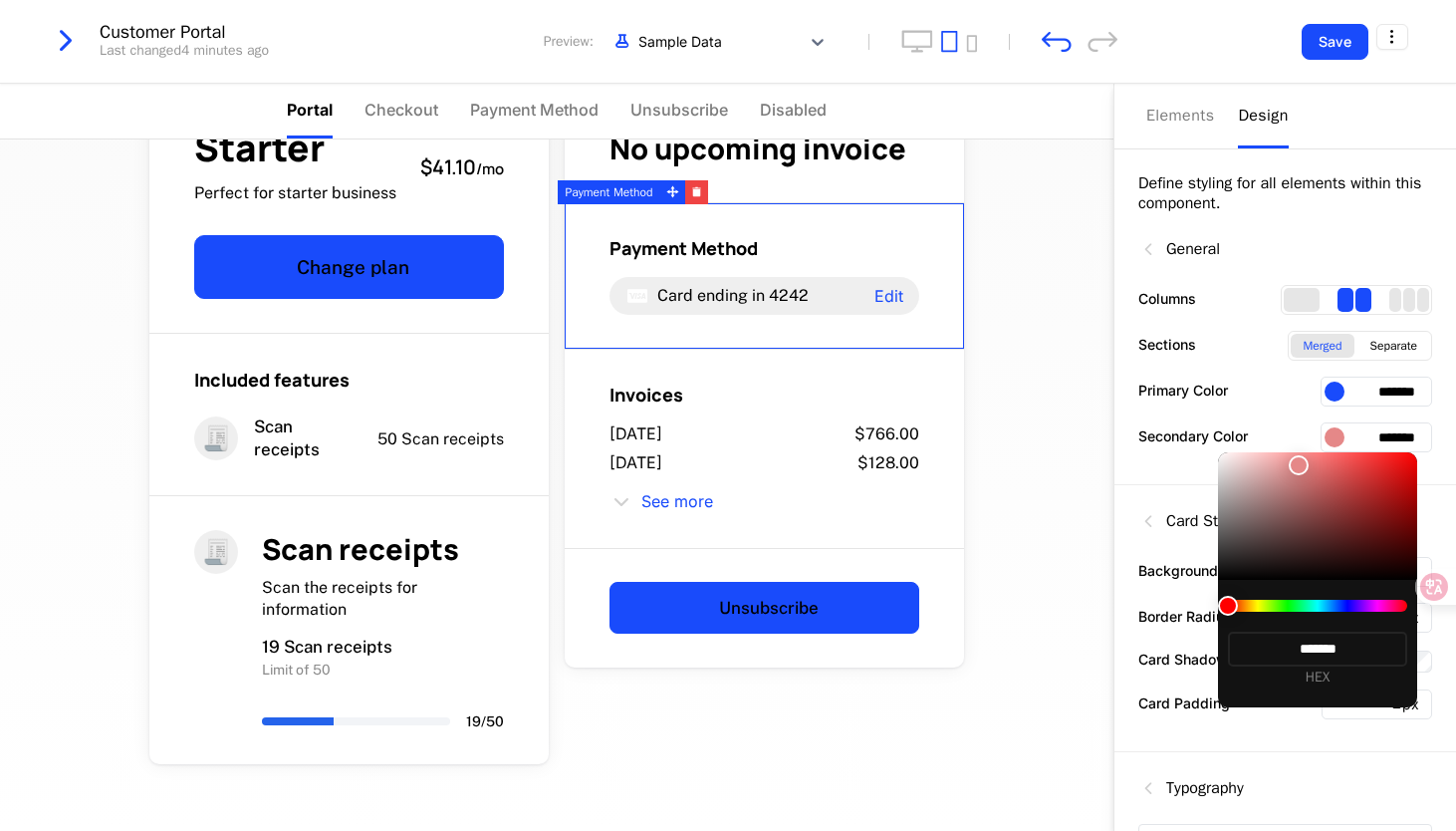 drag, startPoint x: 1219, startPoint y: 456, endPoint x: 1299, endPoint y: 465, distance: 80.50466 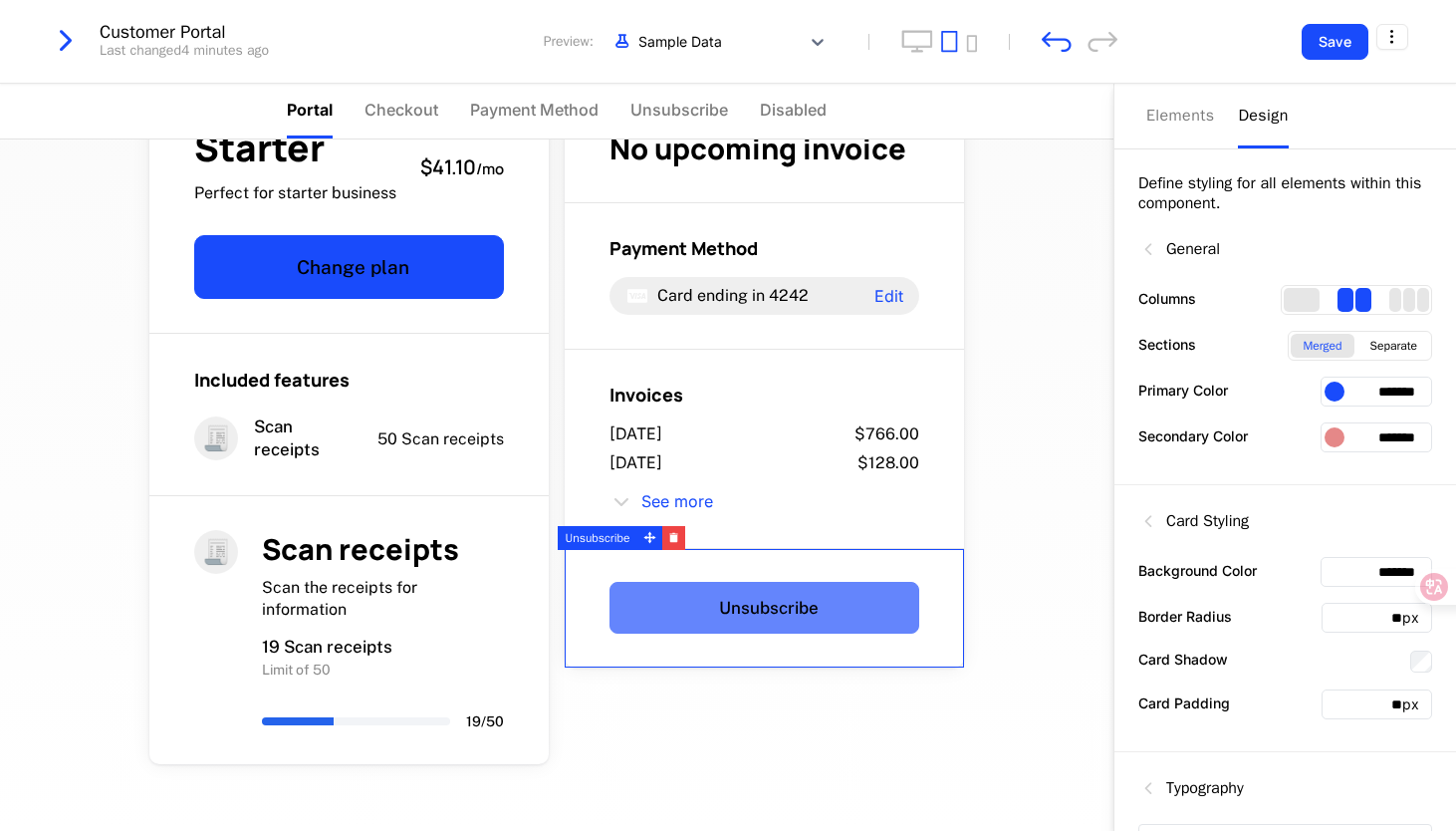 click on "Unsubscribe" at bounding box center [764, 608] 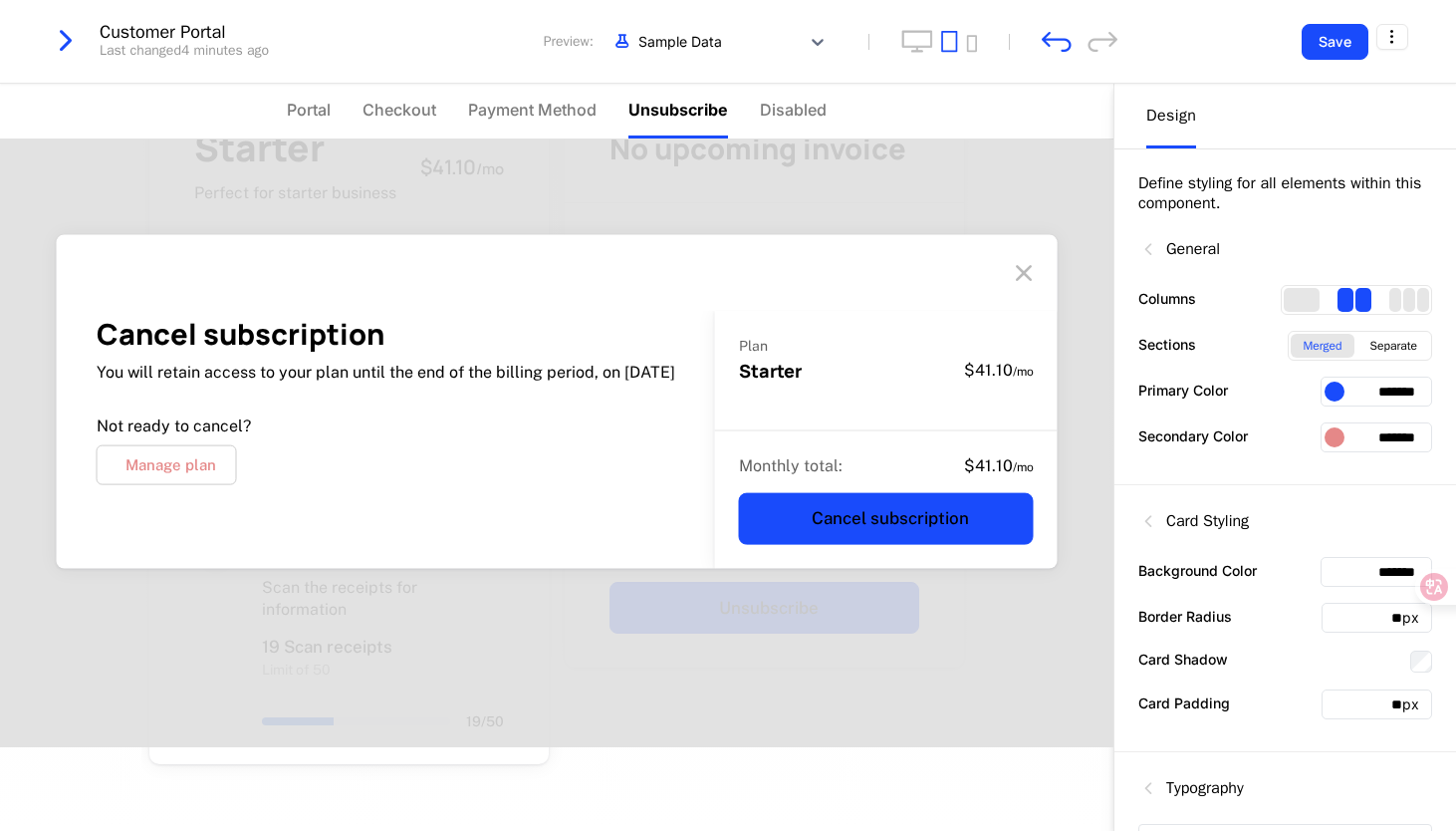 click at bounding box center (1024, 273) 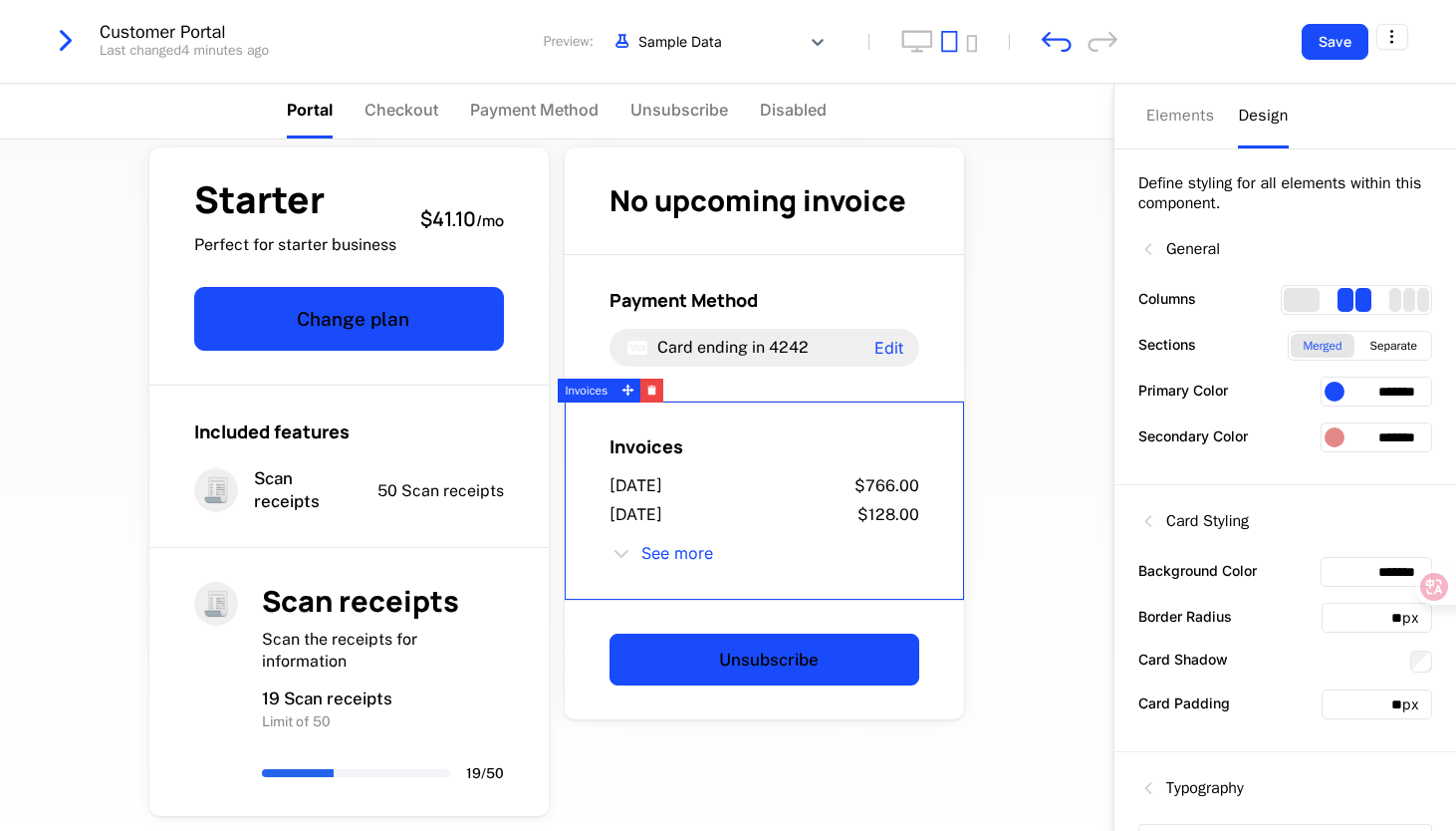 scroll, scrollTop: 0, scrollLeft: 0, axis: both 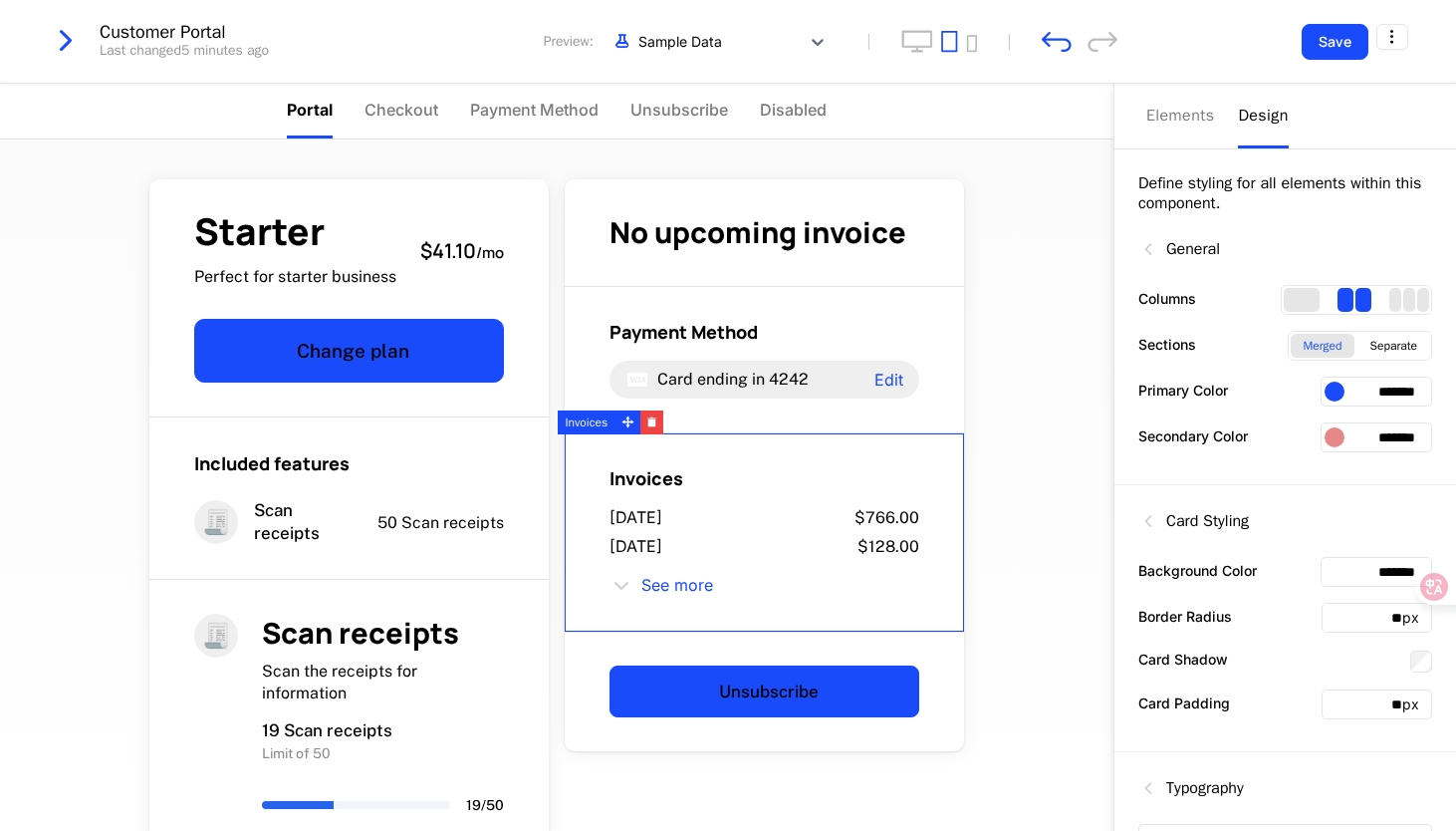 click on "*******" at bounding box center [1376, 392] 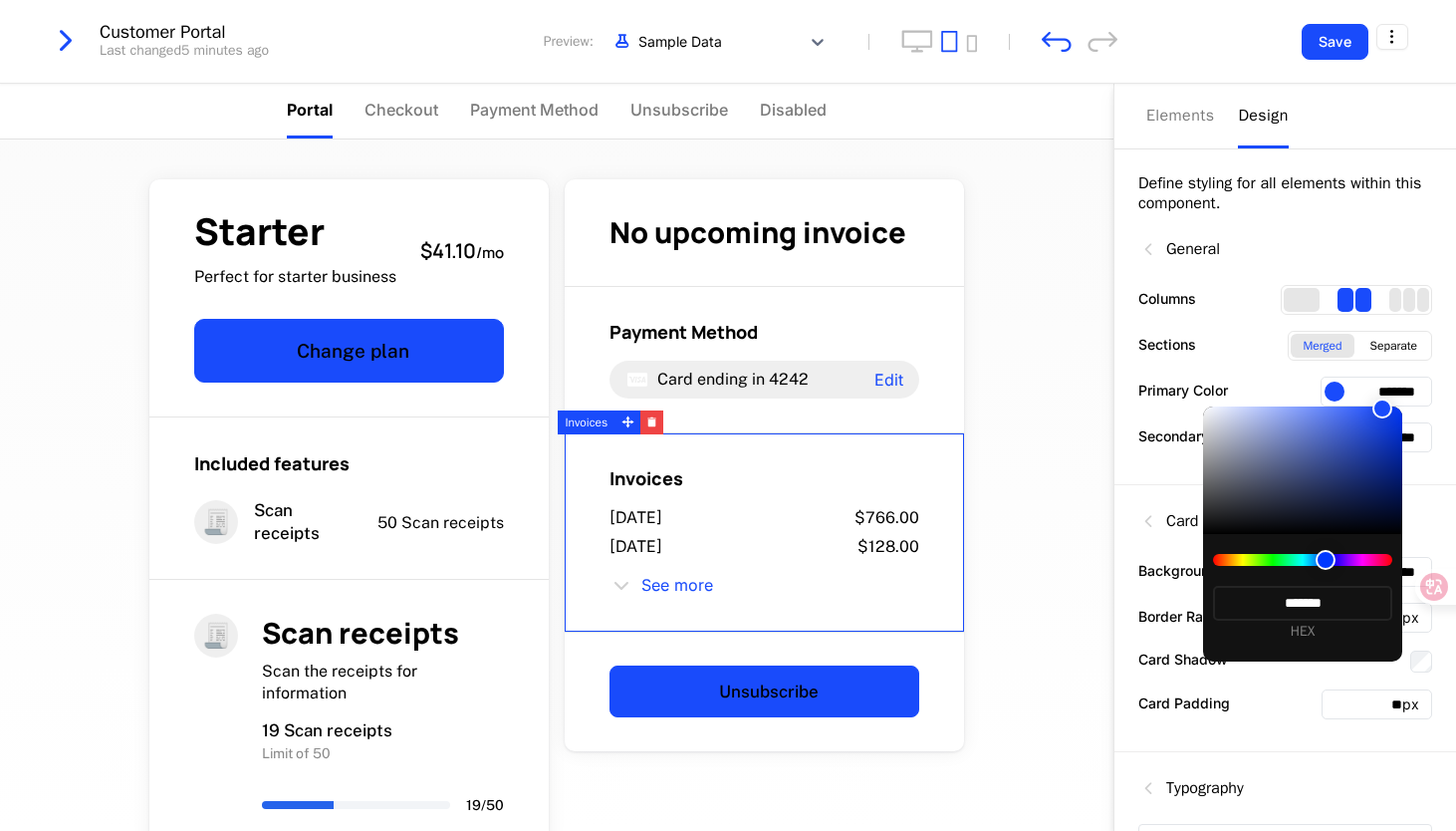 click at bounding box center (1303, 470) 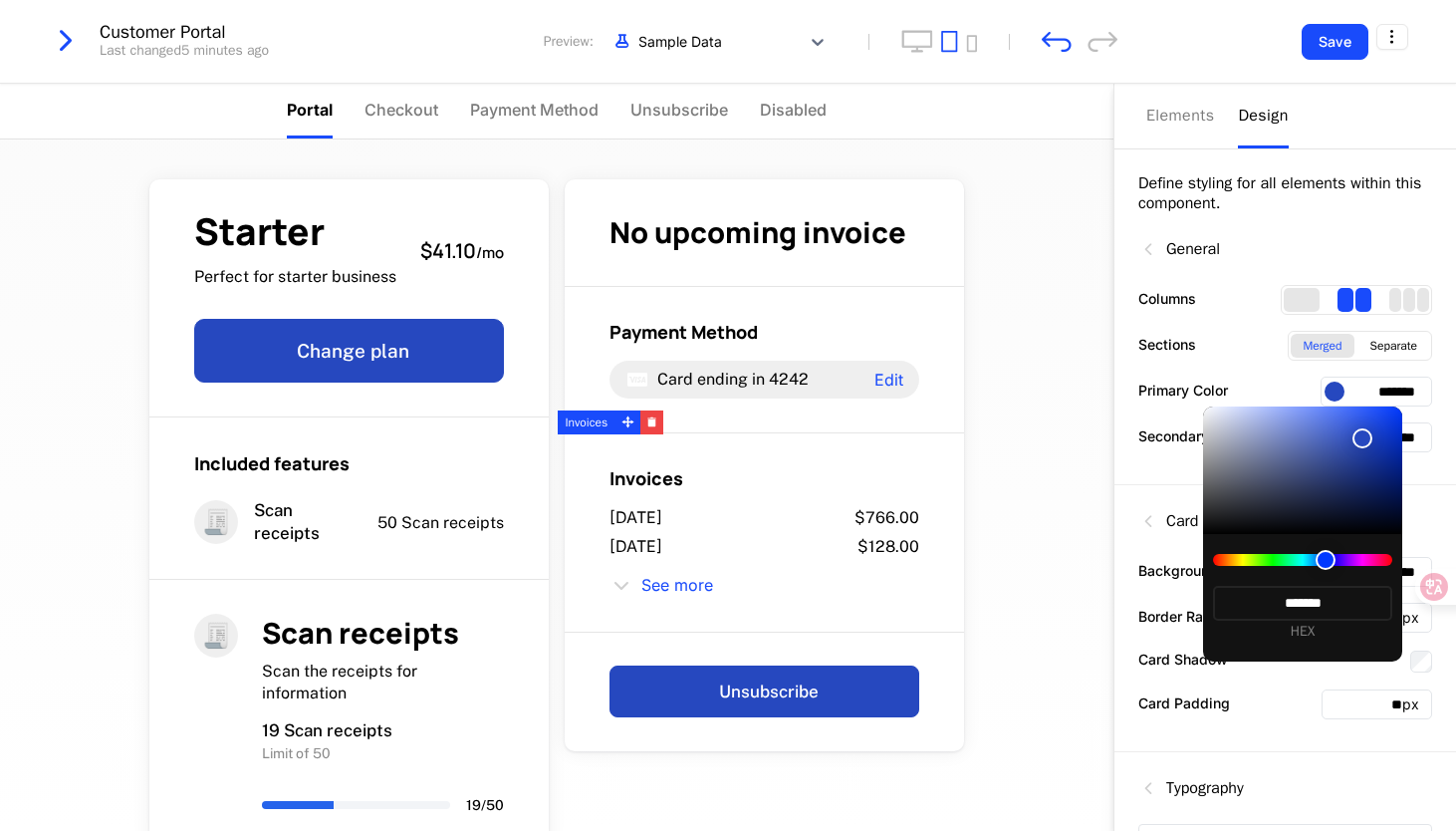 click at bounding box center (1326, 560) 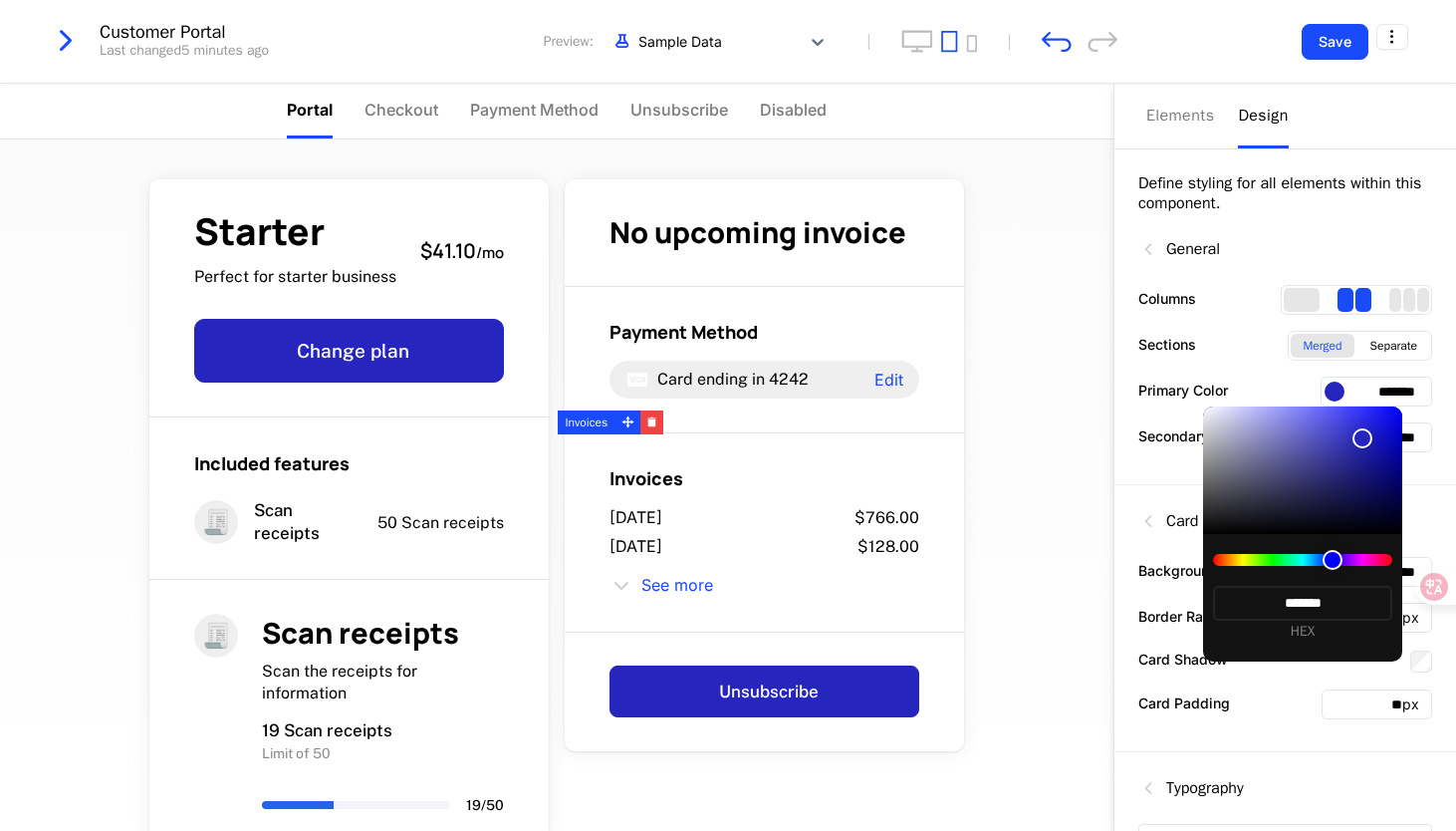 click at bounding box center [1333, 560] 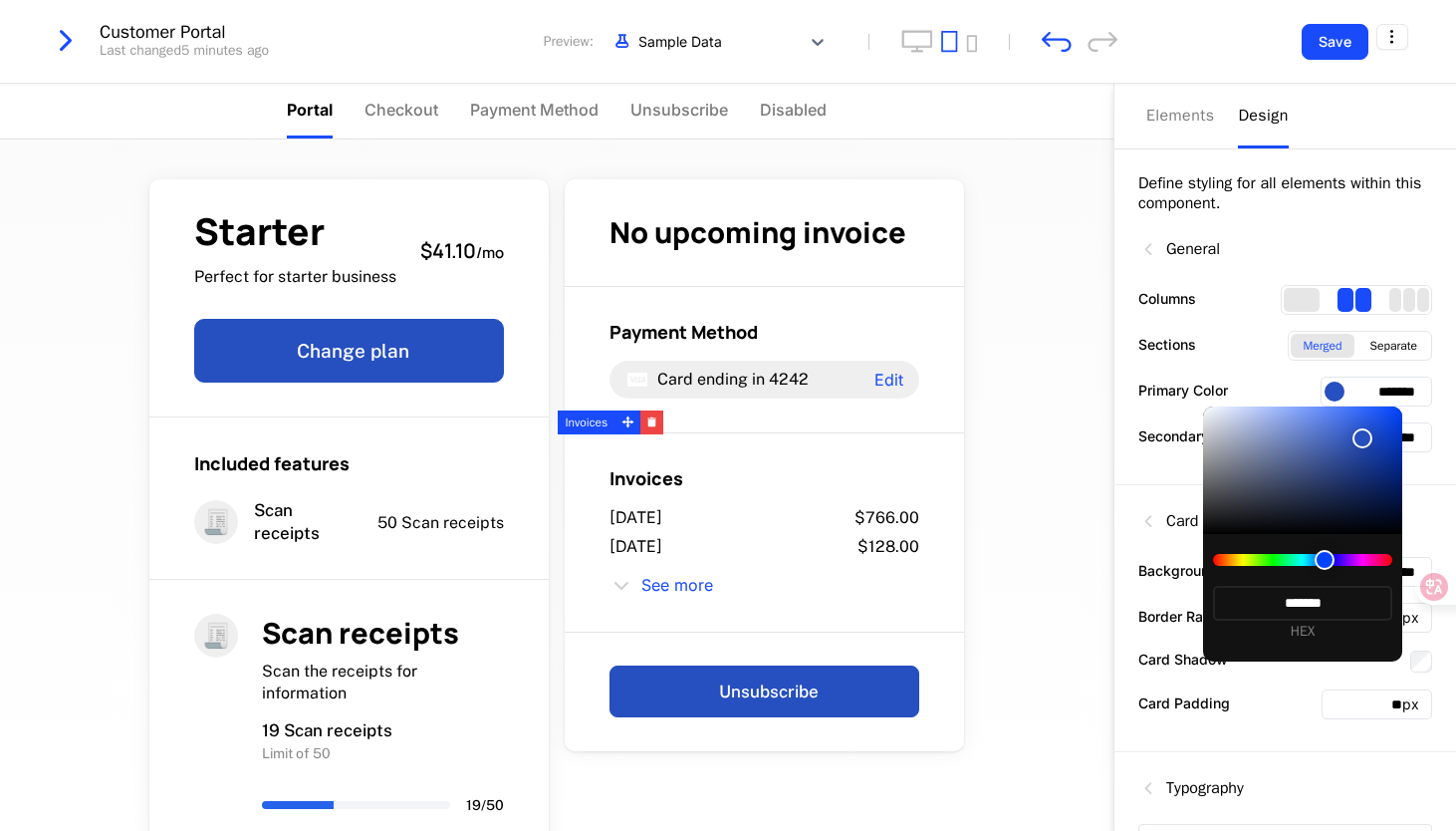 click at bounding box center [1303, 470] 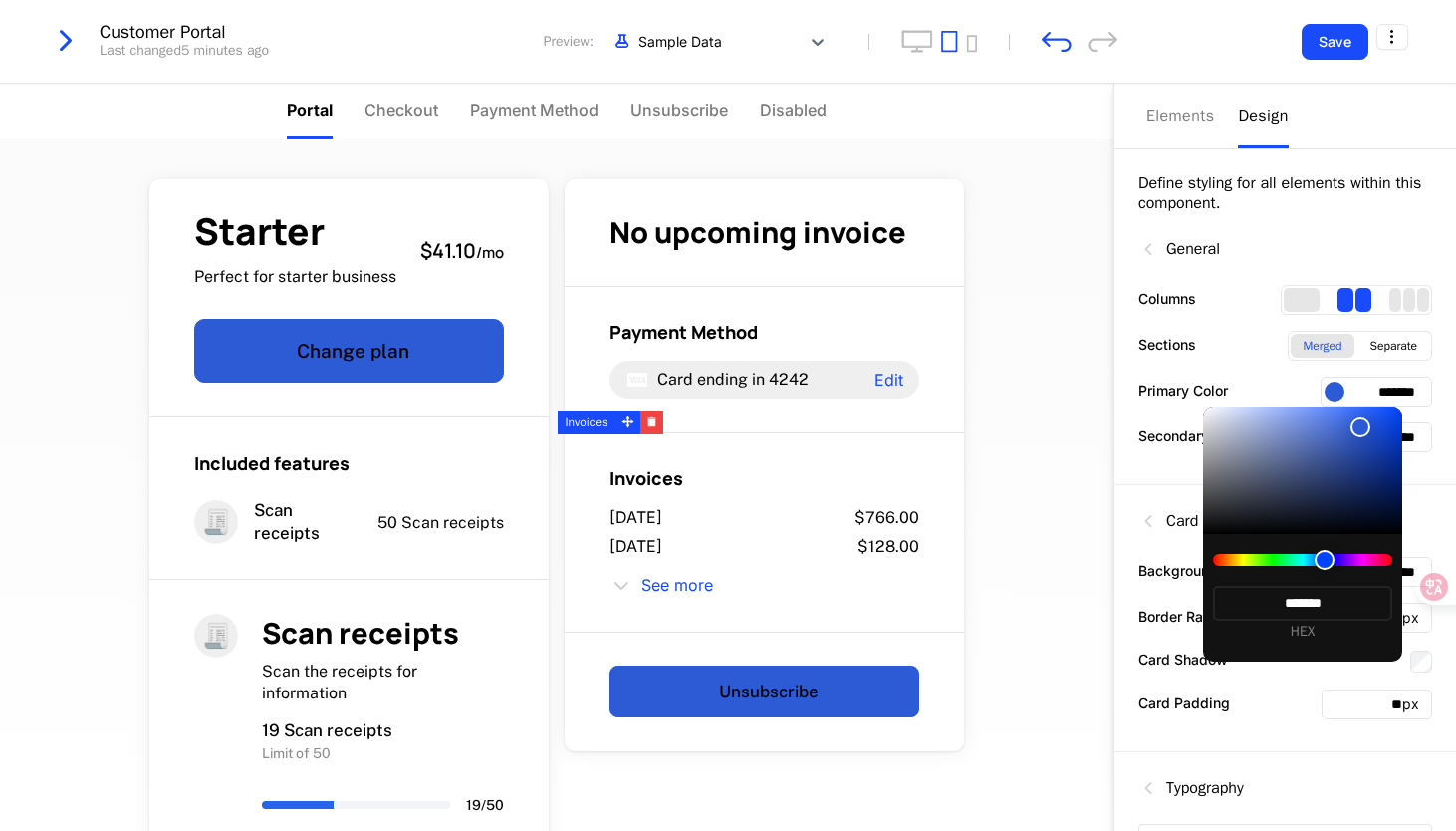 click at bounding box center (1303, 470) 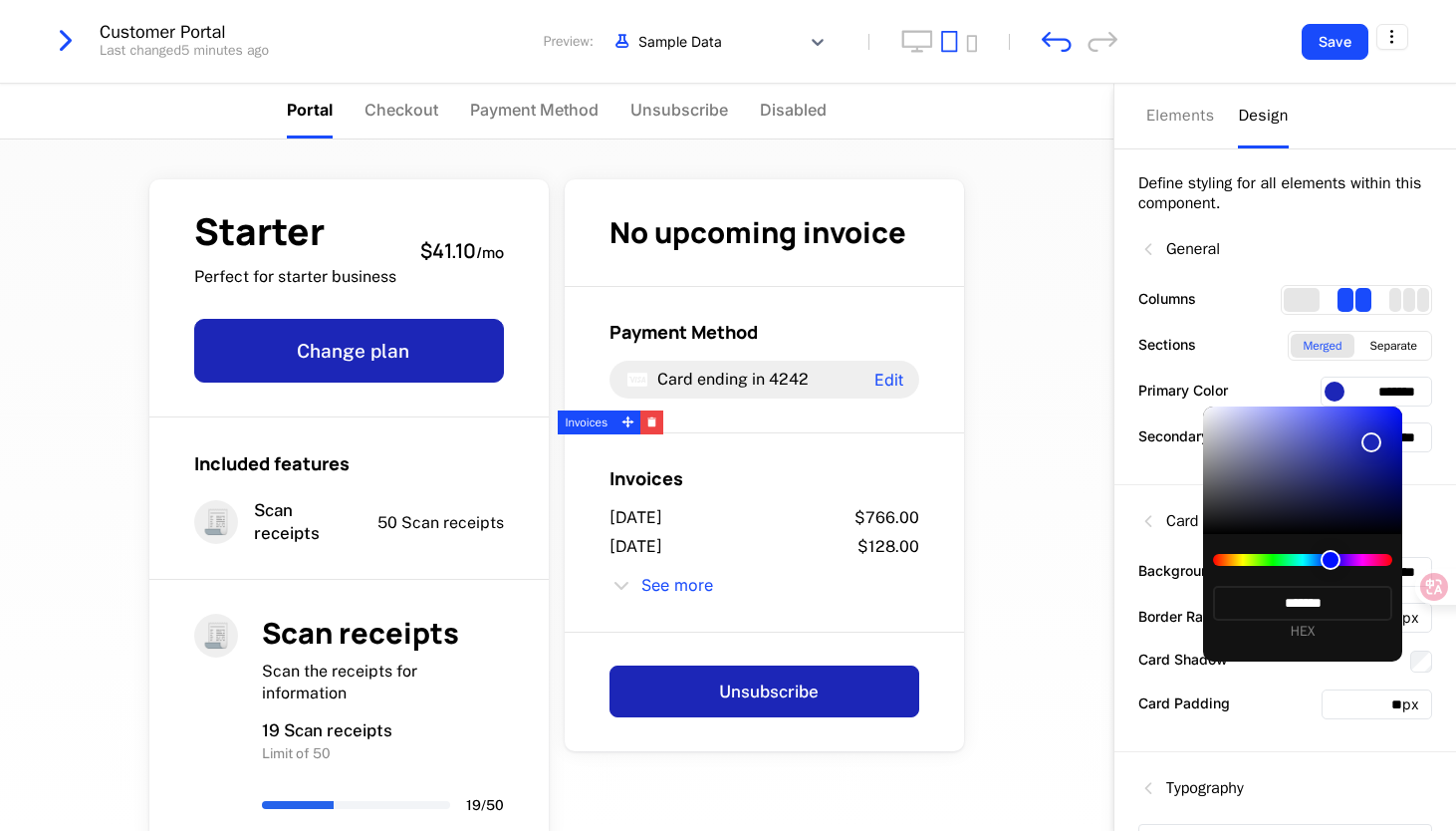 click at bounding box center [1331, 560] 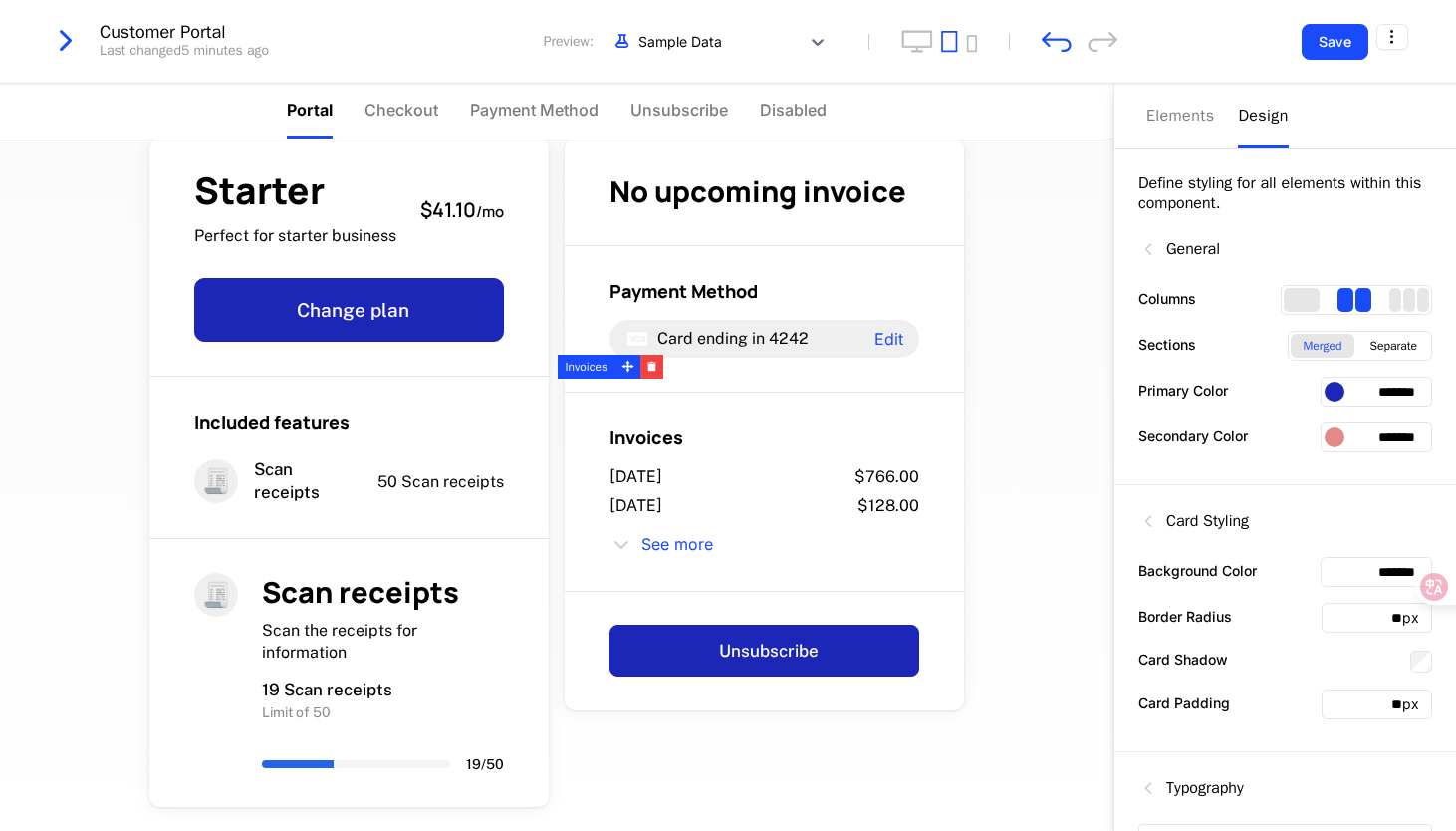 scroll, scrollTop: 0, scrollLeft: 0, axis: both 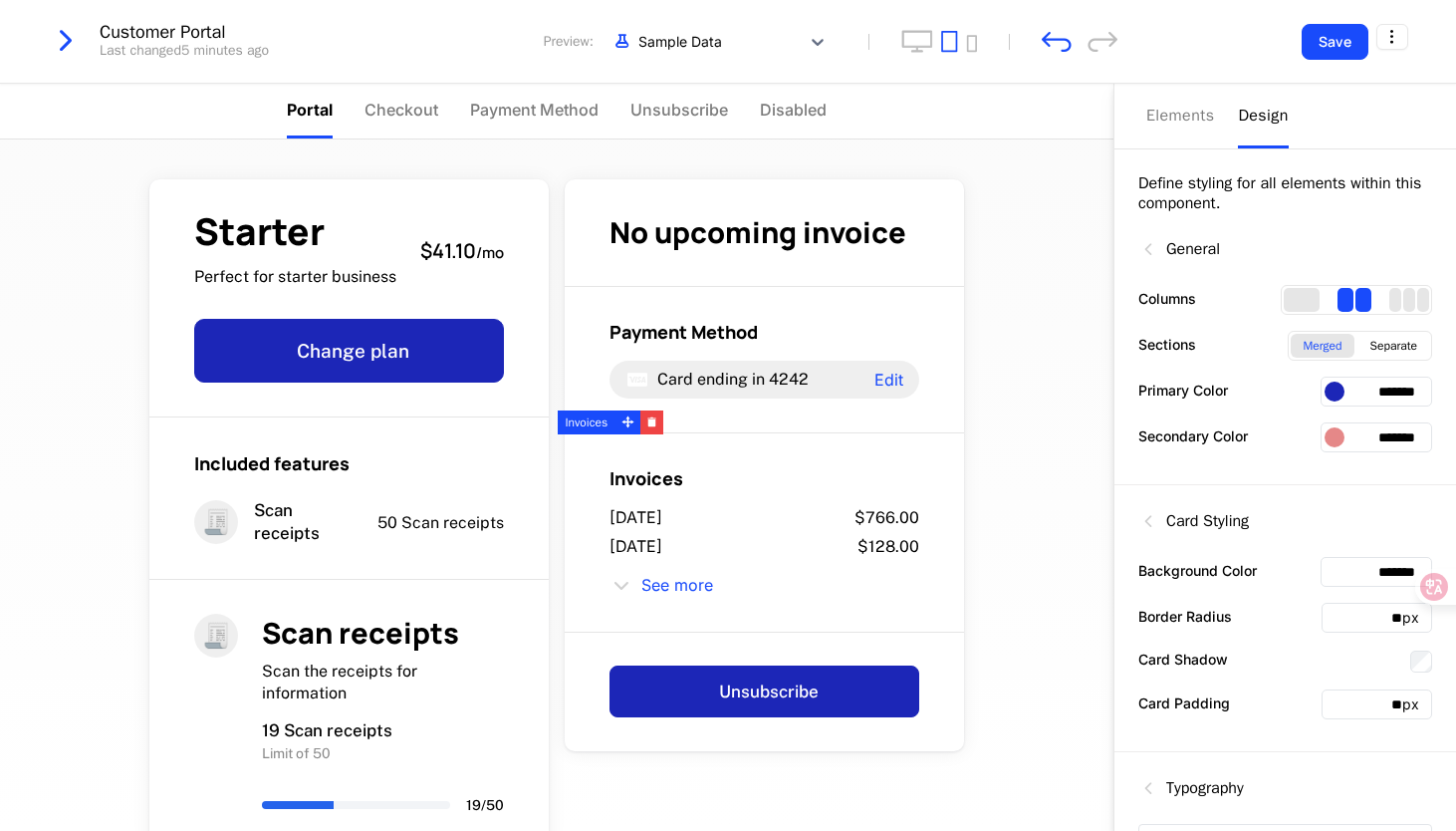 click at bounding box center [1335, 437] 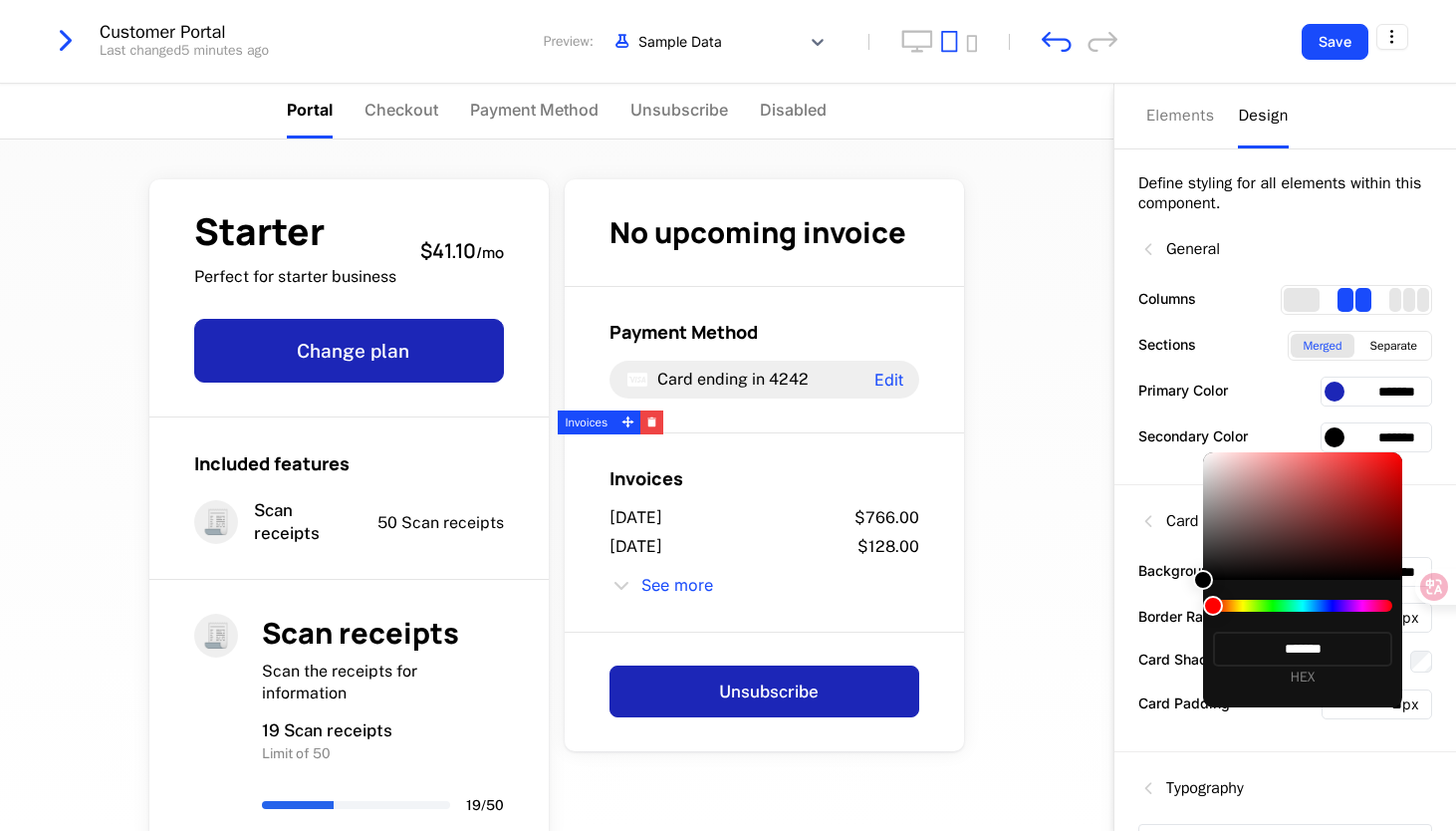 drag, startPoint x: 1286, startPoint y: 463, endPoint x: 1167, endPoint y: 608, distance: 187.57932 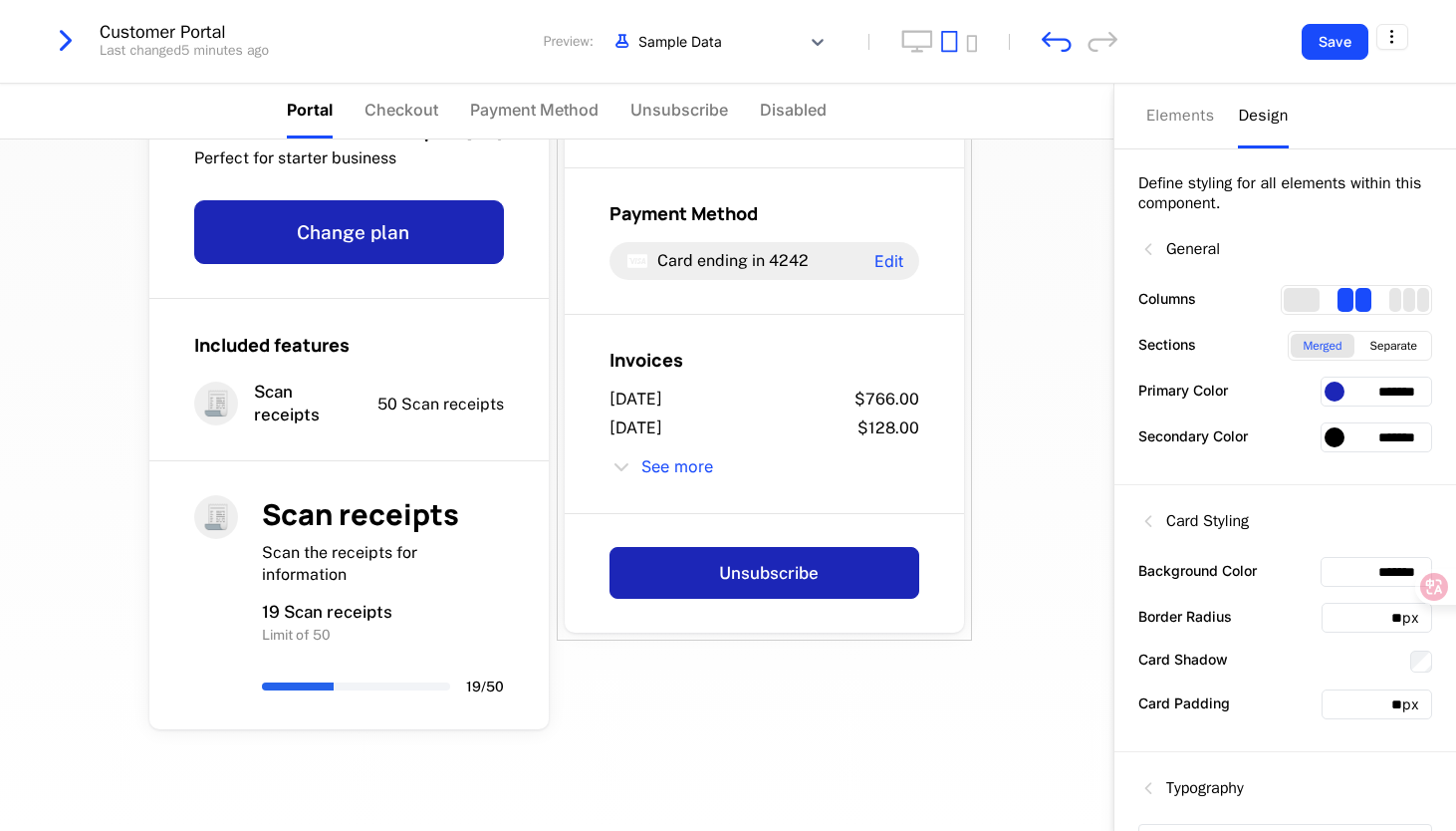 scroll, scrollTop: 148, scrollLeft: 0, axis: vertical 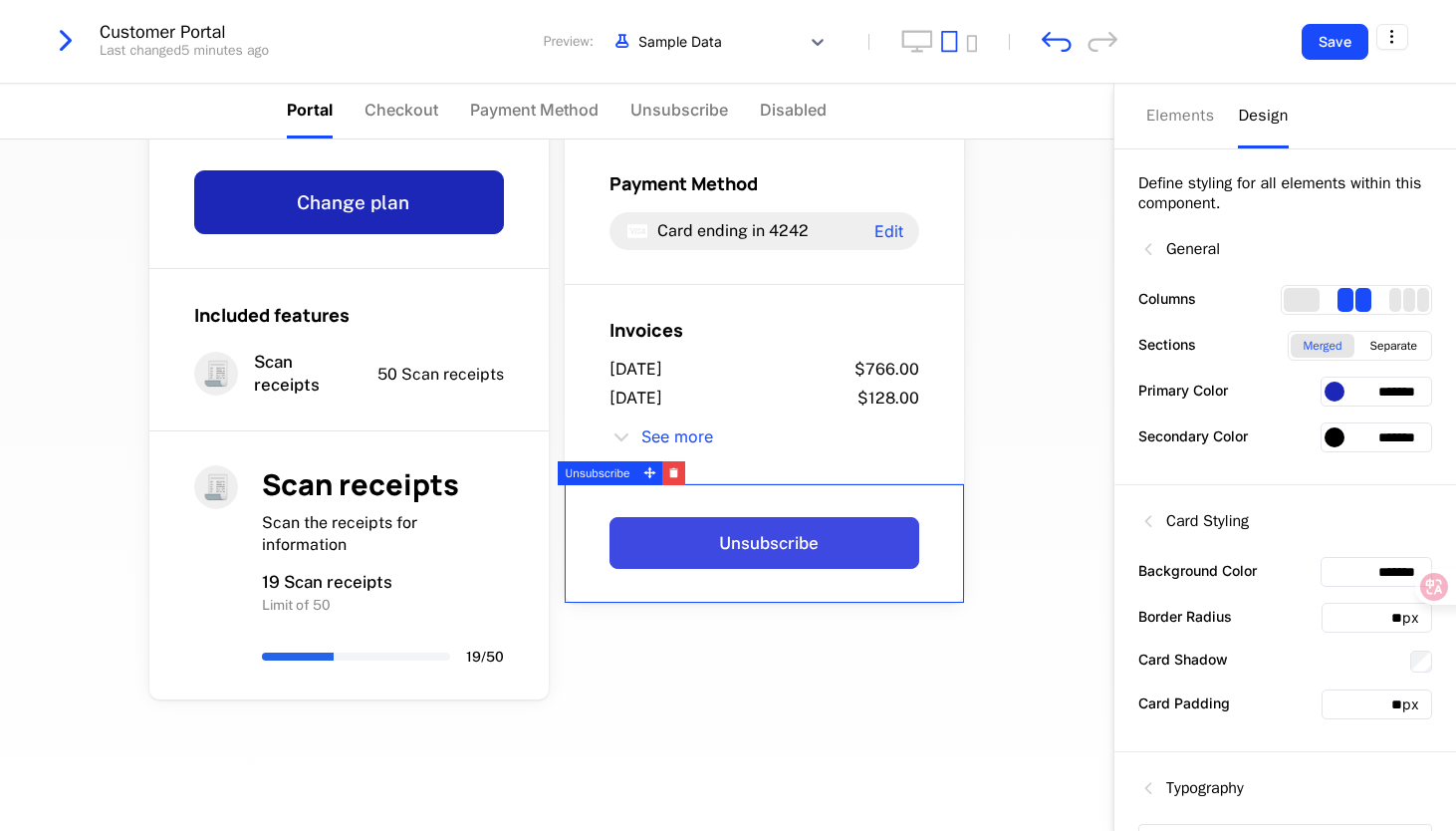 click on "Unsubscribe" at bounding box center [764, 543] 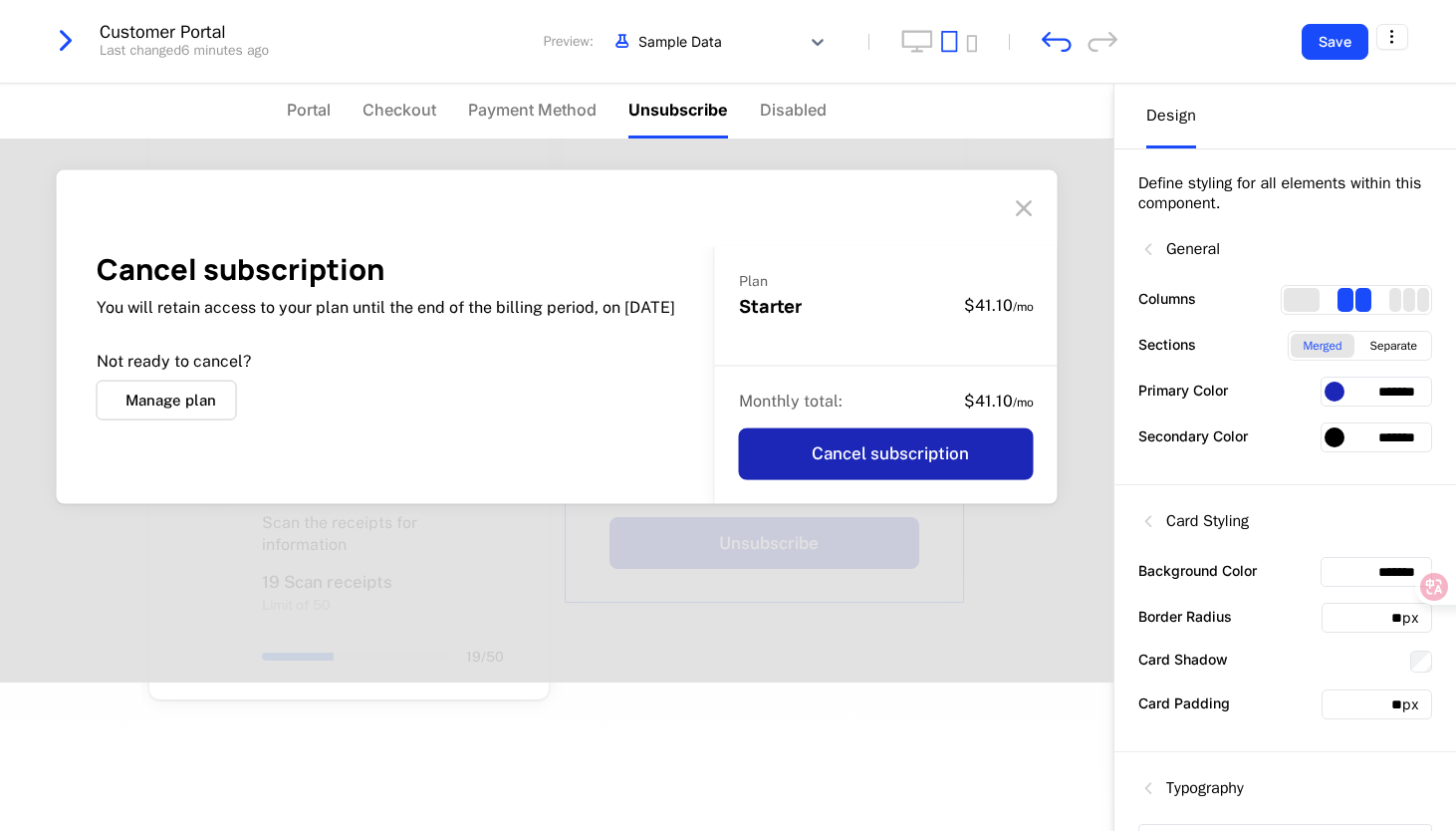 click at bounding box center [1024, 208] 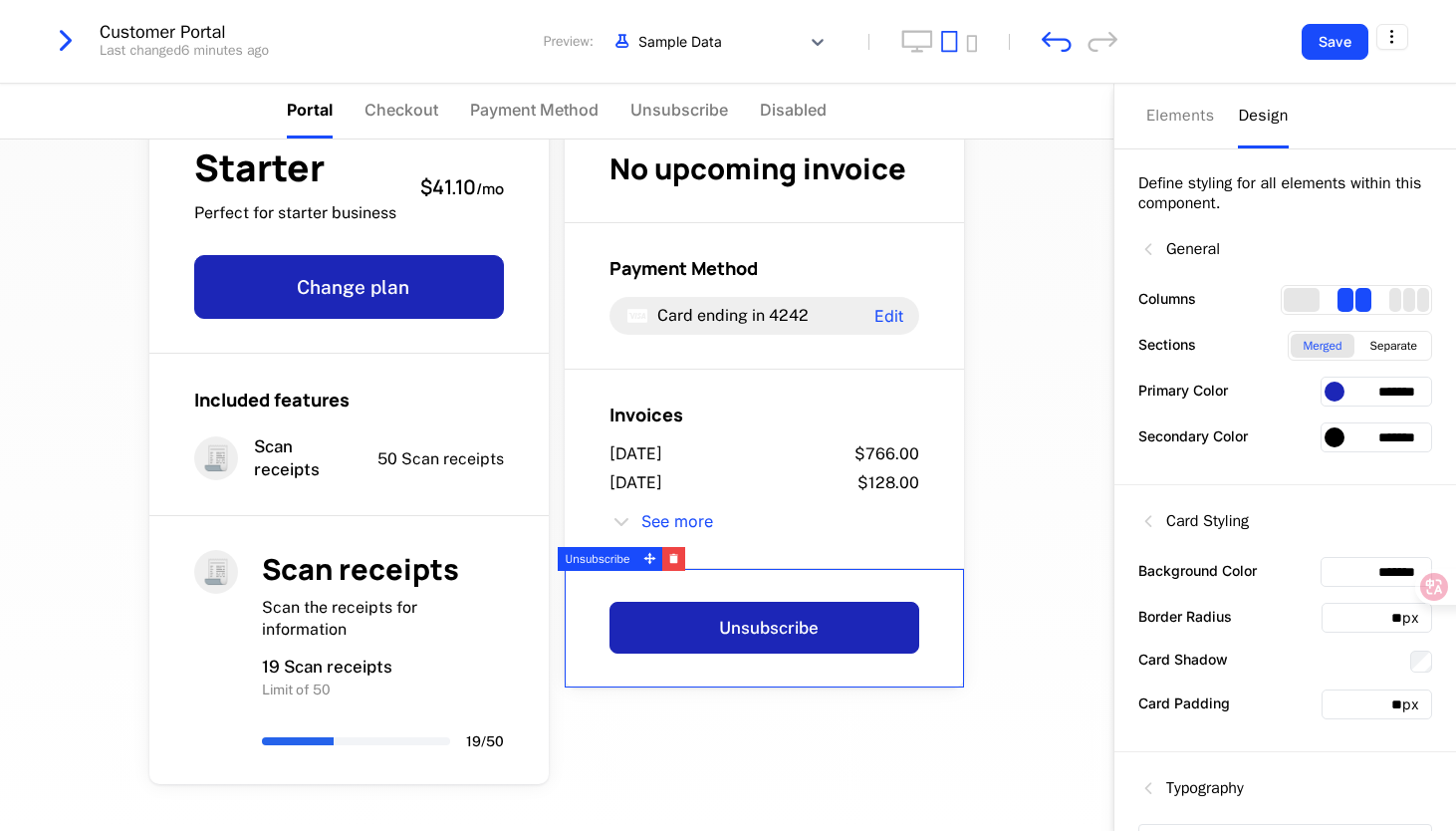 scroll, scrollTop: 63, scrollLeft: 0, axis: vertical 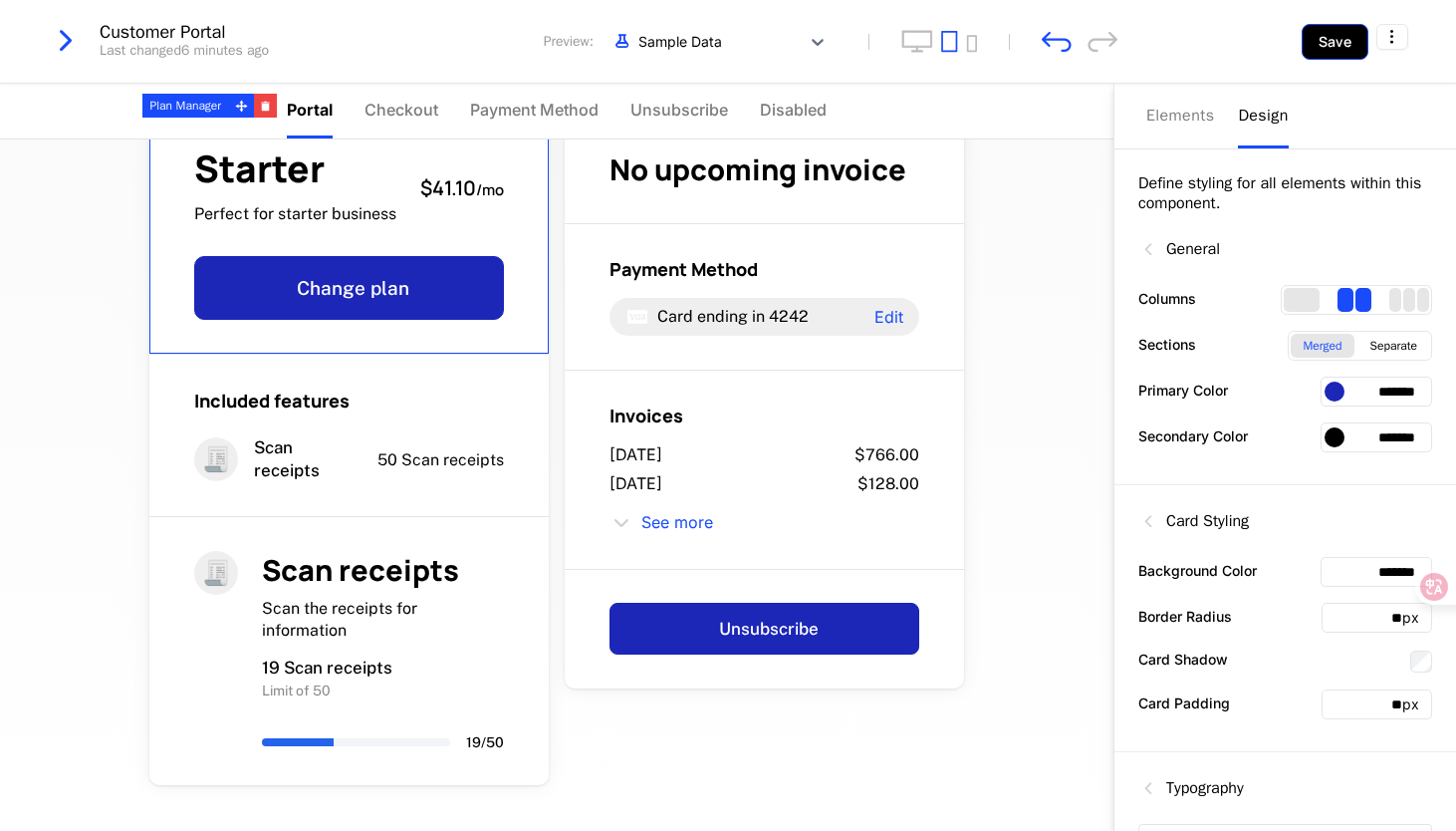 click on "Save" at bounding box center [1335, 42] 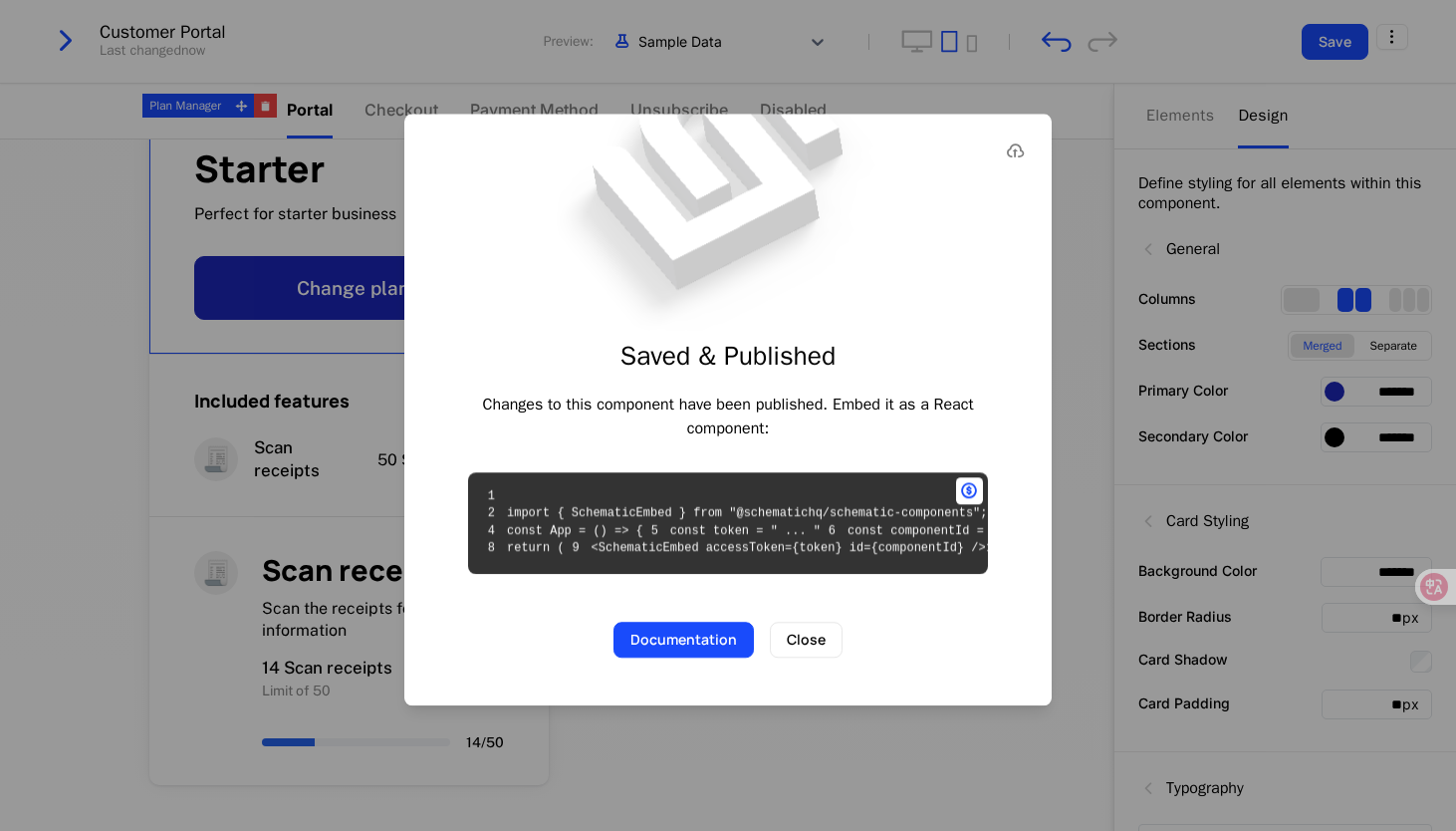 scroll, scrollTop: 0, scrollLeft: 42, axis: horizontal 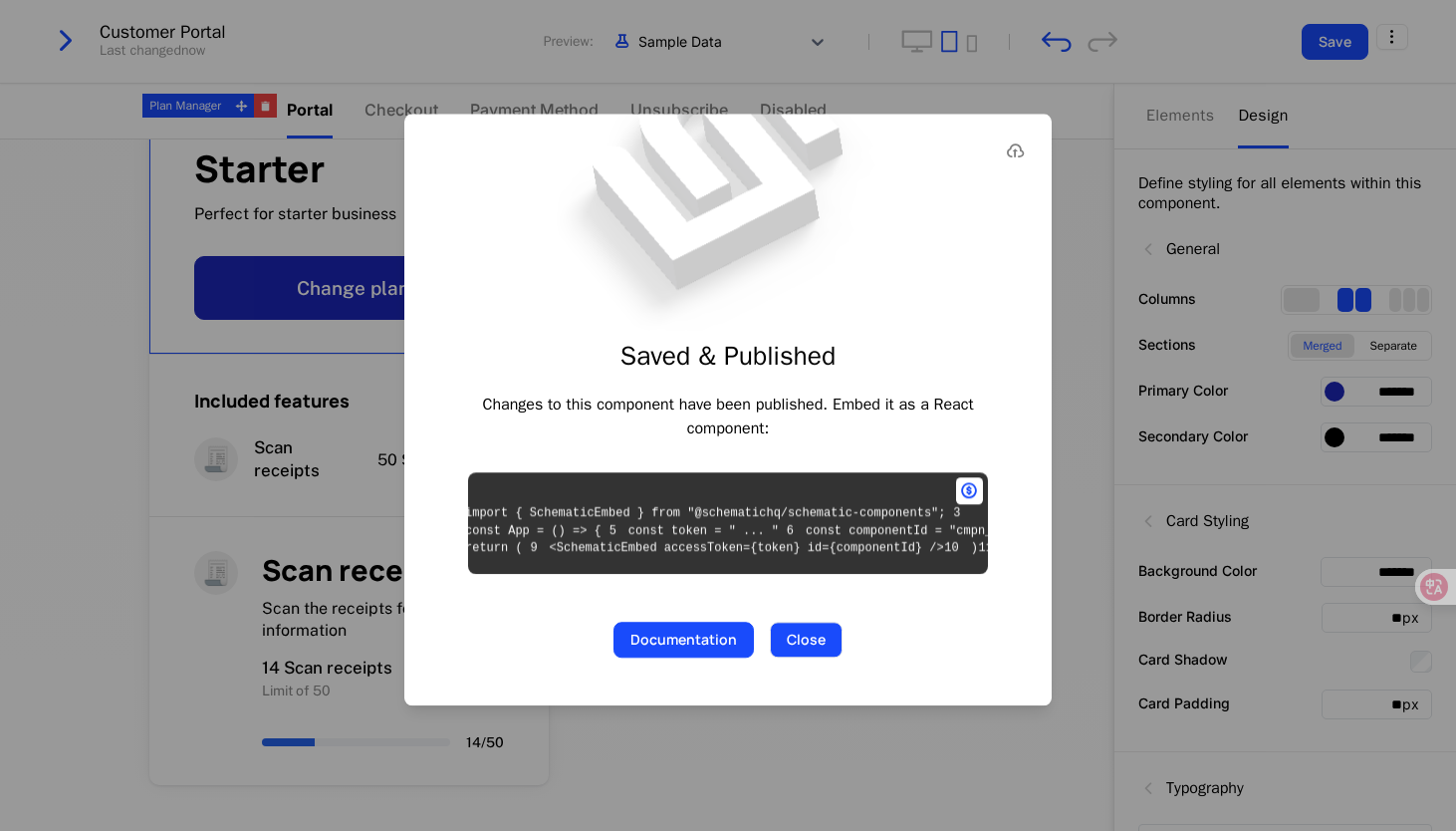 click on "Close" at bounding box center (806, 640) 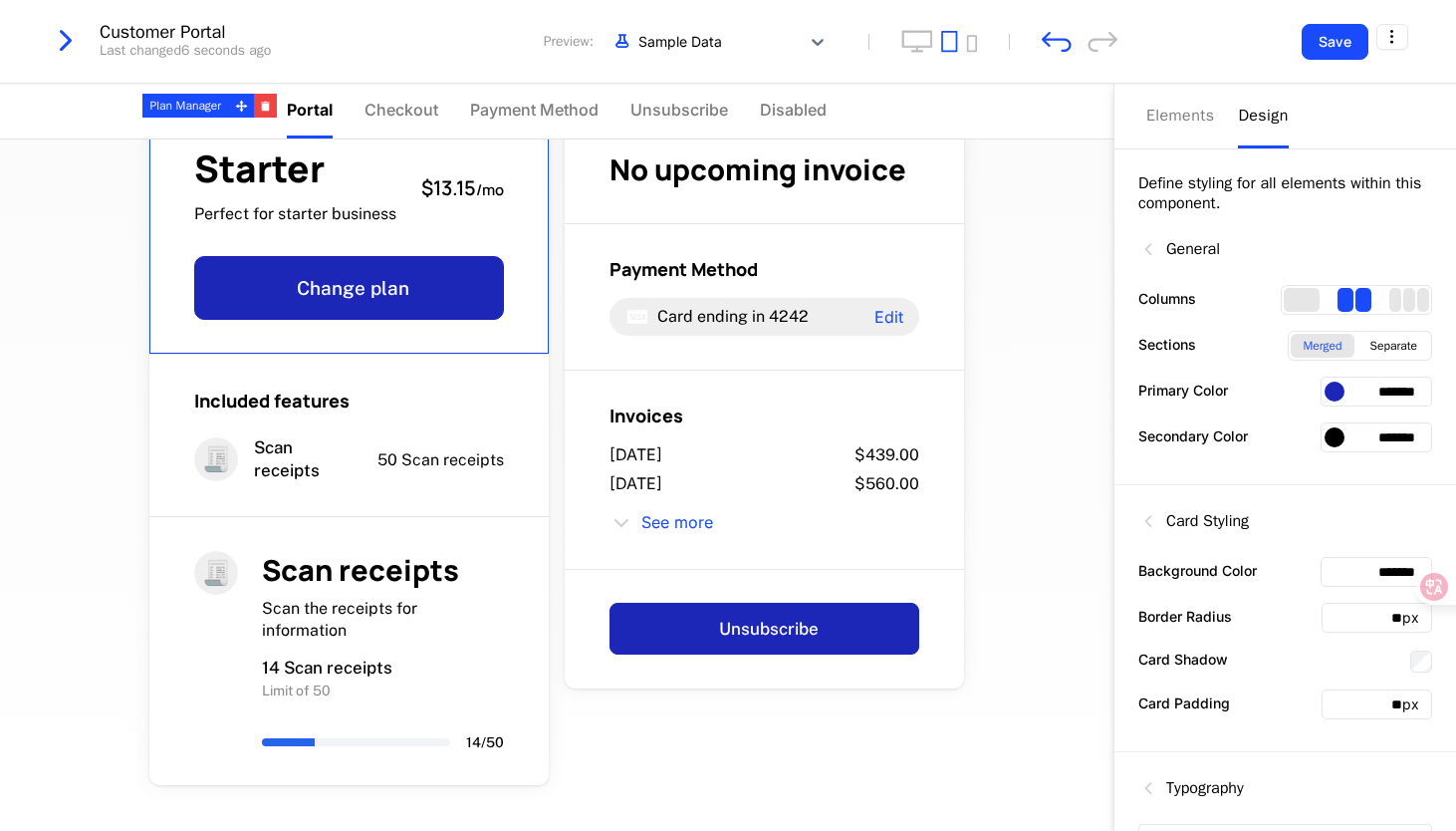 scroll, scrollTop: 0, scrollLeft: 0, axis: both 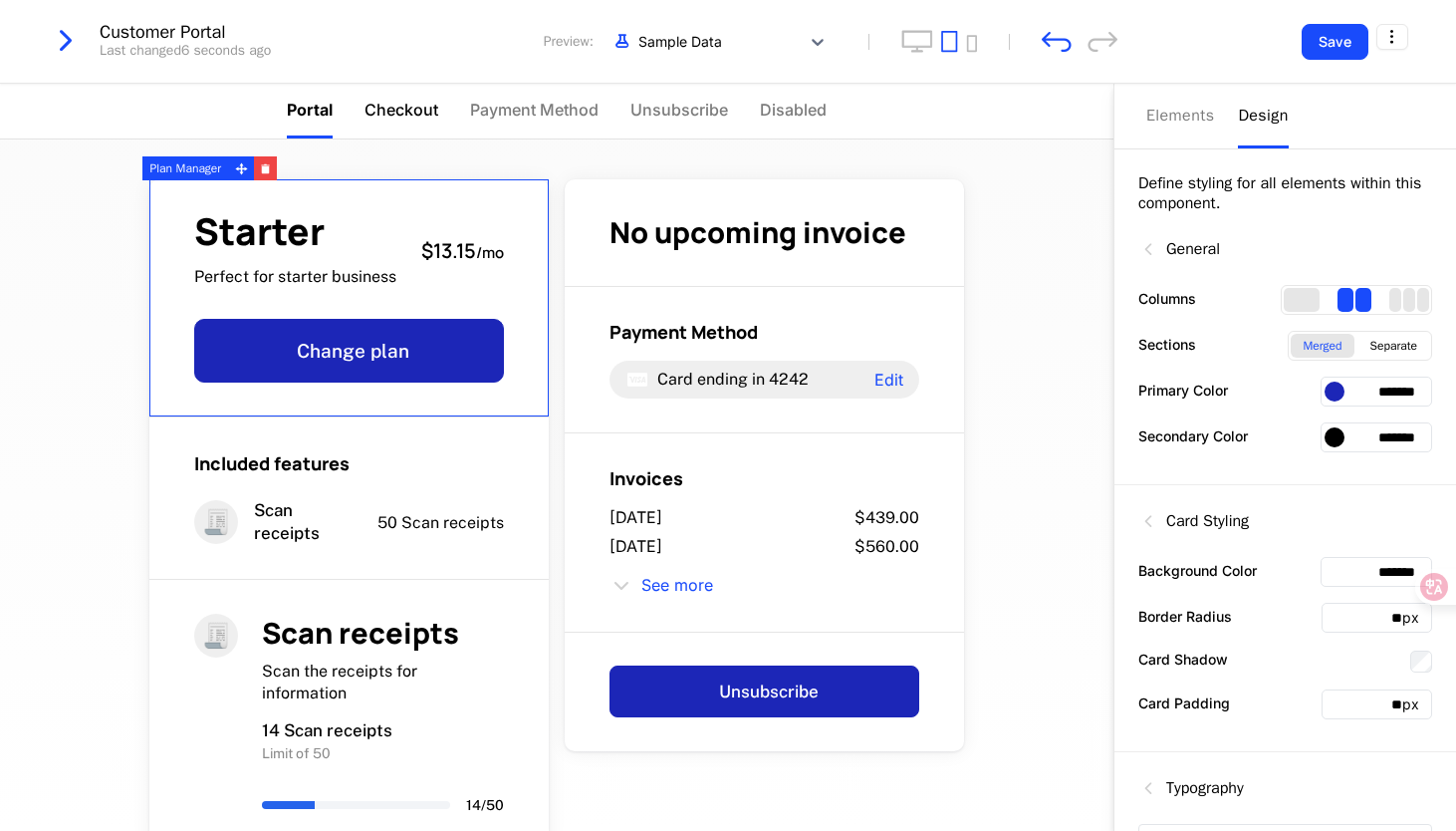 click on "Checkout" at bounding box center [401, 110] 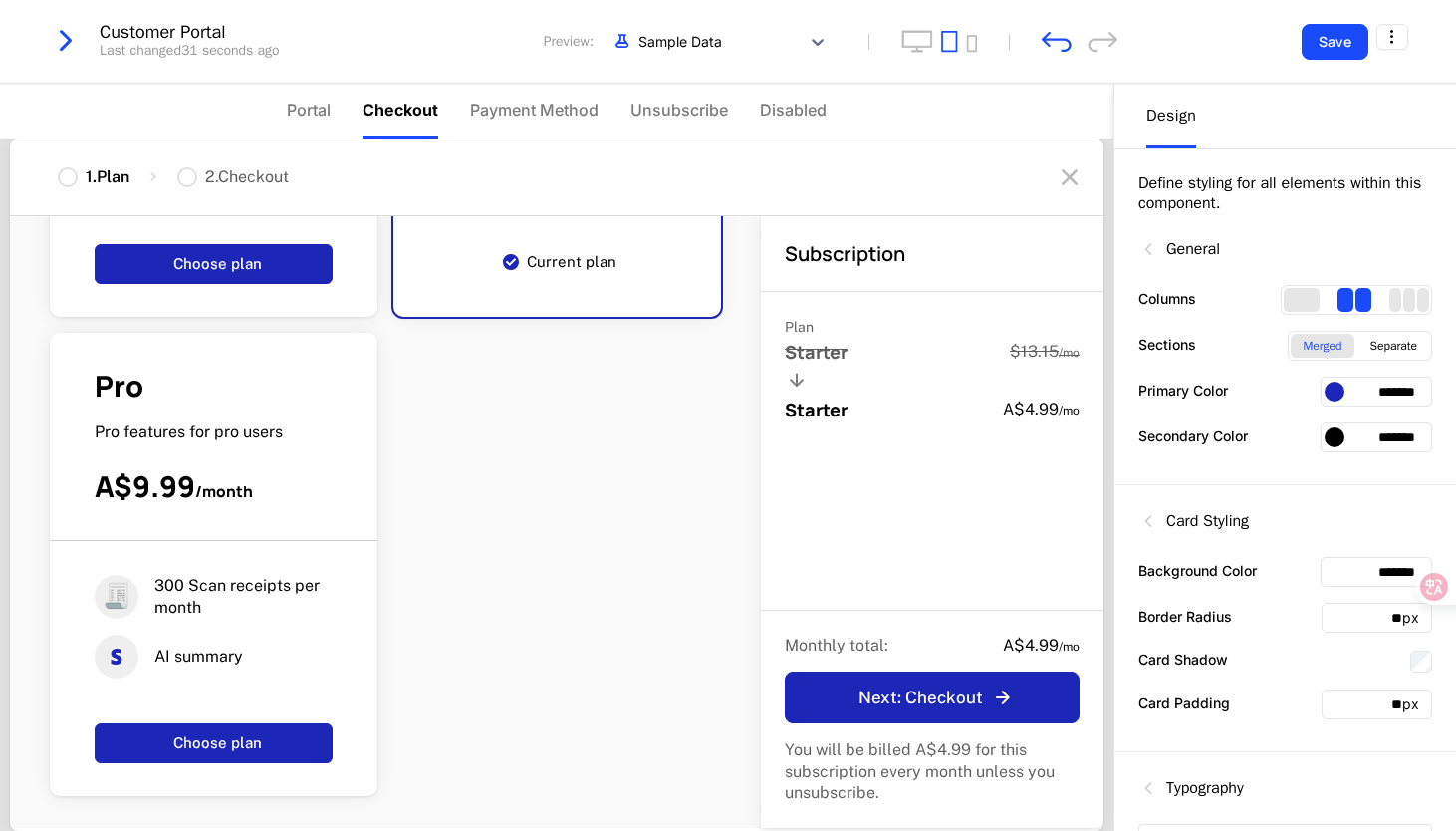 scroll, scrollTop: 0, scrollLeft: 0, axis: both 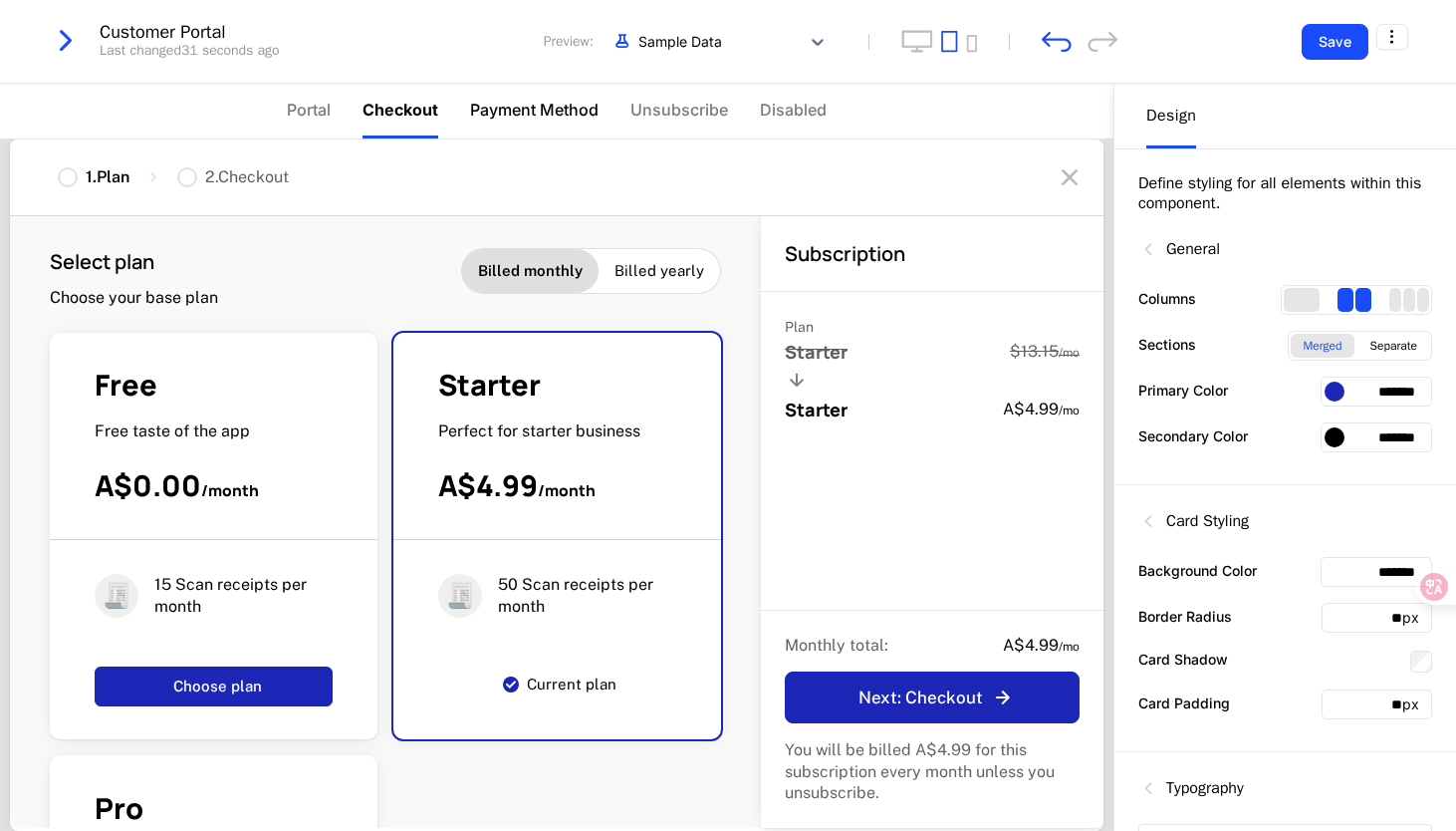 click on "Payment Method" at bounding box center [534, 110] 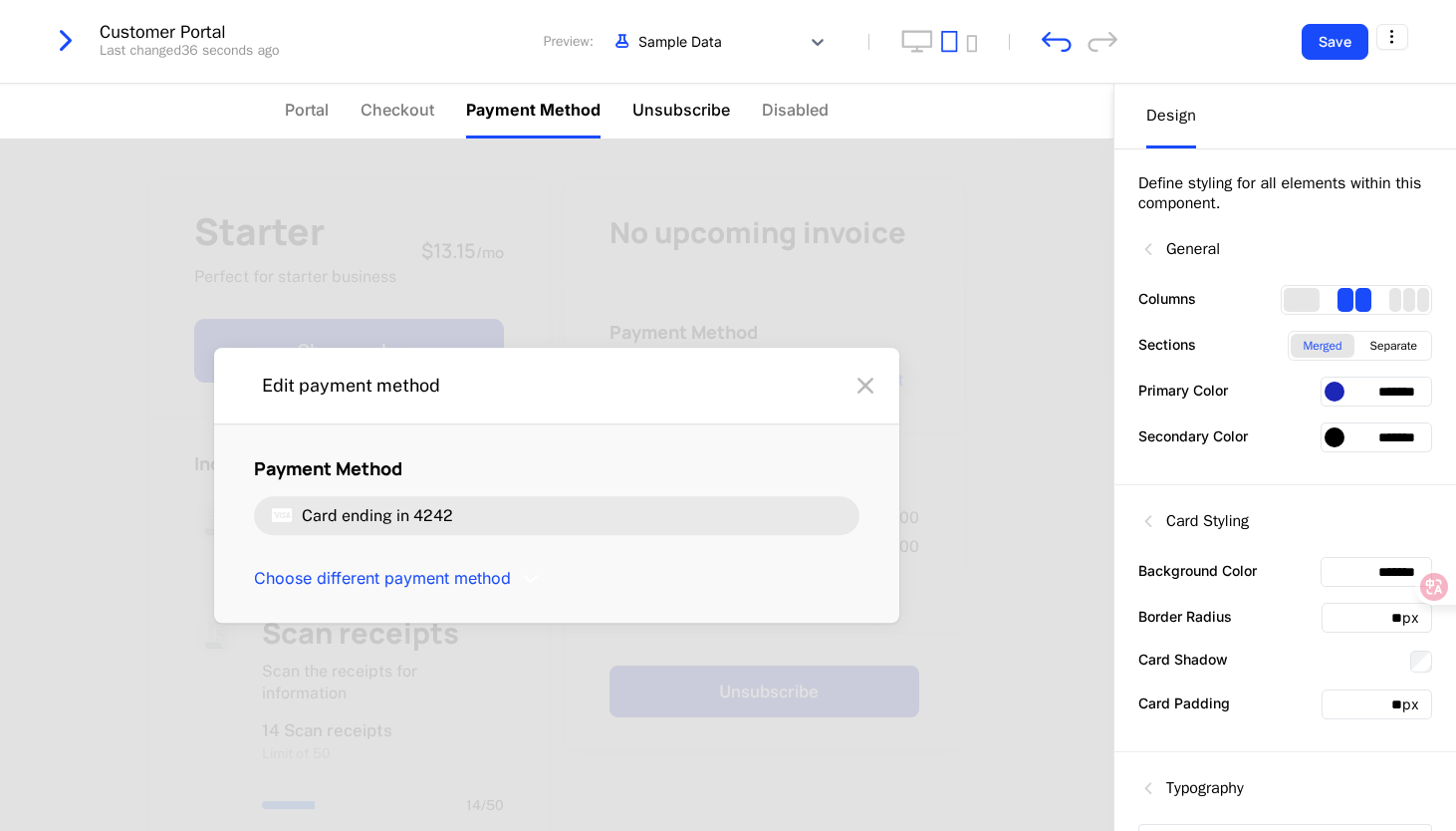 click on "Unsubscribe" at bounding box center [681, 110] 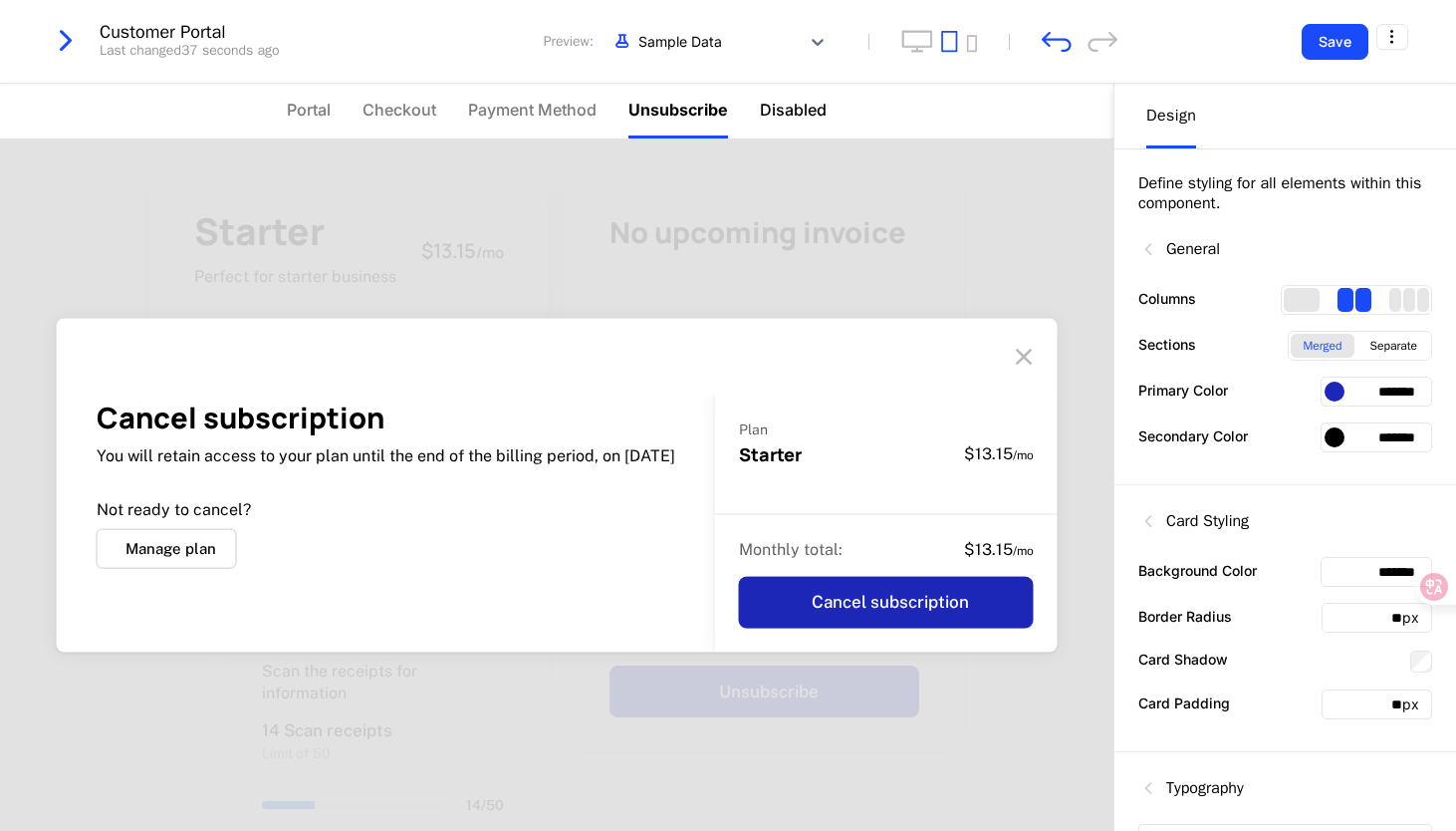 click on "Disabled" at bounding box center (793, 110) 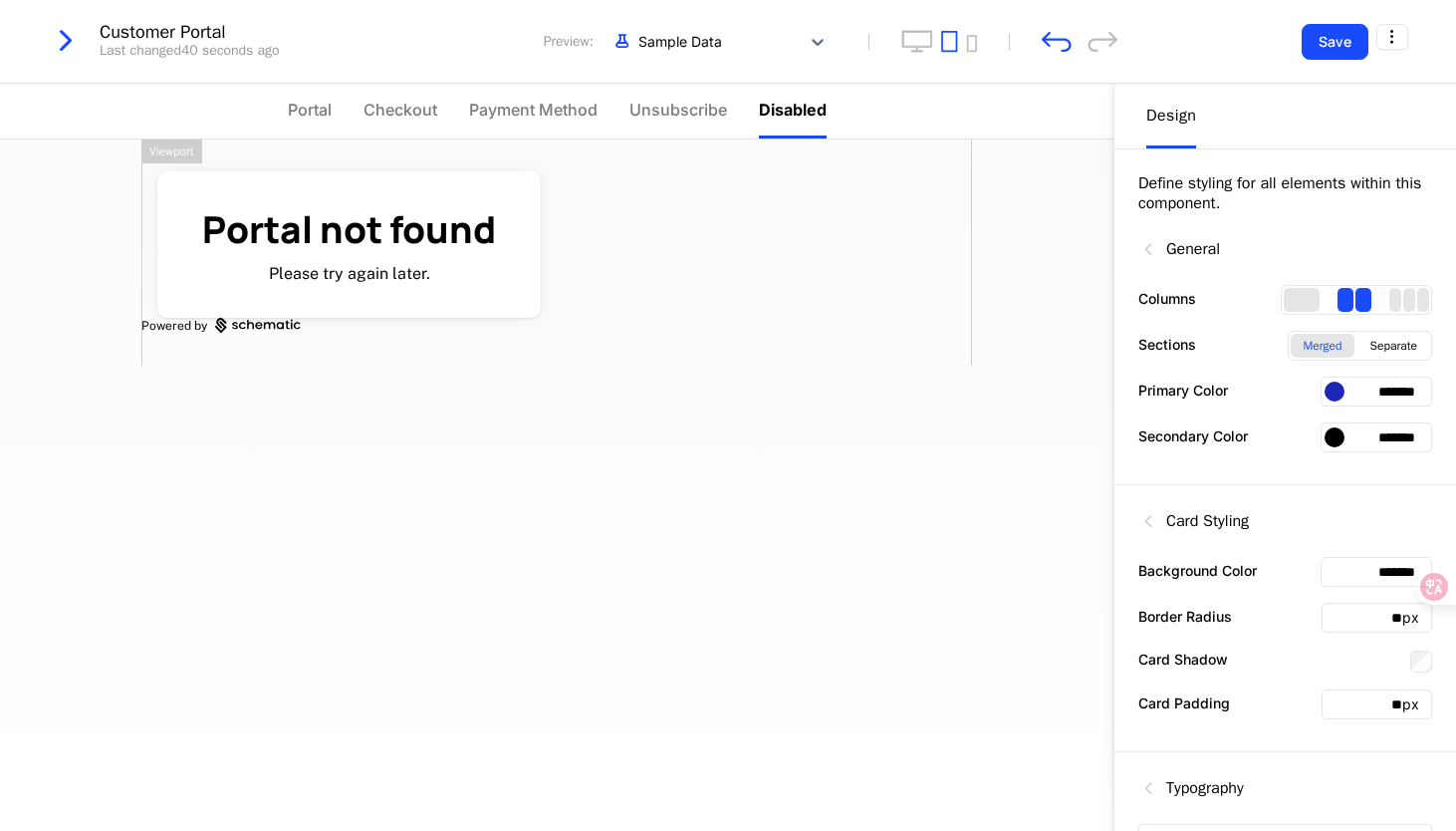 click on "Portal not found Please try again later. Powered by" at bounding box center (557, 252) 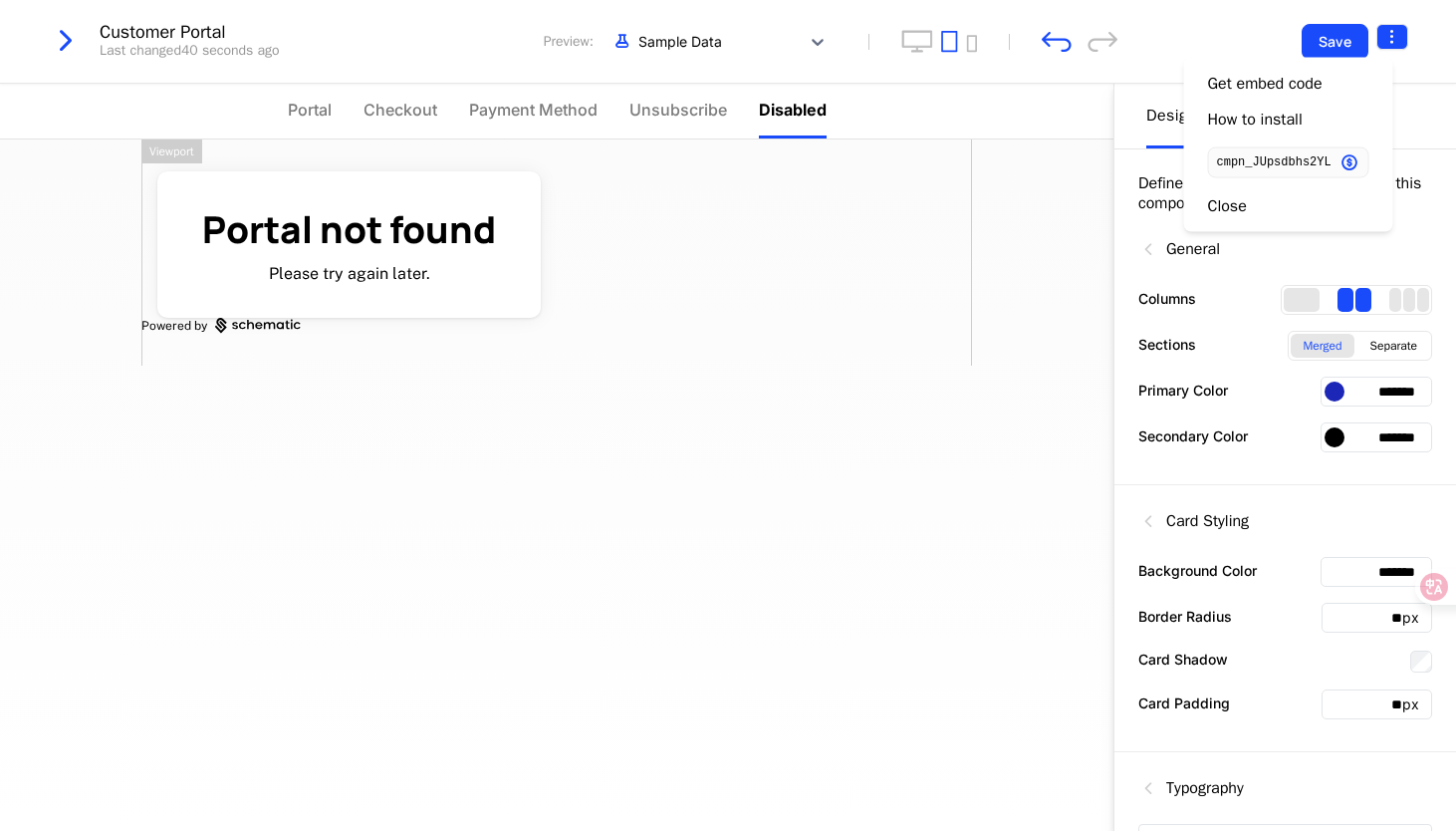 click on "yomadev Development Dev Quickstart Features Features Flags Catalog Plans Add Ons Configuration Companies Companies Users Events Components 14 days left Customer Portal Last changed  40 seconds ago Preview: Sample Data Save Portal Checkout Payment Method Unsubscribe Disabled Portal not found Please try again later. Powered by   Design Define styling for all elements within this component. General Columns Sections Merged Separate Primary Color ******* Secondary Color ******* Card Styling Background Color ******* Border Radius ** px Card Shadow Card Padding ** px Typography Heading 1 Font ******* Font Size ** px Font Color ******* Font Weight 800 Badge Visibility Hidden Visible Alignment Left Center Right Viewport
Best Viewed on Desktop You're currently viewing this on a  mobile device . For the best experience,   we recommend using a desktop or larger screens , as the application isn't fully optimized for smaller resolutions just yet. Got it  Get embed code How to install cmpn_JUpsdbhs2YL Close" at bounding box center (728, 416) 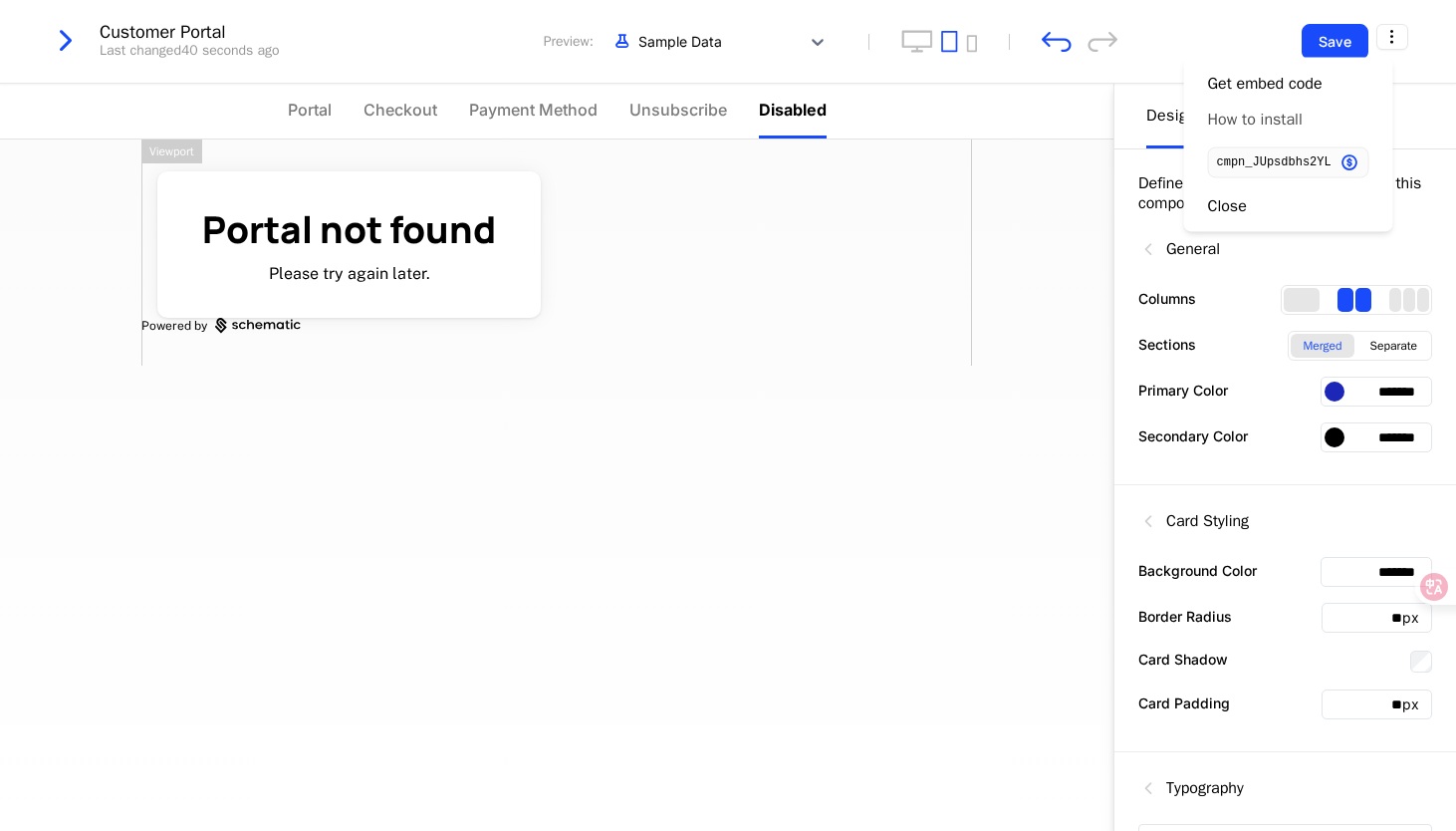 click on "How to install" at bounding box center [1255, 120] 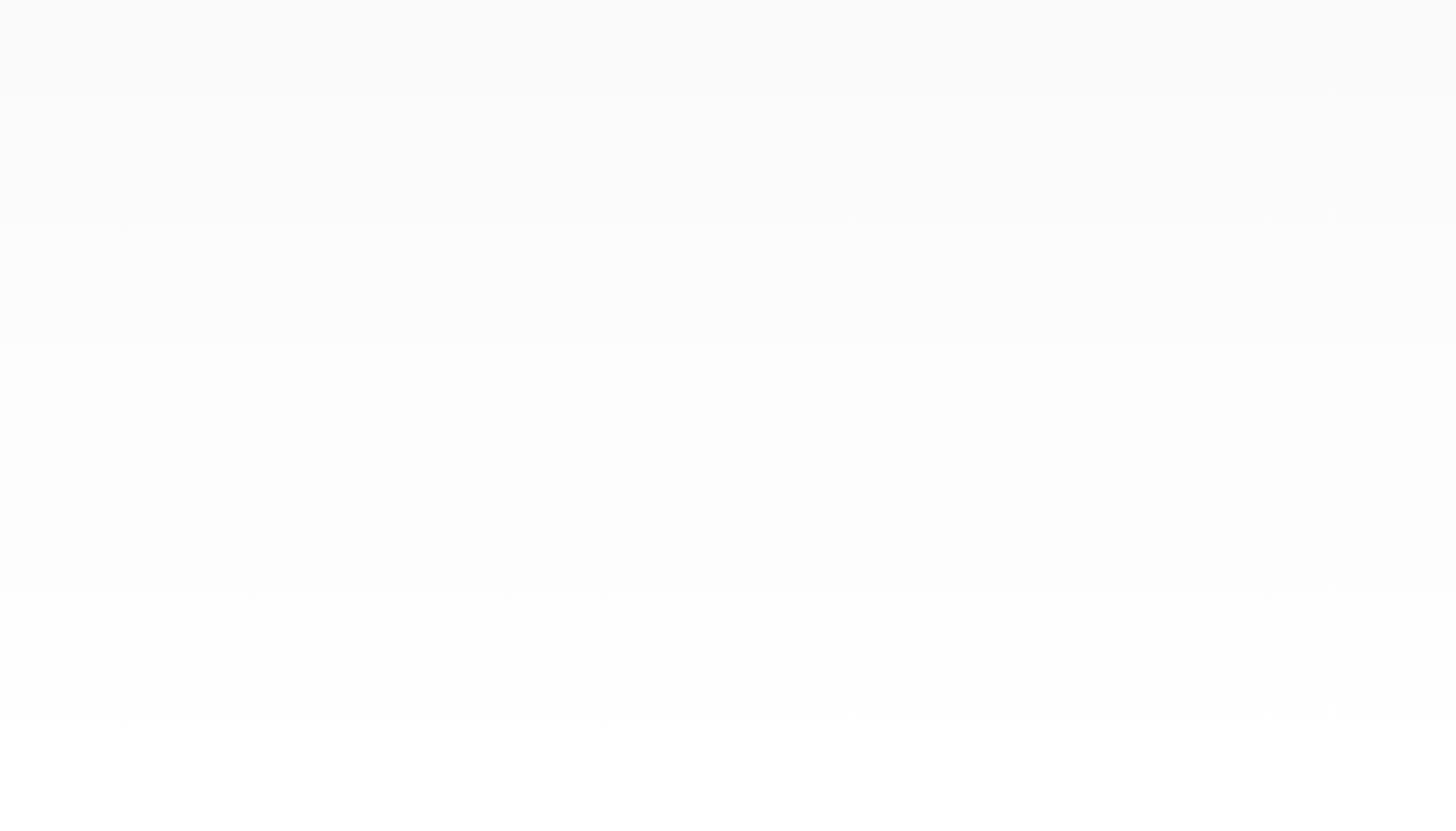 scroll, scrollTop: 0, scrollLeft: 0, axis: both 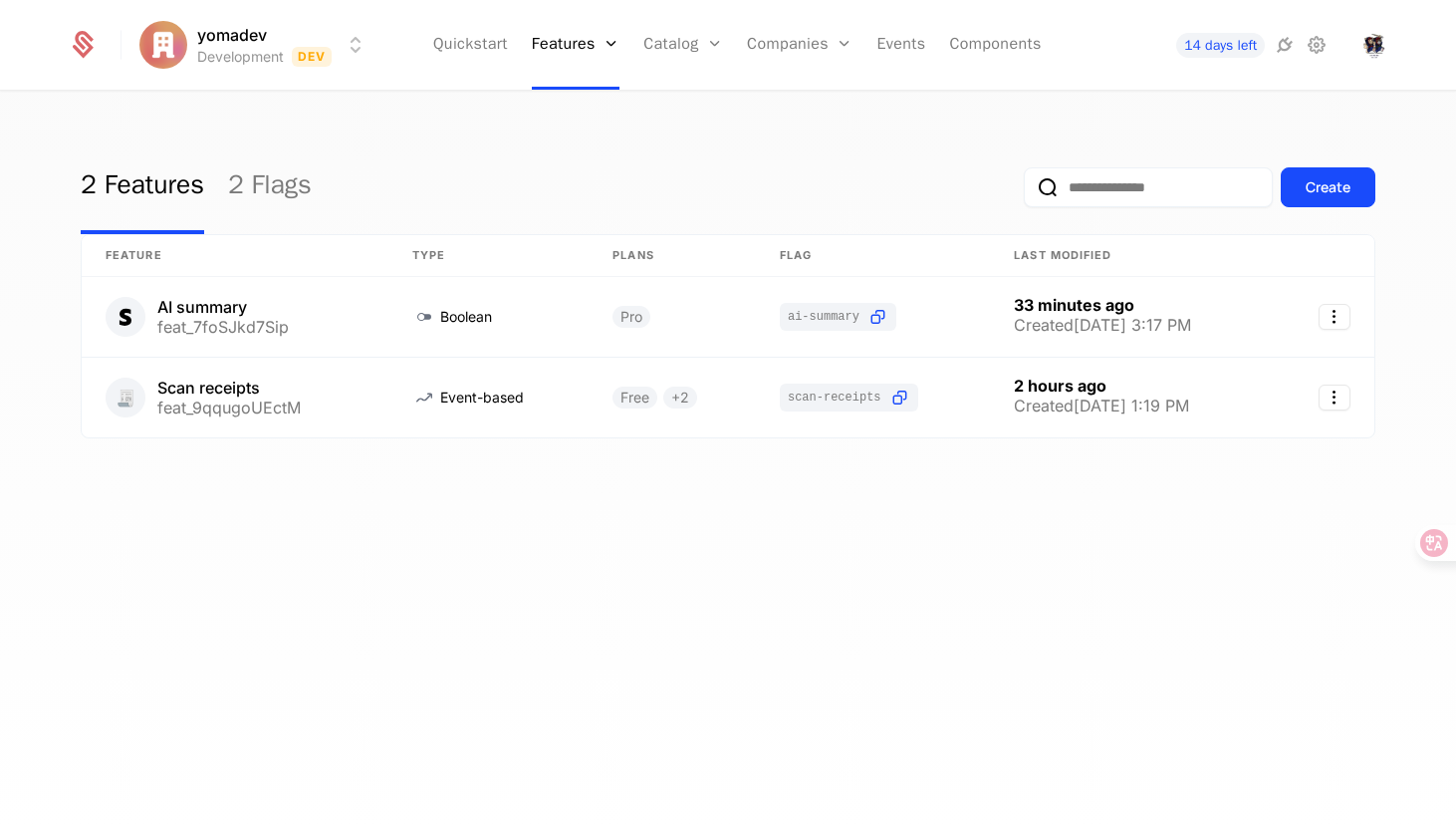 click on "14 days left" at bounding box center [1247, 45] 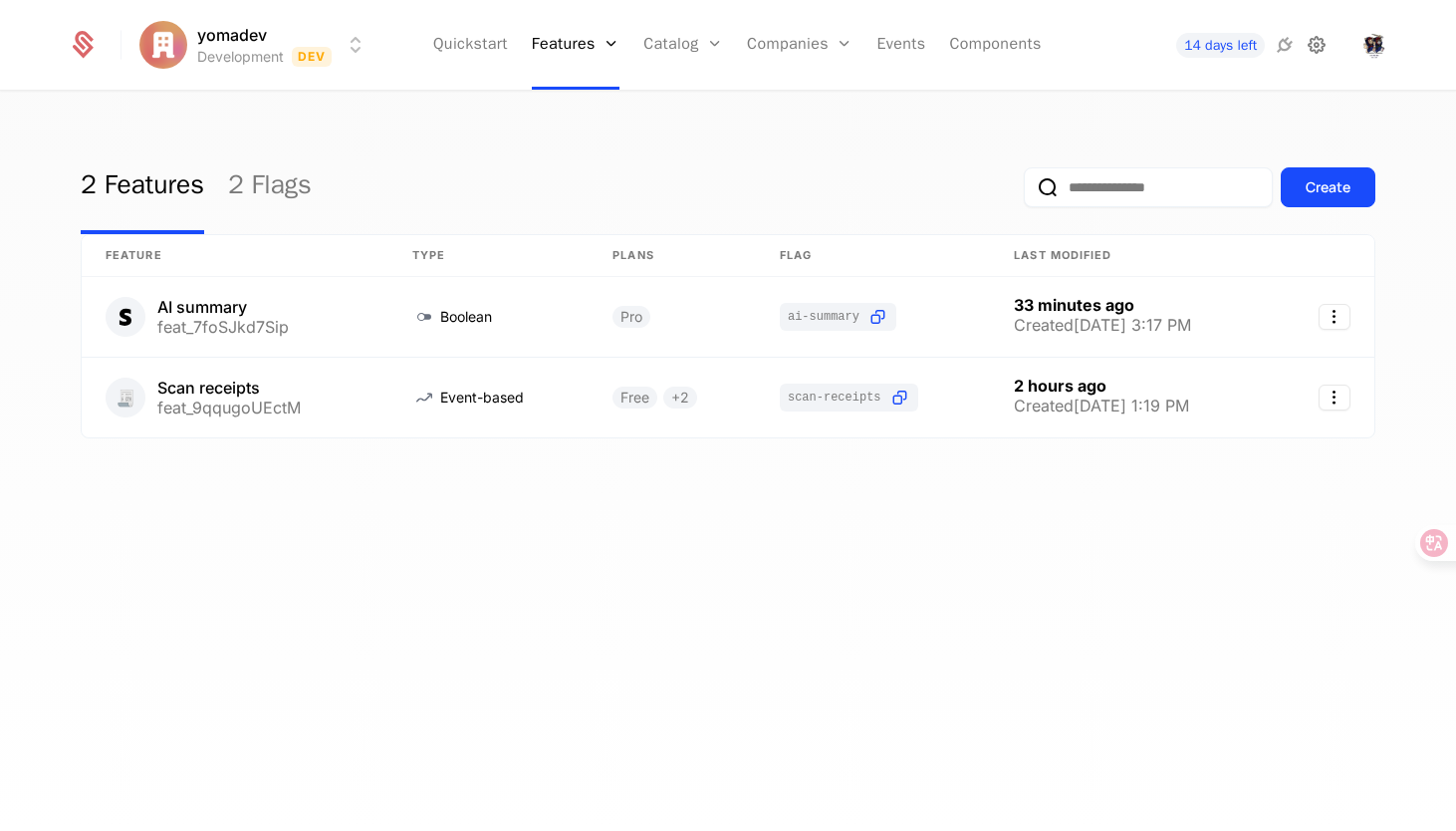 click at bounding box center [1317, 45] 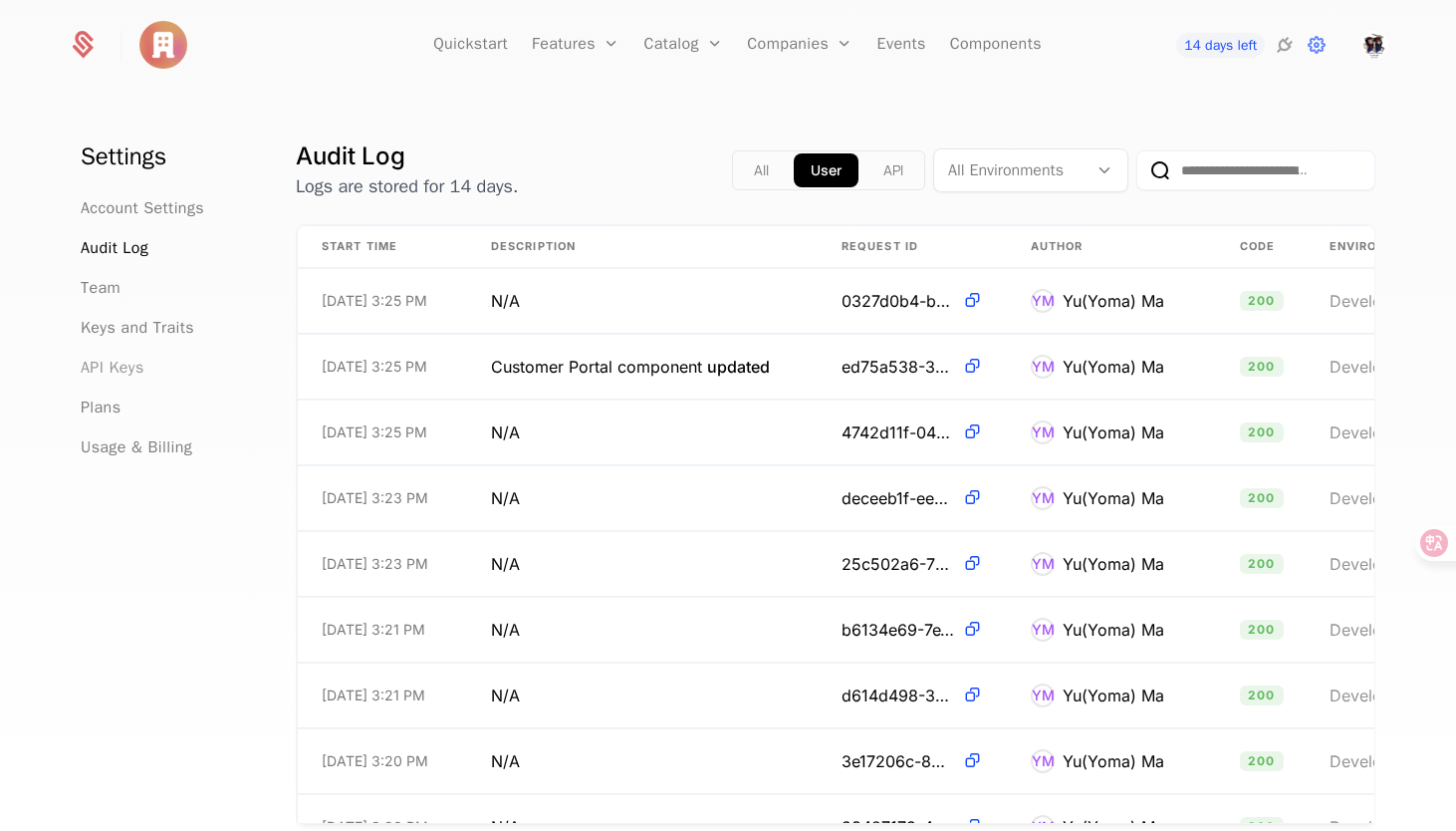 click on "API Keys" at bounding box center [113, 368] 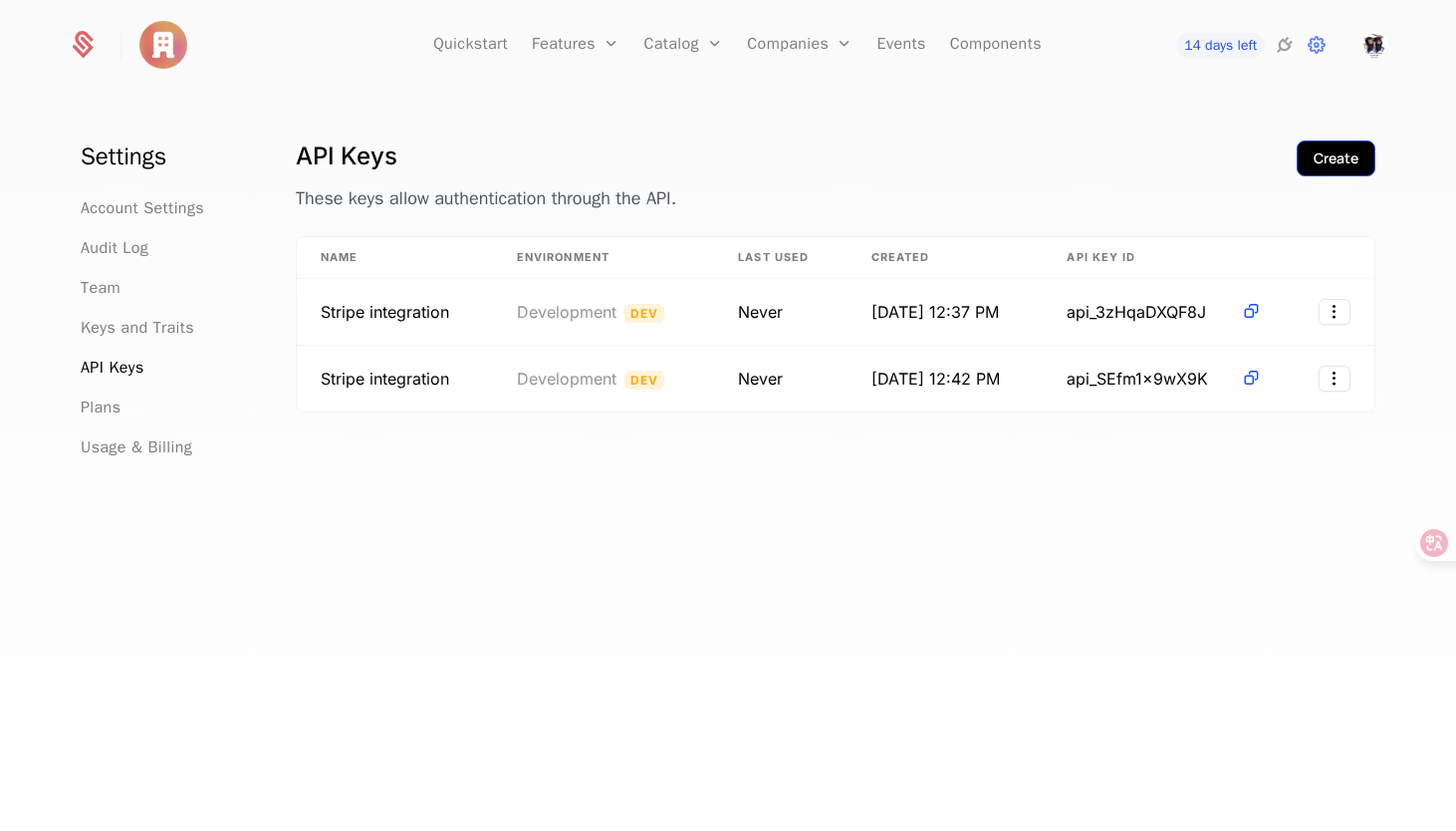 click on "Create" at bounding box center [1335, 158] 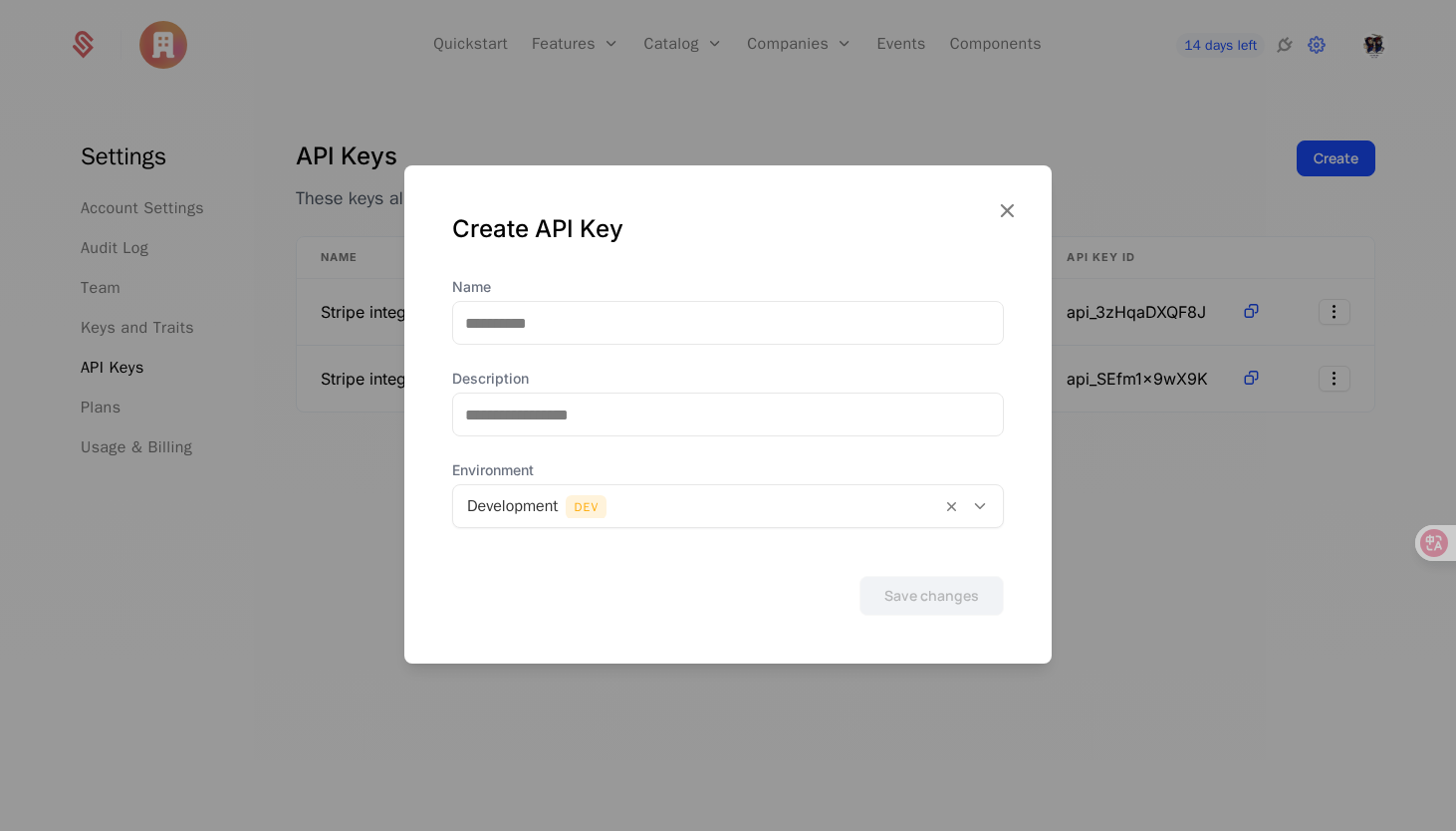 type 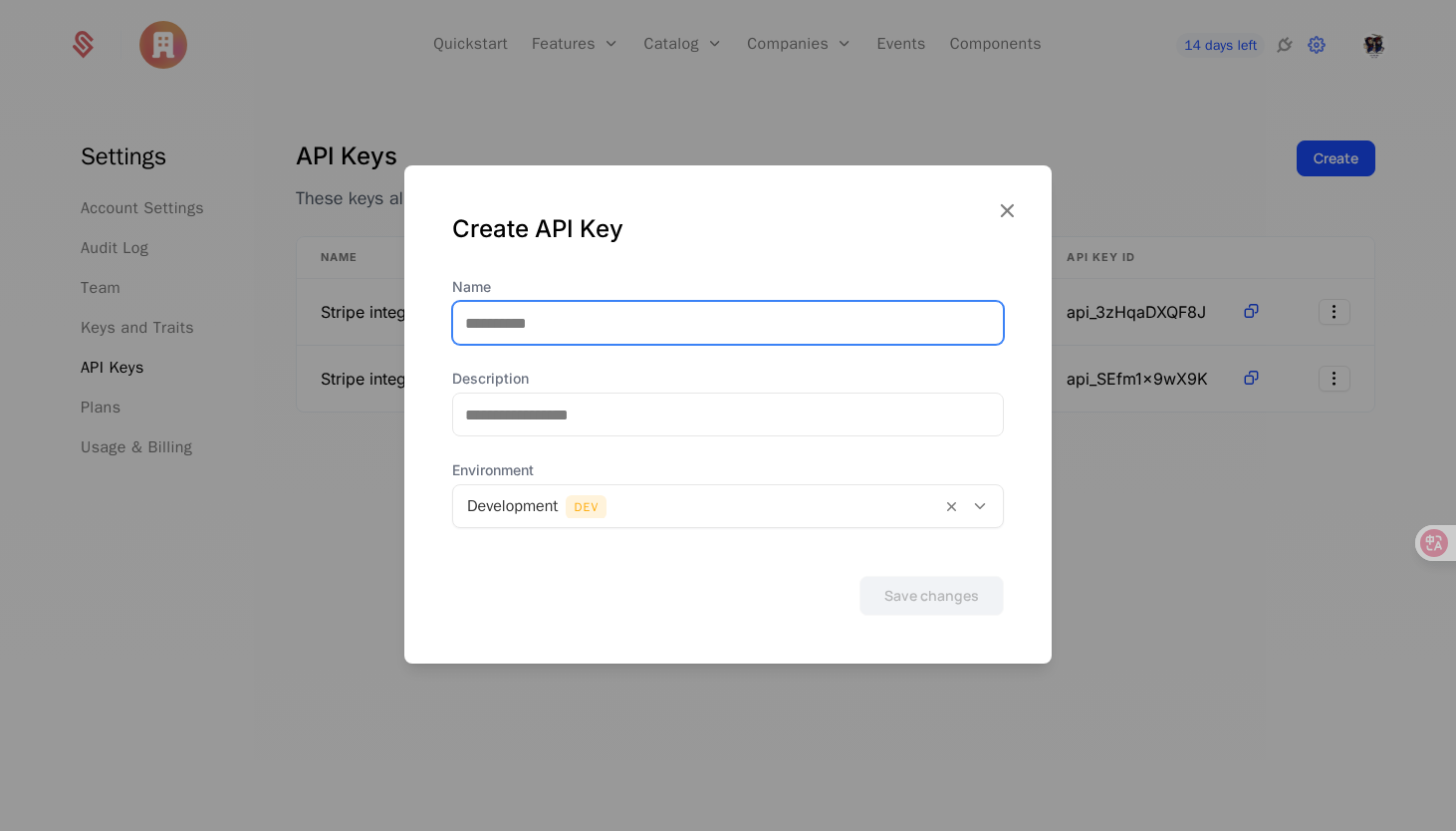 click on "Name" at bounding box center [728, 323] 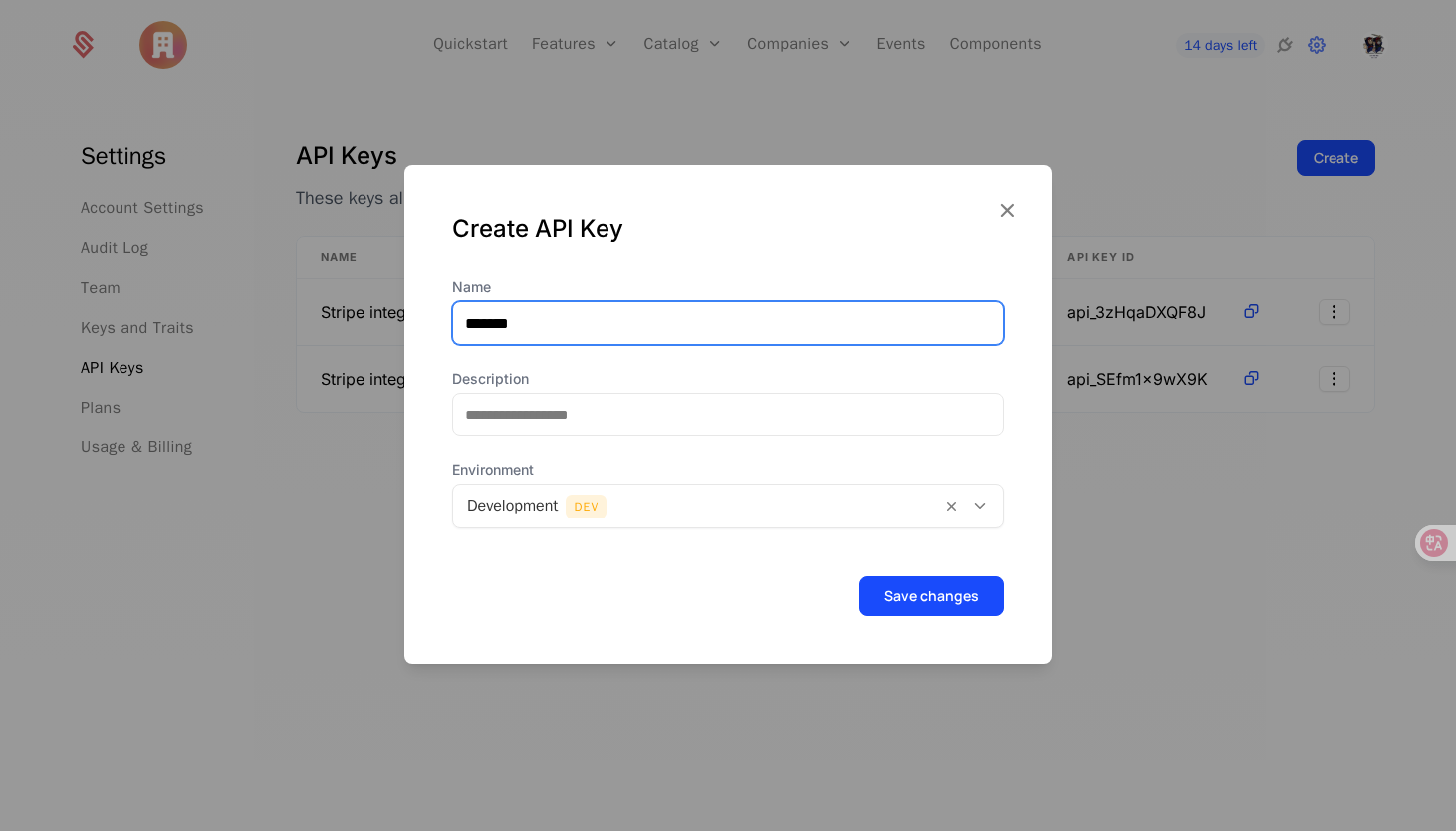 type on "*******" 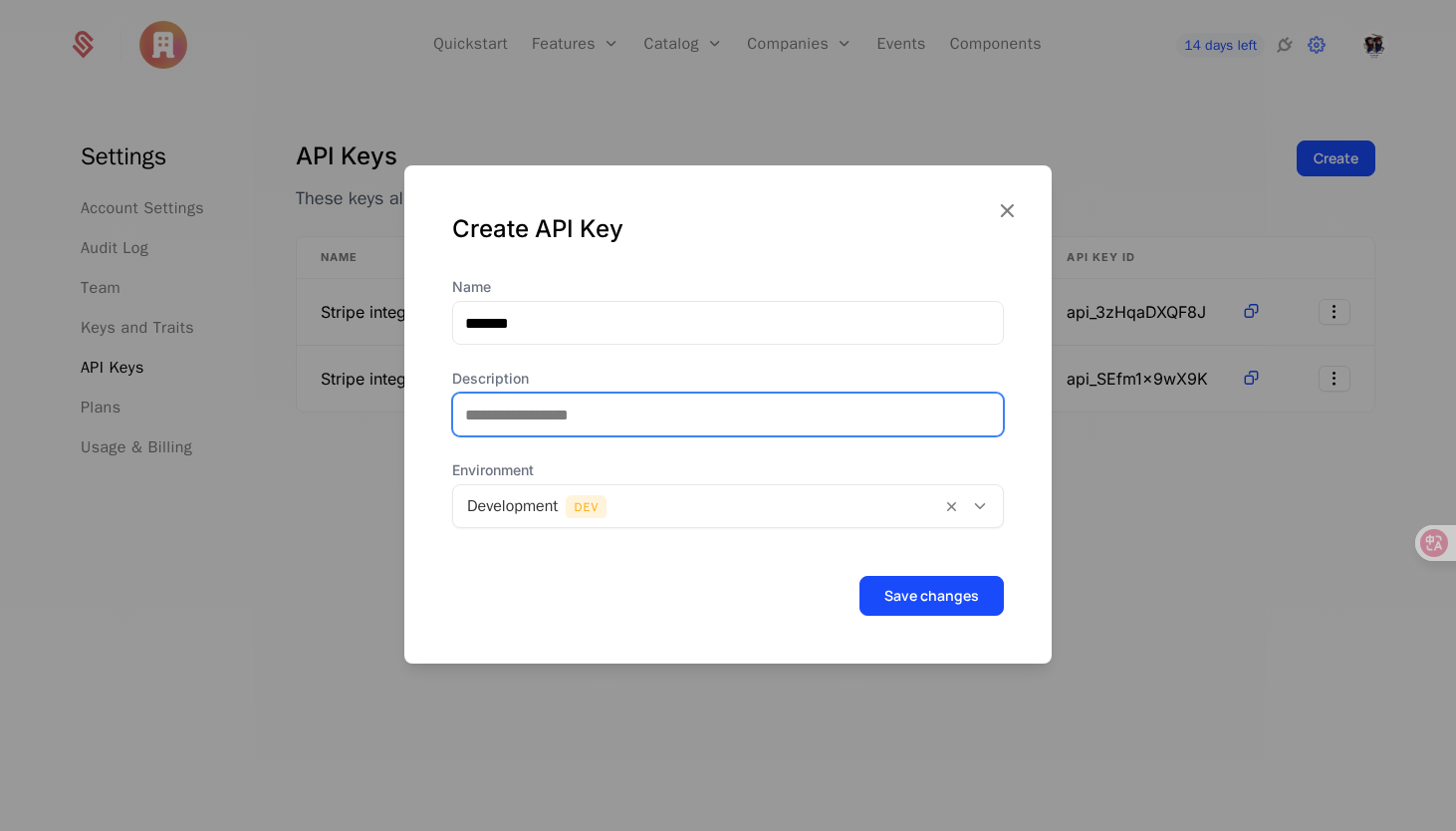 click on "Description" at bounding box center [728, 415] 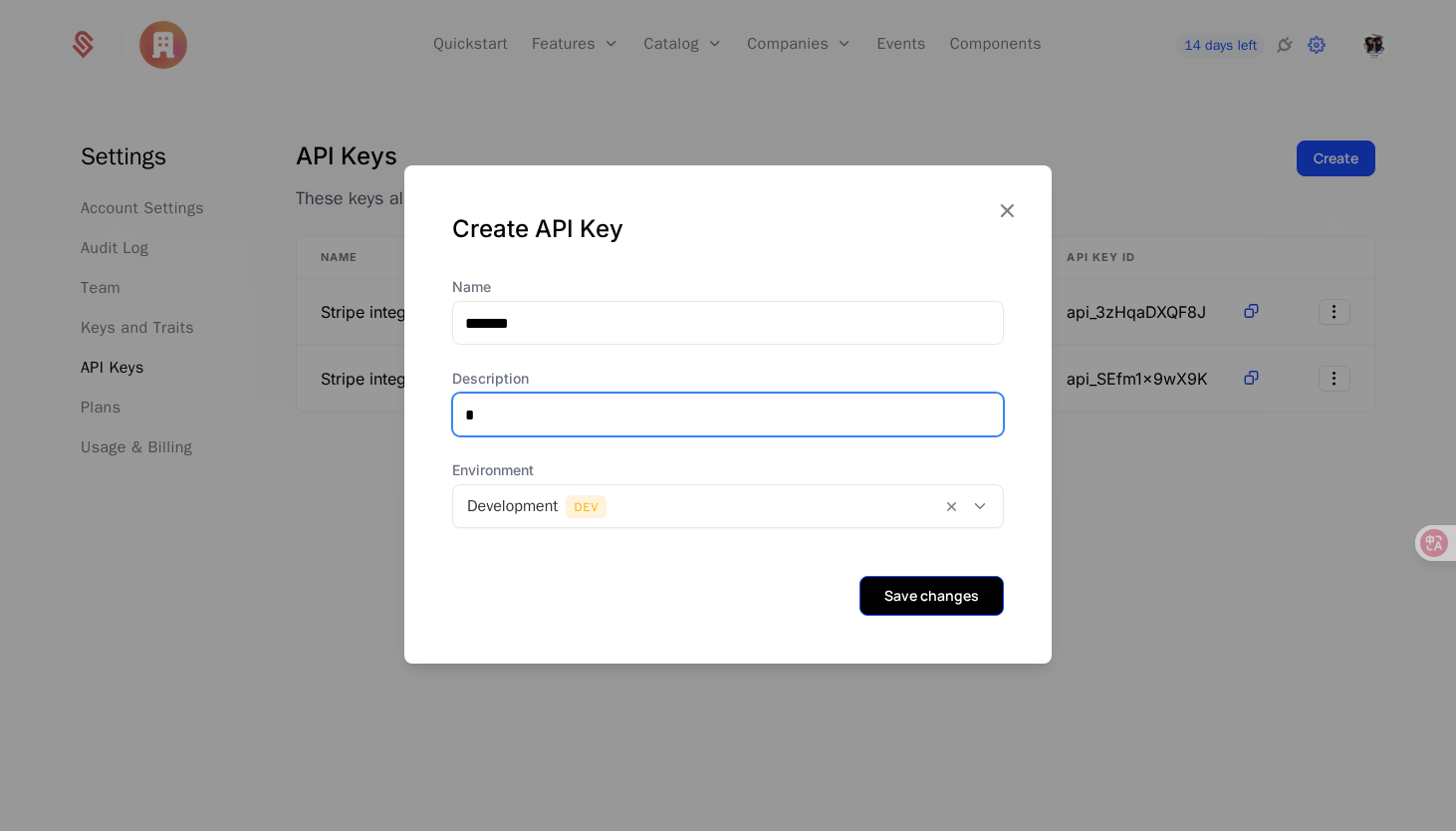 type 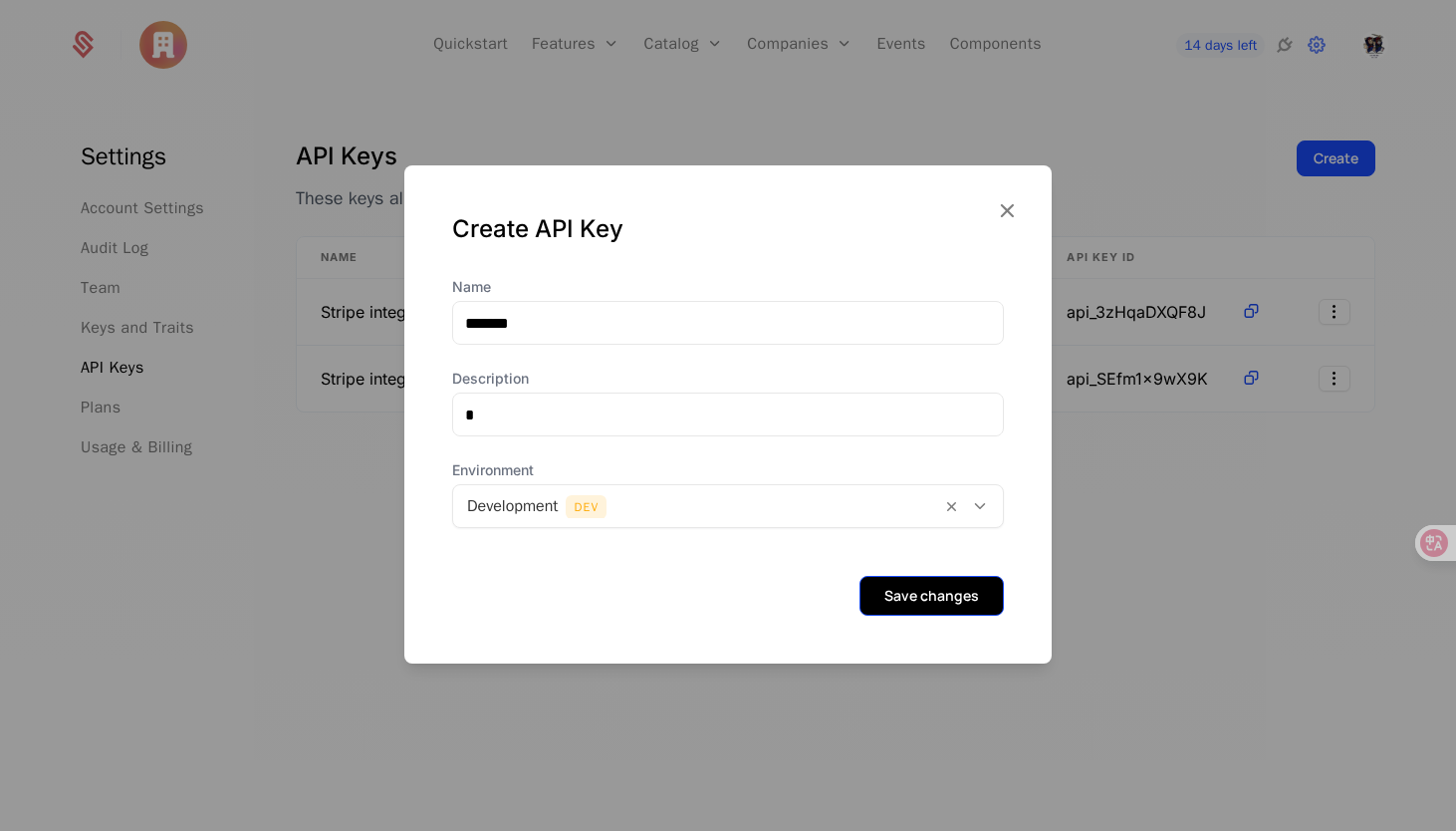 click on "Save changes" at bounding box center [931, 596] 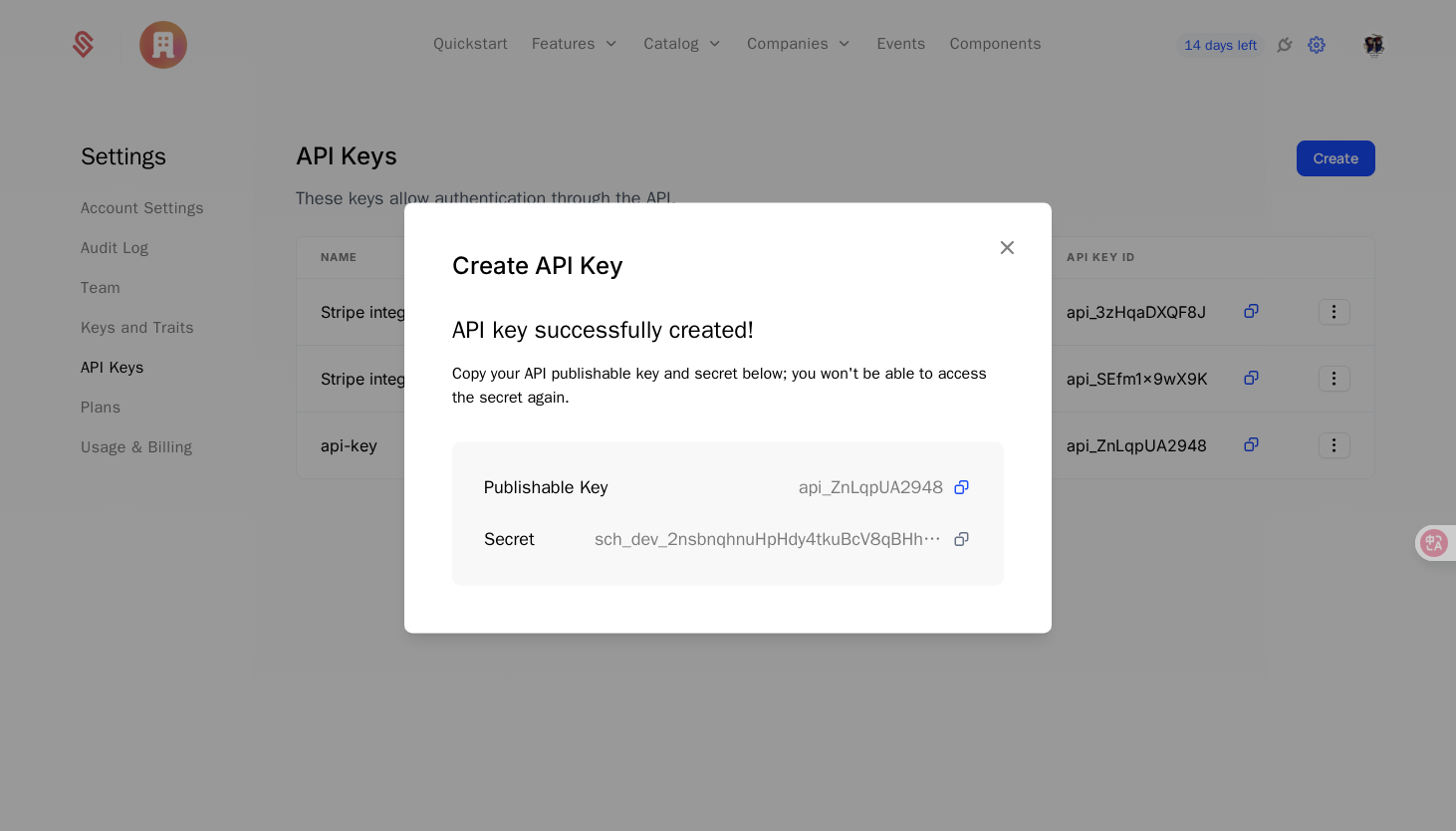 click at bounding box center (961, 539) 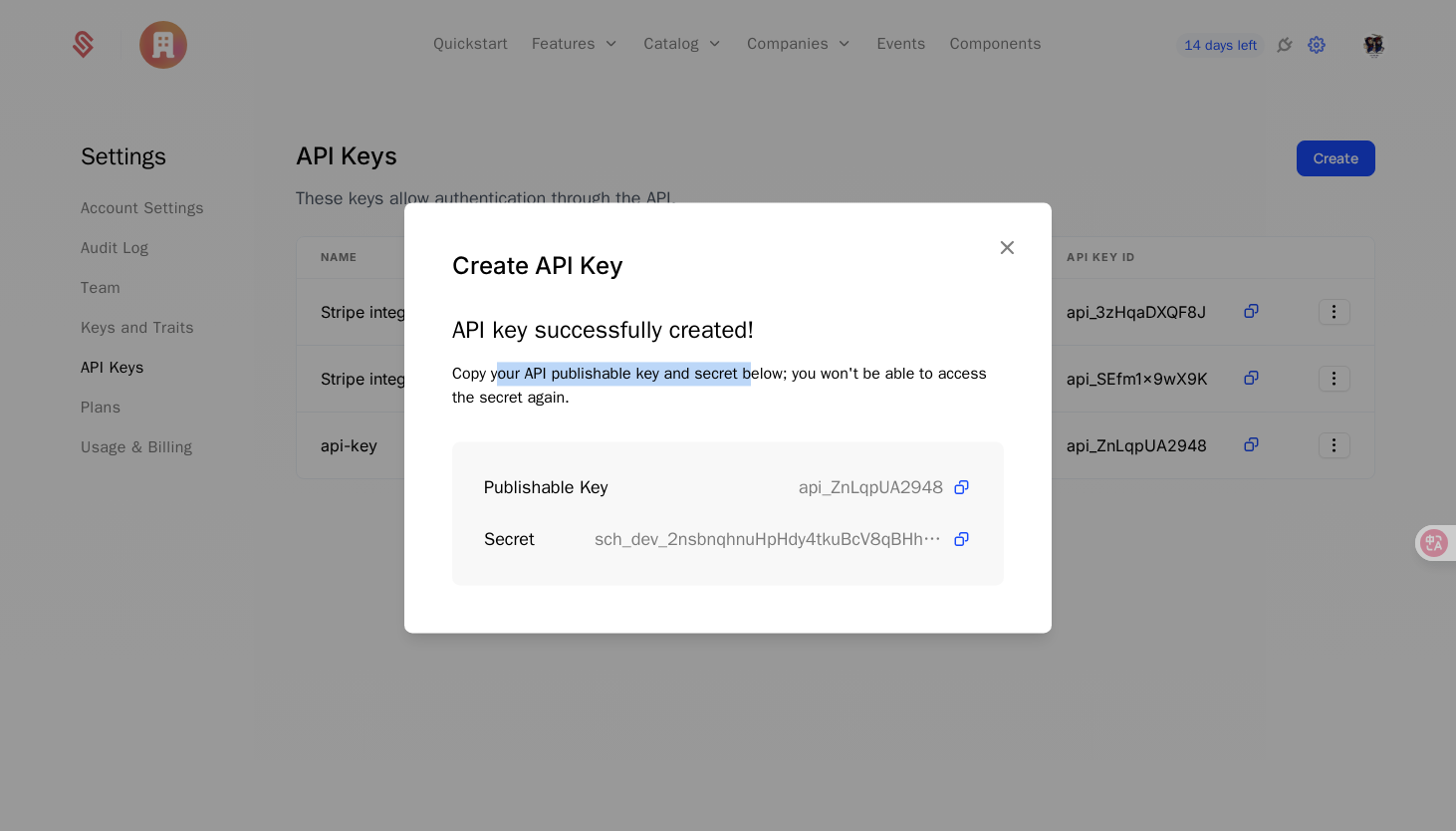 drag, startPoint x: 502, startPoint y: 381, endPoint x: 766, endPoint y: 377, distance: 264.0303 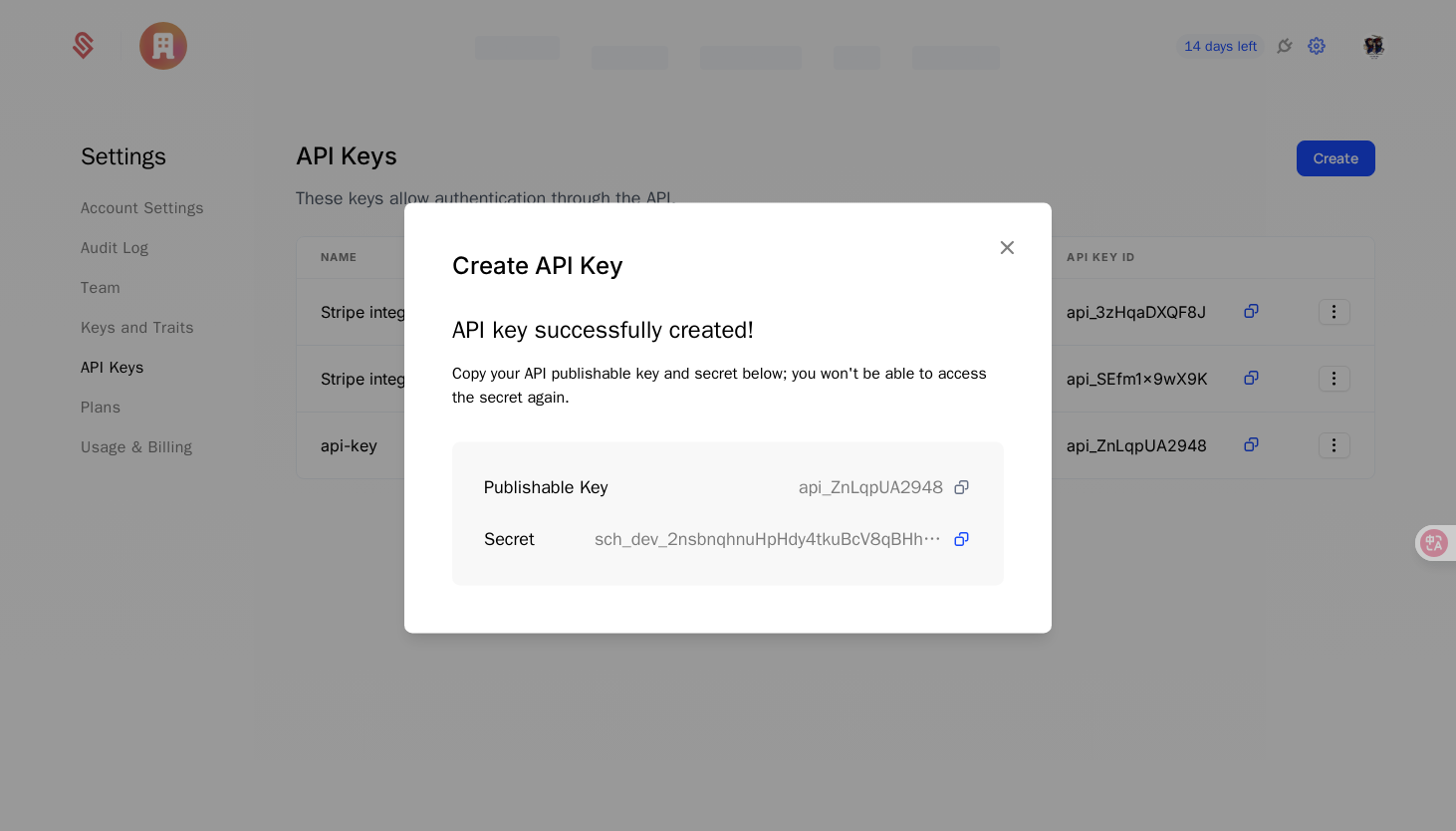 click at bounding box center (961, 487) 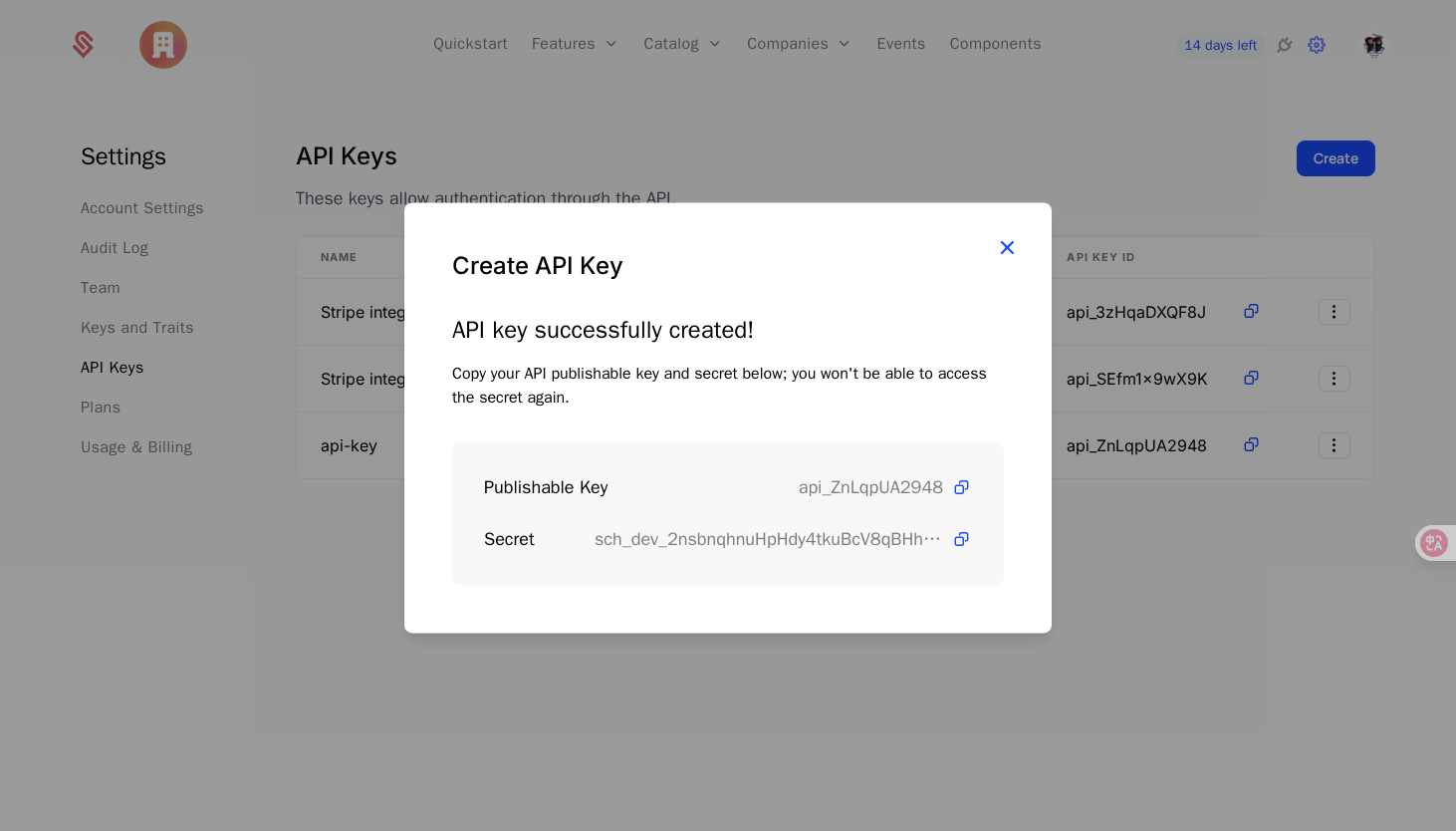 click at bounding box center [1007, 247] 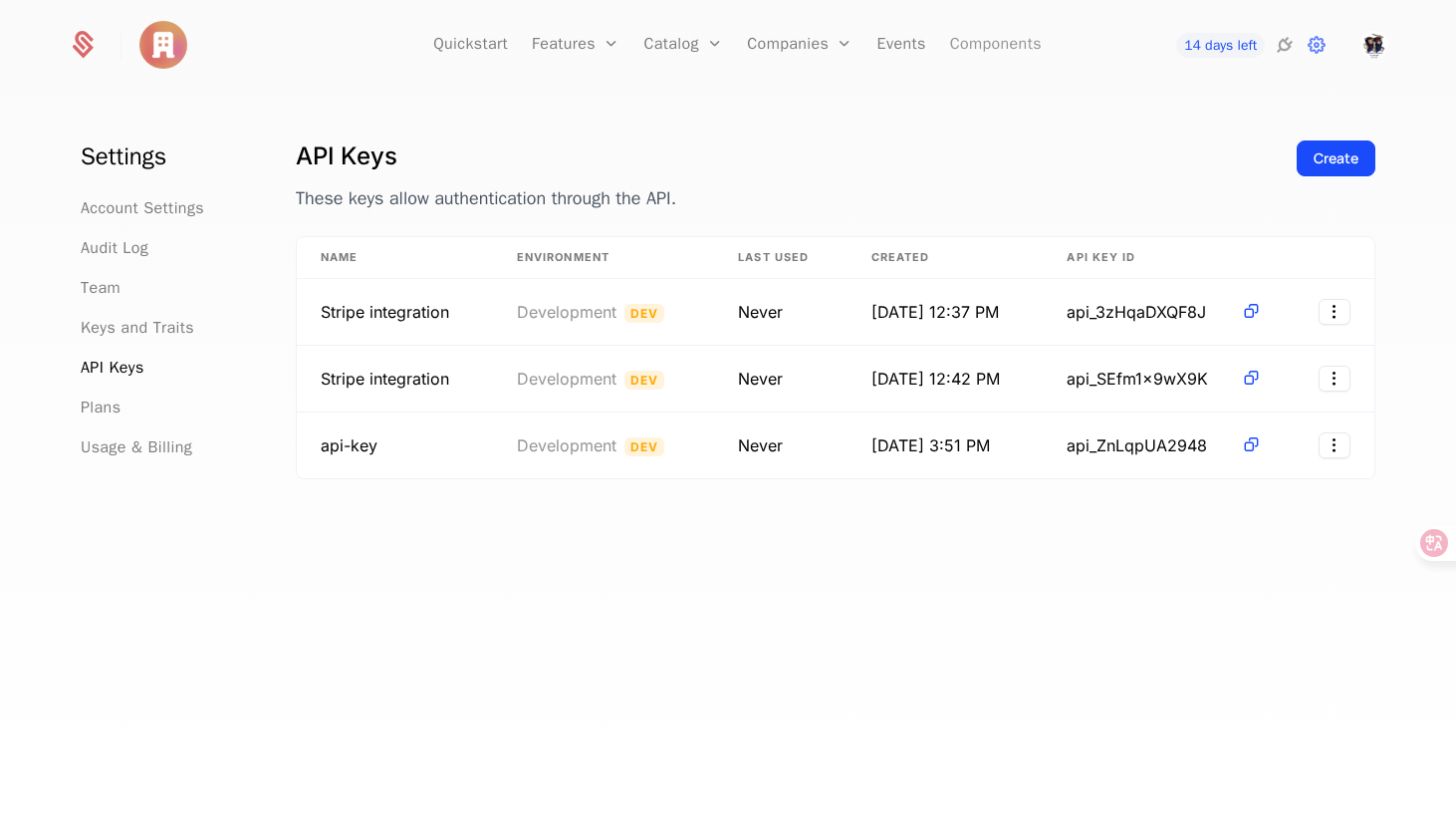 click on "Components" at bounding box center [996, 45] 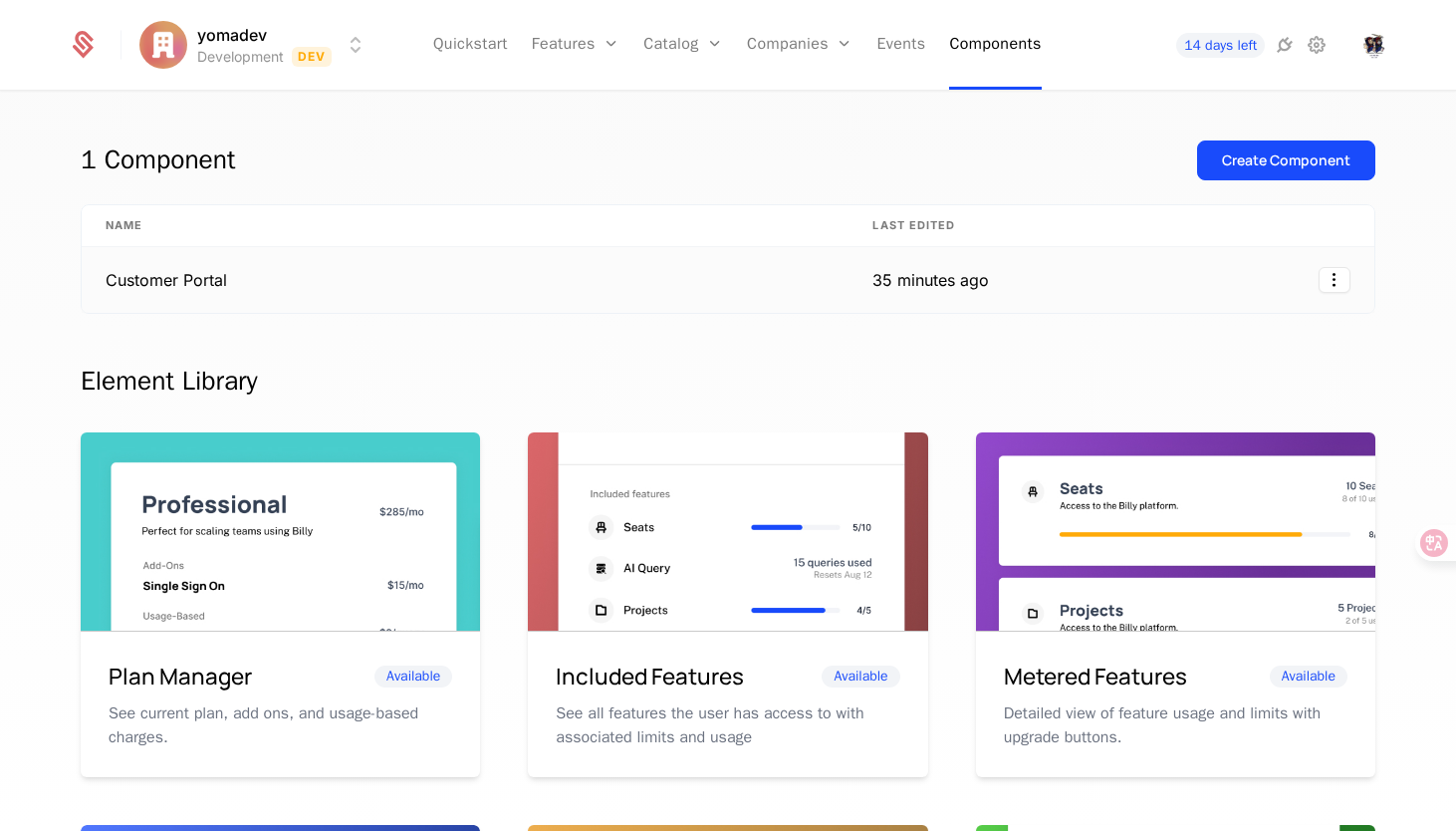 click on "Customer Portal" at bounding box center [465, 280] 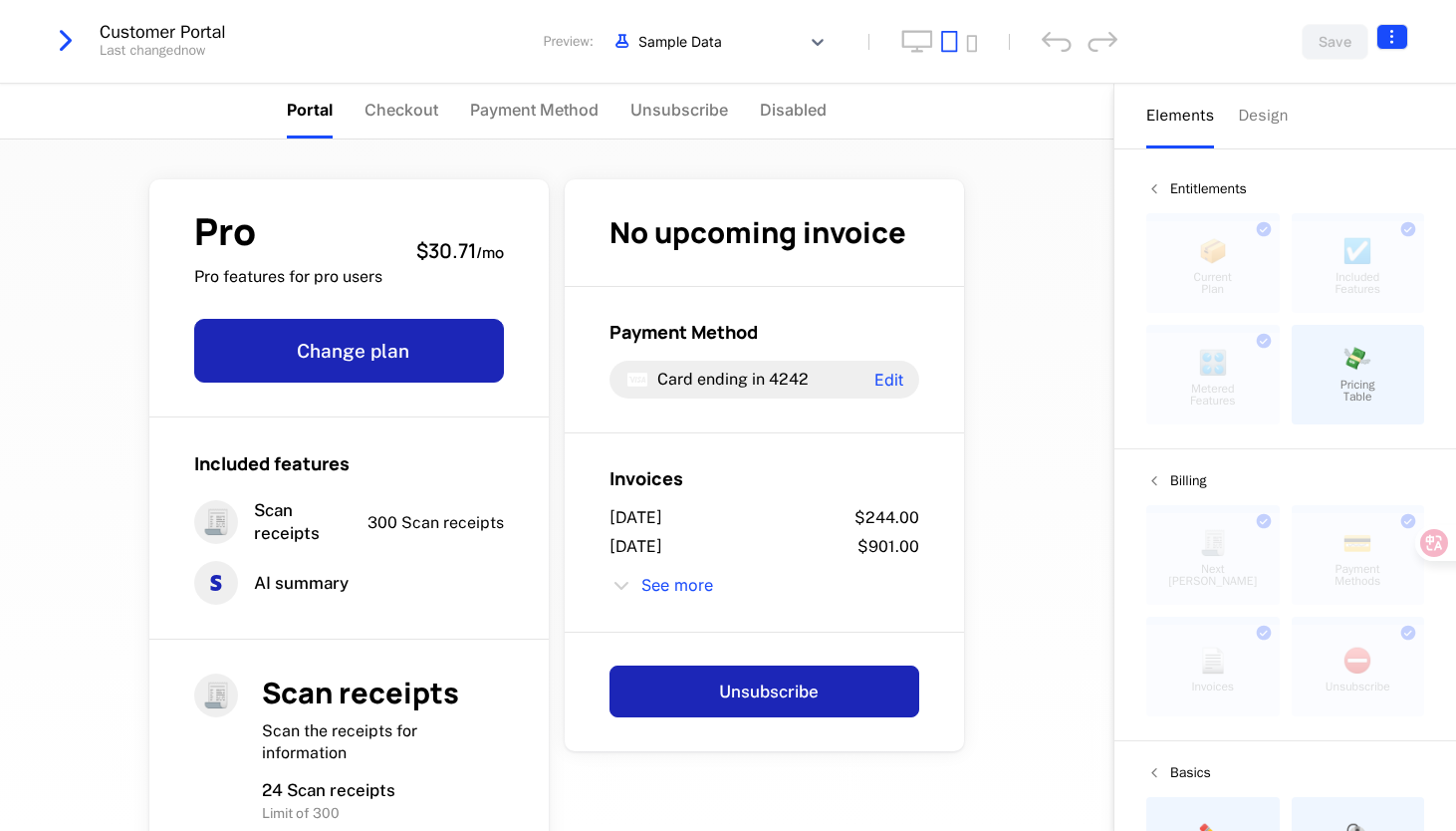 click on "yomadev Development Dev Quickstart Features Features Flags Catalog Plans Add Ons Configuration Companies Companies Users Events Components 14 days left Customer Portal Last changed  now Preview: Sample Data Save Portal Checkout Payment Method Unsubscribe Disabled Pro Pro features for pro users $30.71 / mo Change plan Included features 🧾 Scan receipts 300   Scan receipts AI summary 🧾 Scan receipts Scan the receipts for information 24   Scan receipts Limit of 300 24 / 300 No upcoming invoice Payment Method Card ending in   4242 Edit Invoices July 17, 2025 $244.00 July 16, 2025 $901.00 See more Unsubscribe Powered by   Elements Design Entitlements 📦 Current Plan This component can only be used once ☑️ Included Features This component can only be used once 🎛️ Metered Features This component can only be used once 💸 Pricing Table Billing 🧾 Next Bill Due This component can only be used once 💳 Payment Methods This component can only be used once 📄 Invoices This component can ." at bounding box center (728, 416) 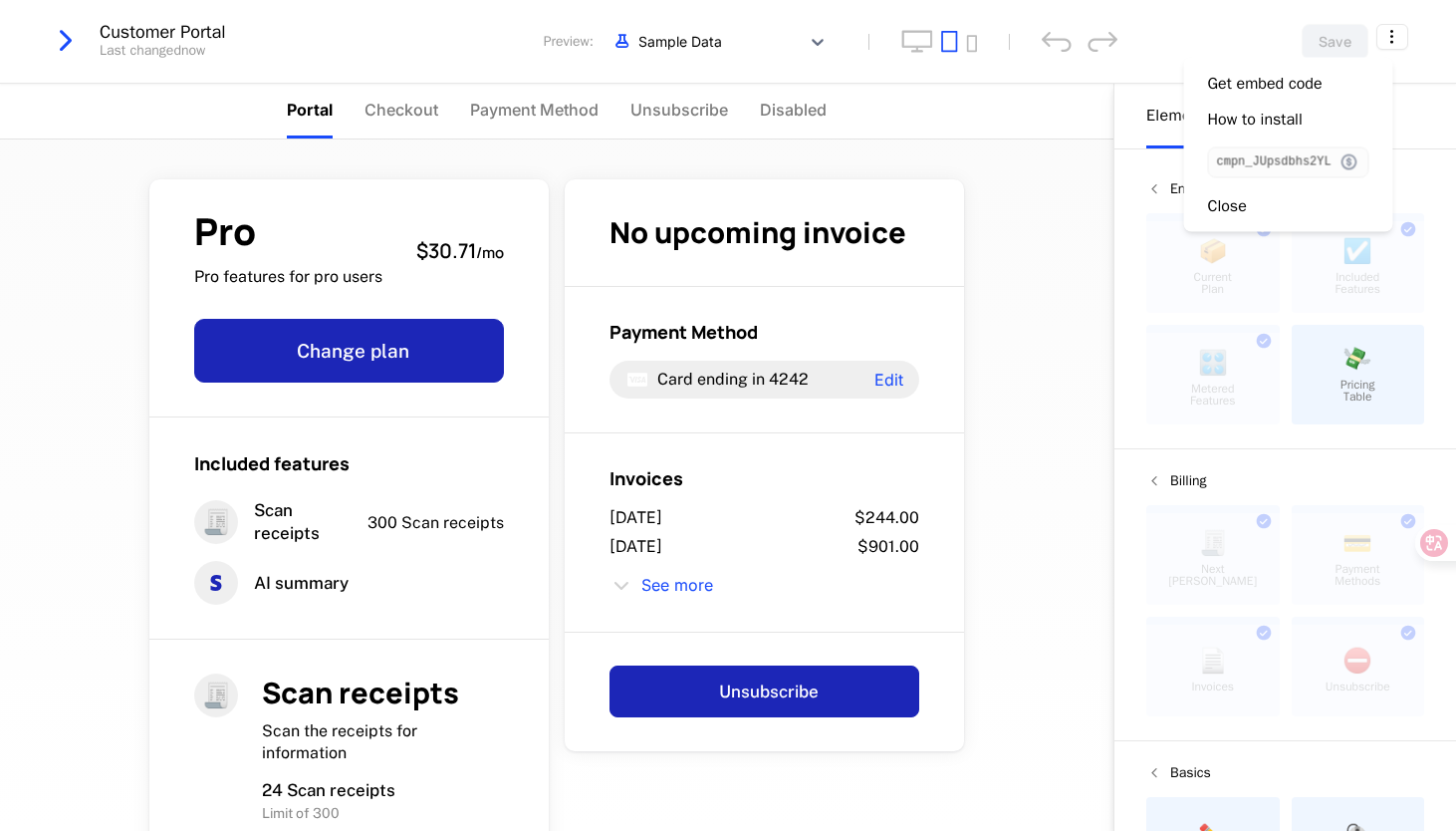 click at bounding box center [1349, 162] 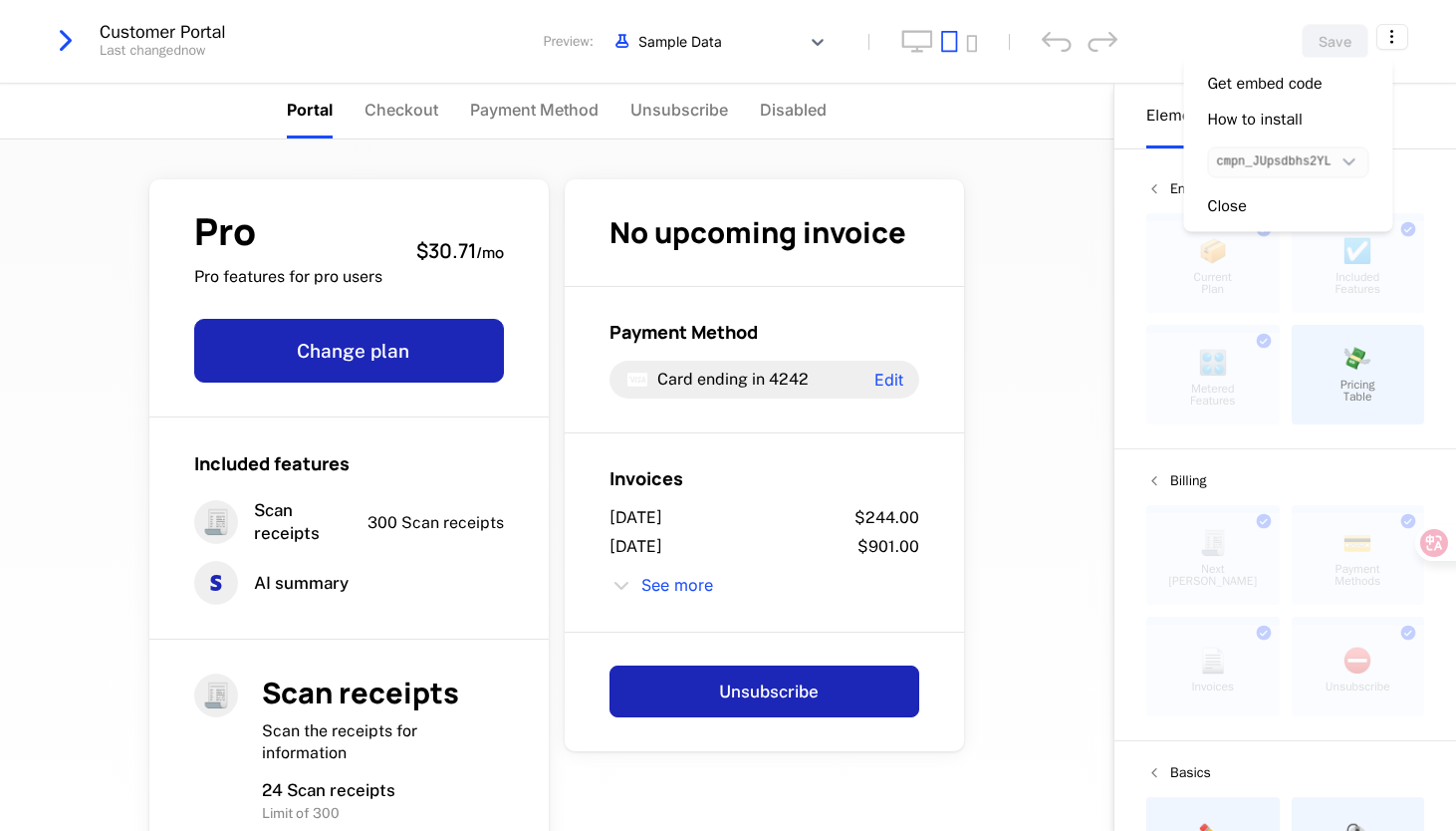 click at bounding box center (1349, 162) 